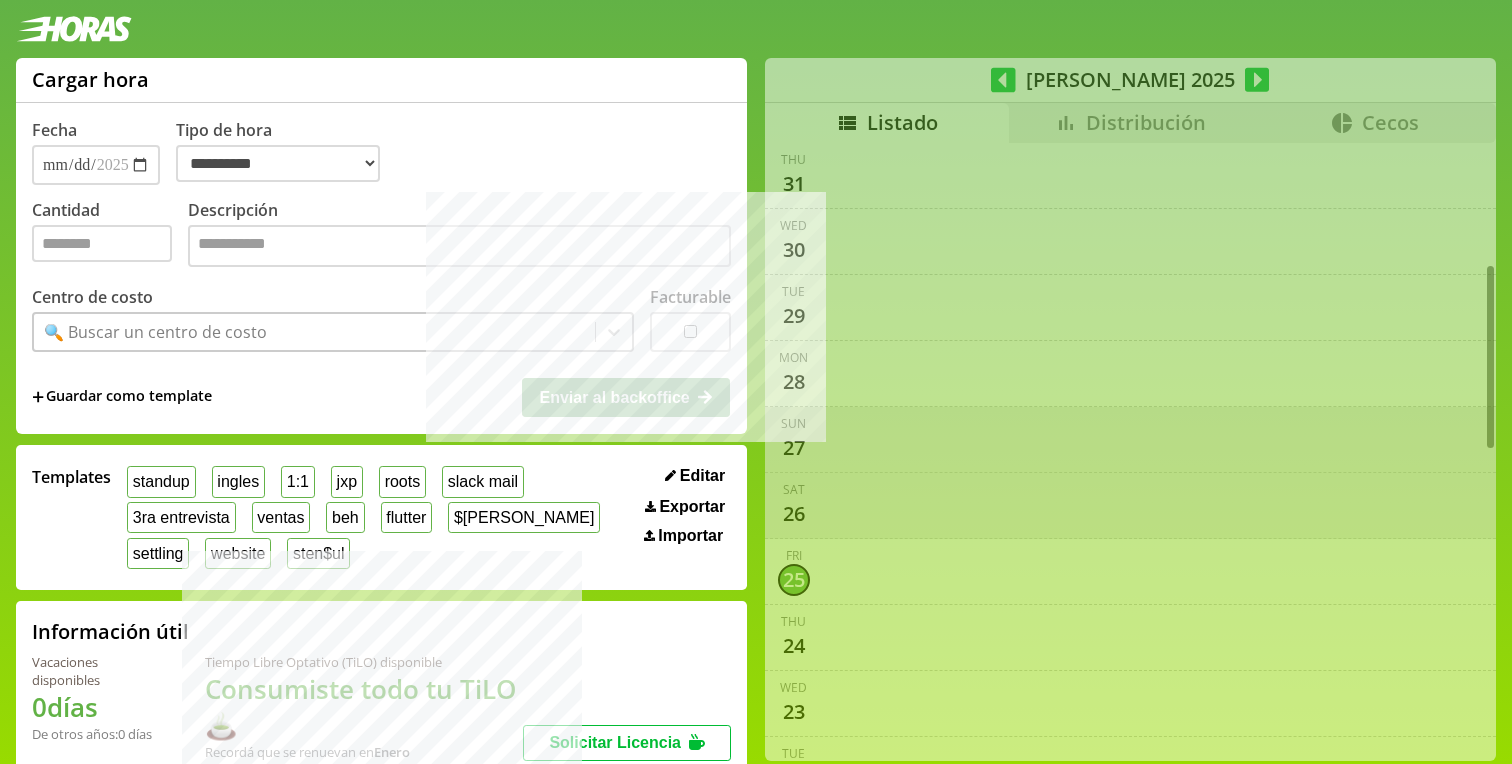 select on "**********" 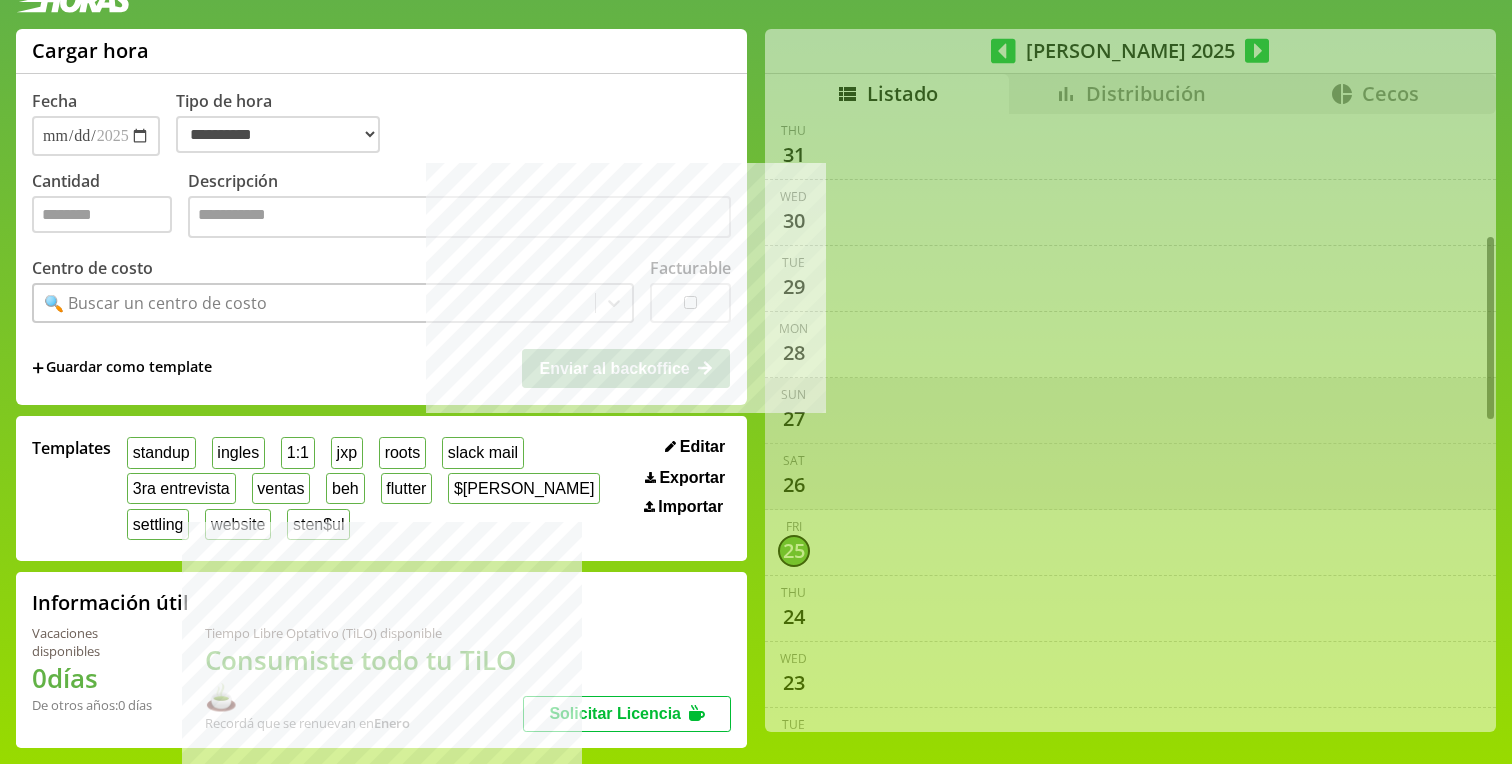scroll, scrollTop: 8, scrollLeft: 0, axis: vertical 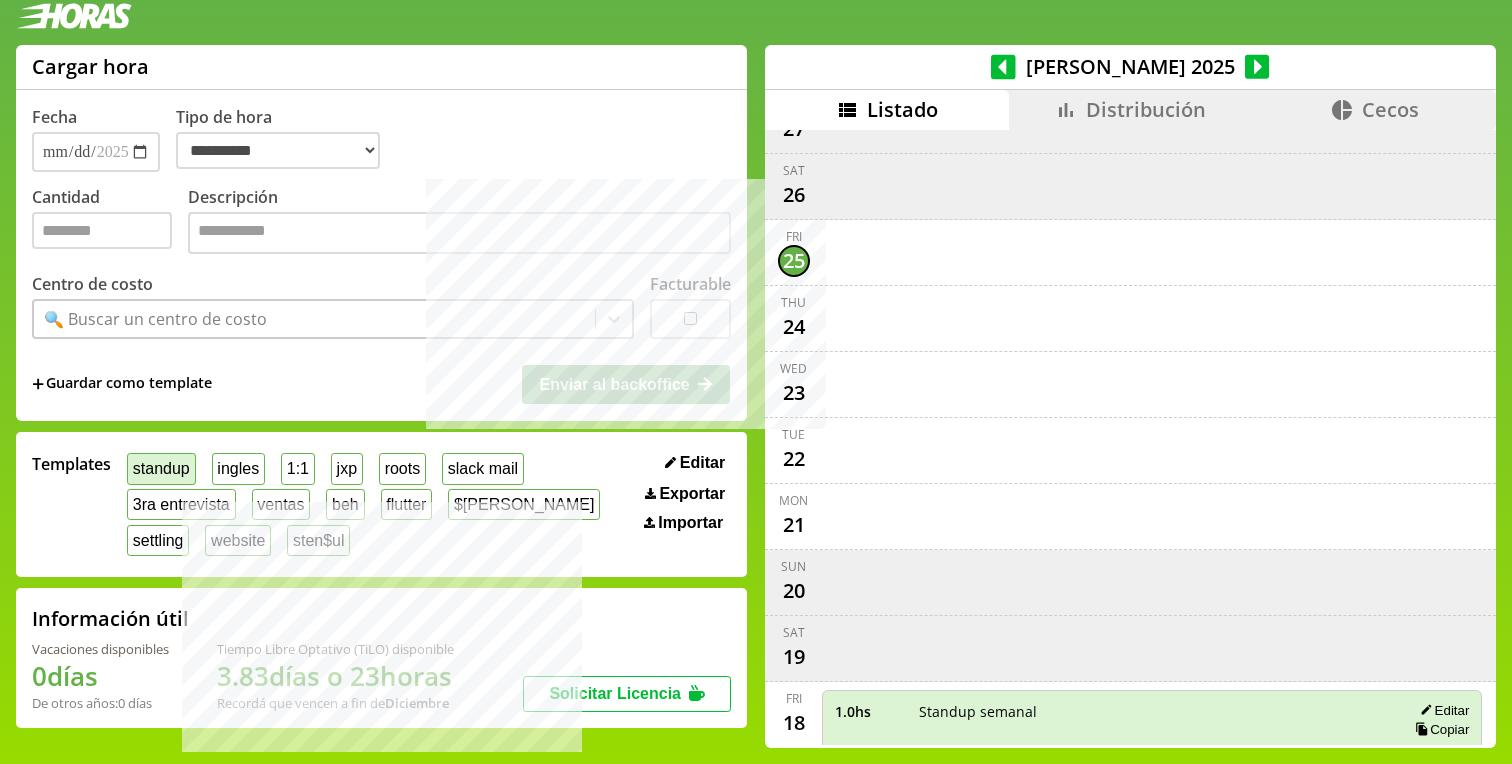 click on "standup" at bounding box center [161, 468] 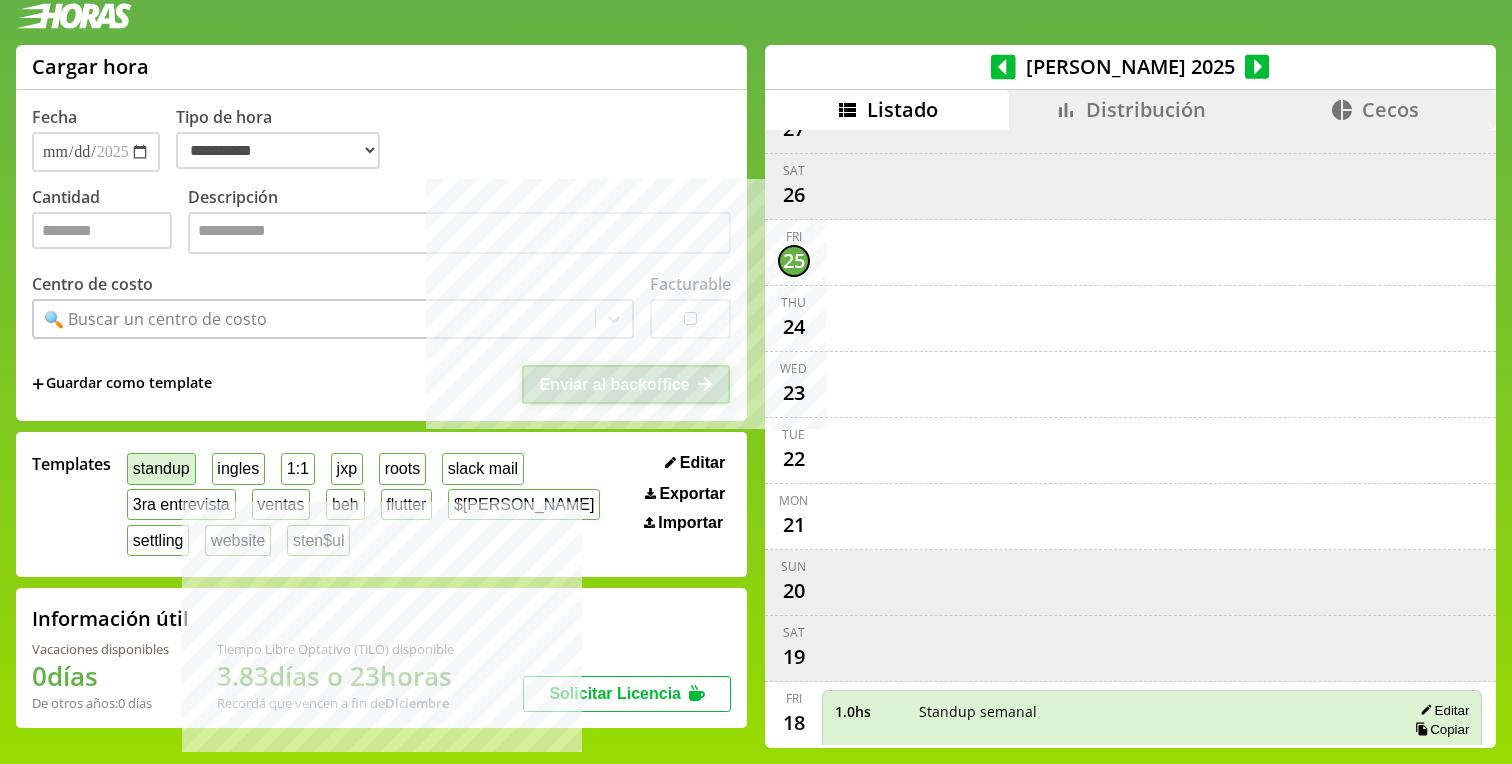 type on "*" 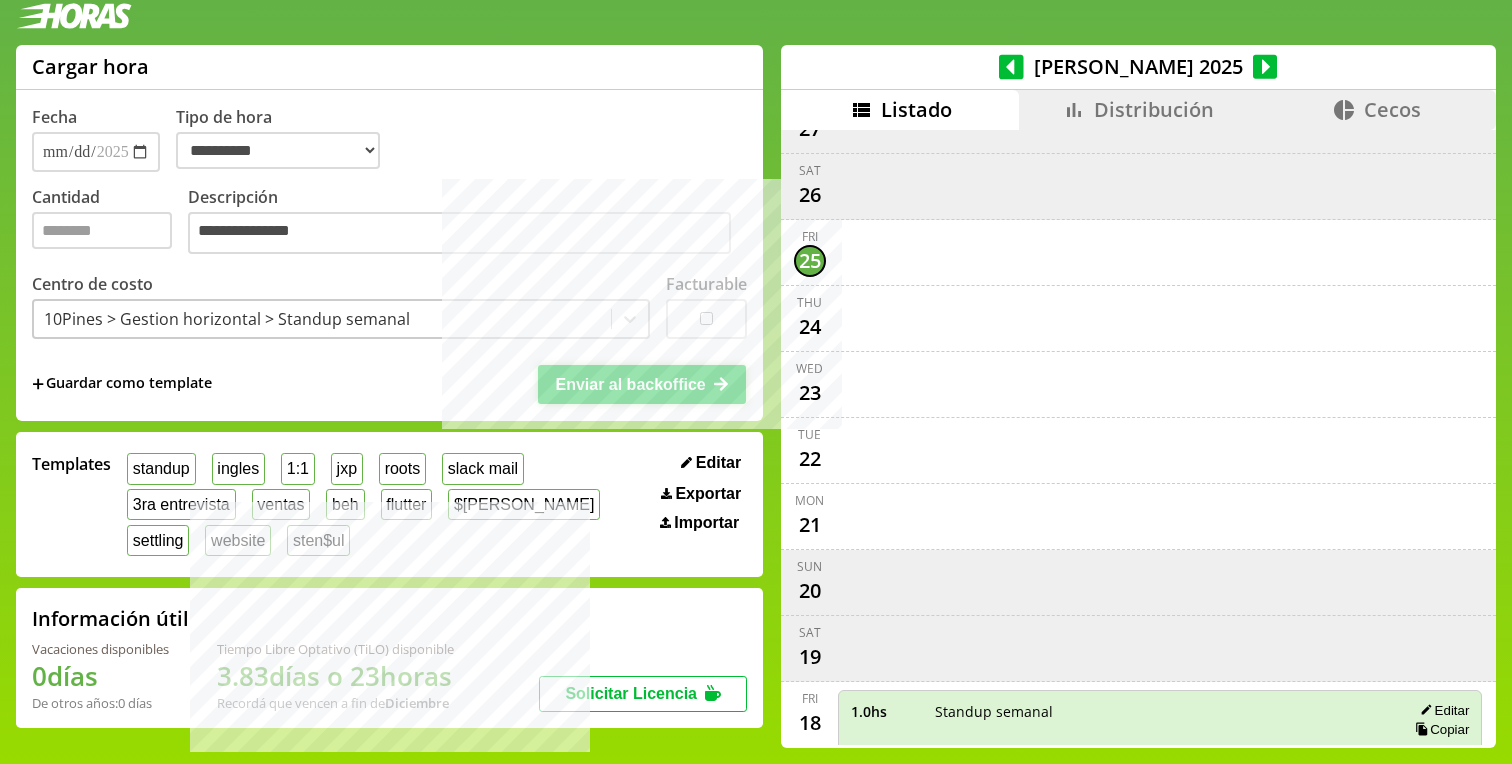 click on "Enviar al backoffice" at bounding box center [630, 384] 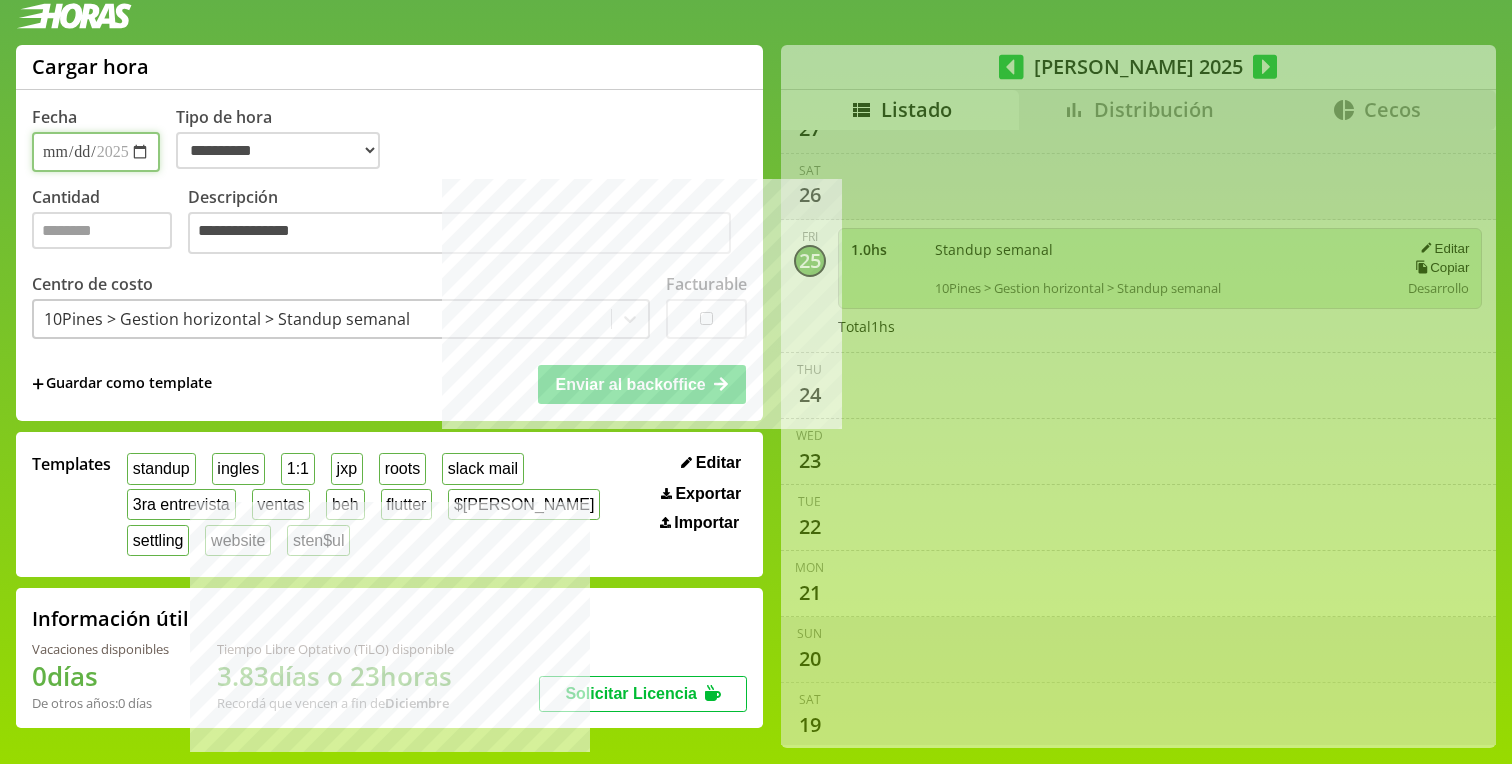 type 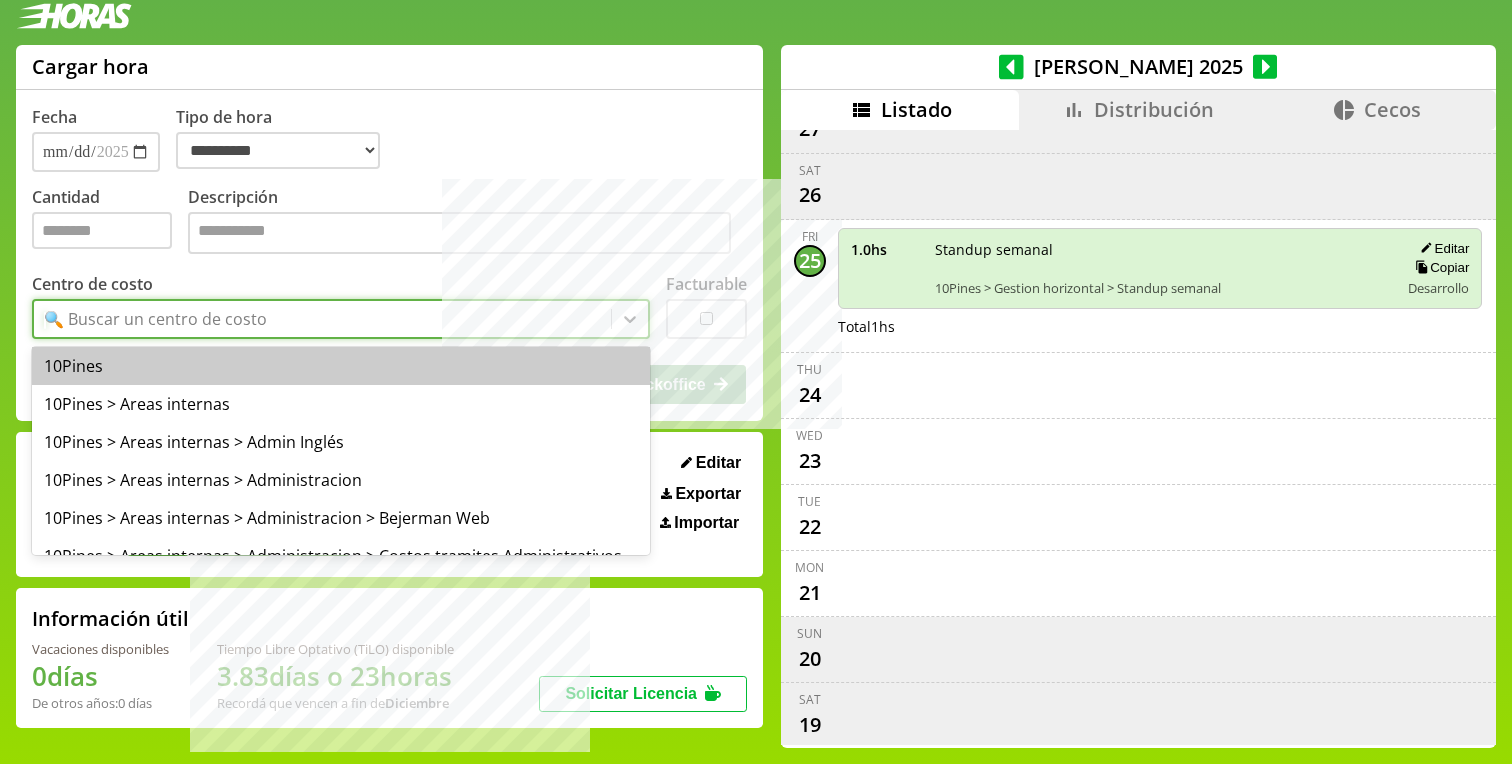 click on "🔍 Buscar un centro de costo" at bounding box center [155, 319] 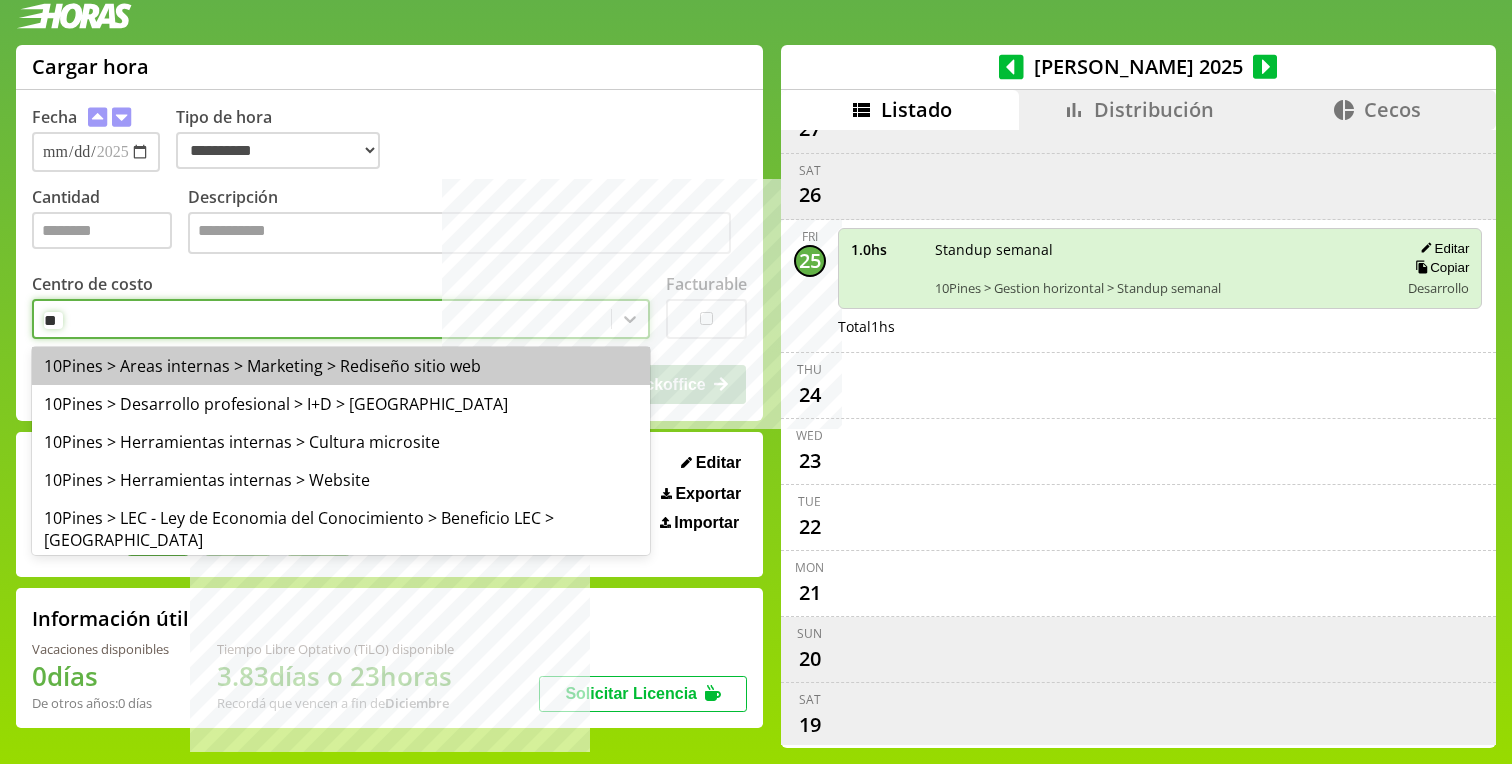 type on "*" 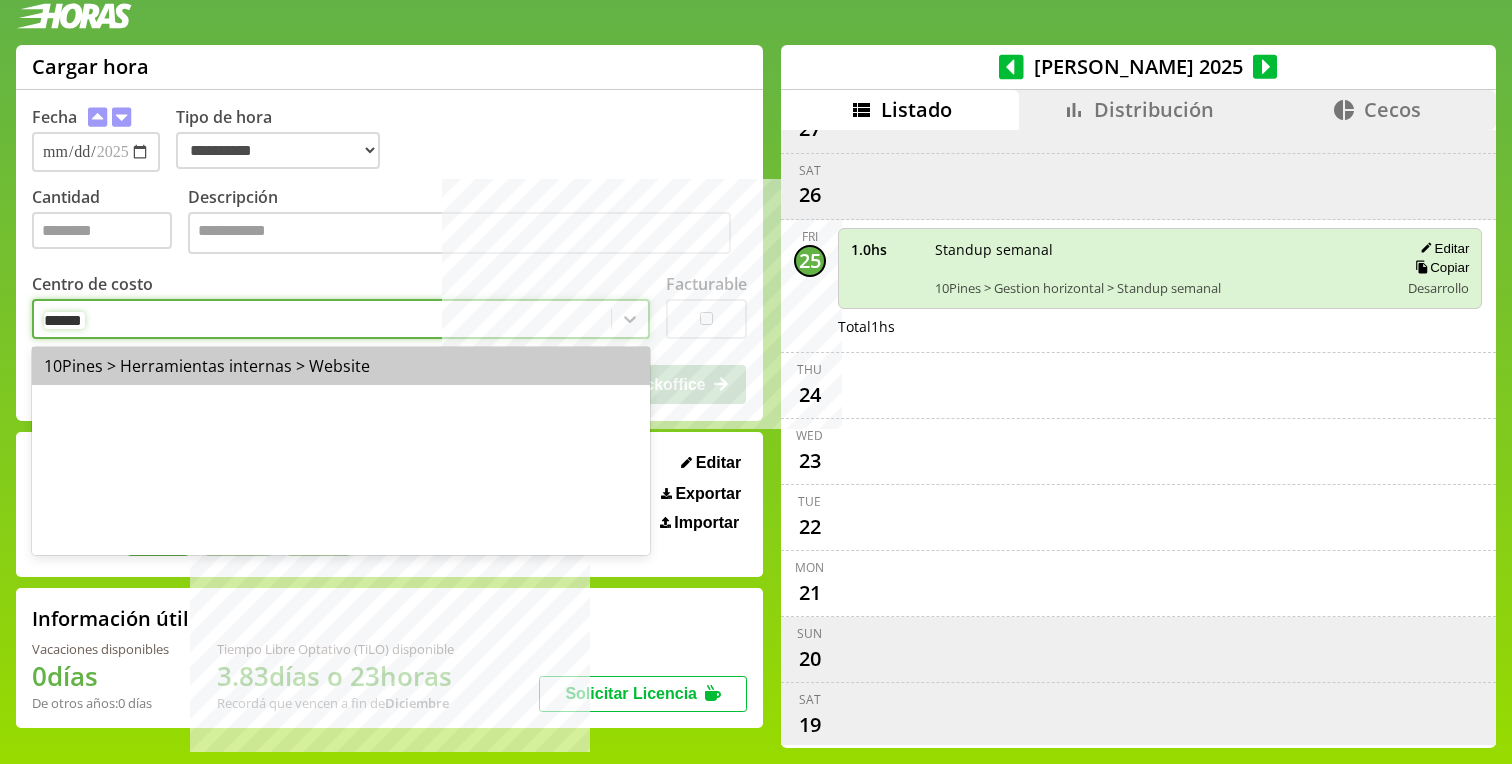 type on "*******" 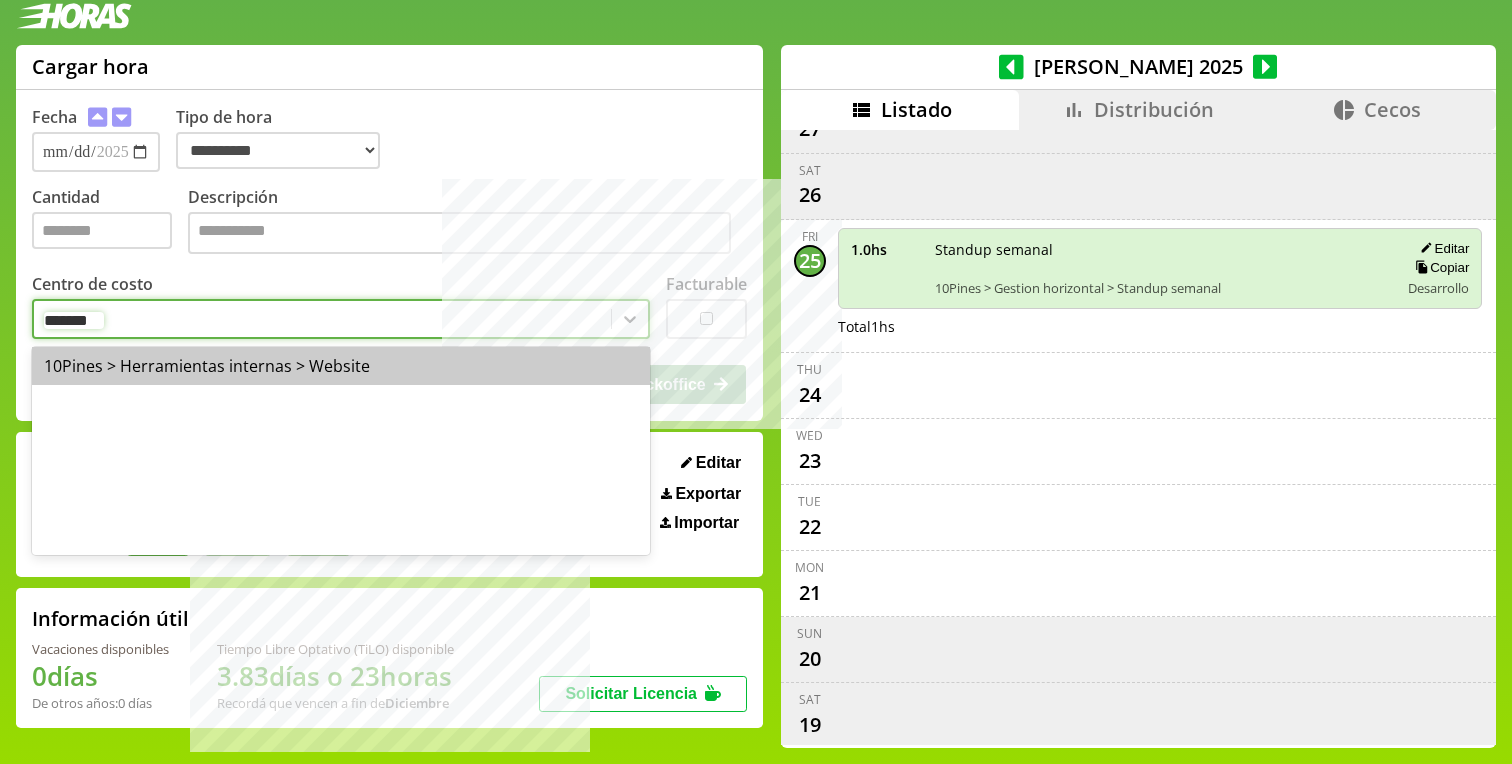 type 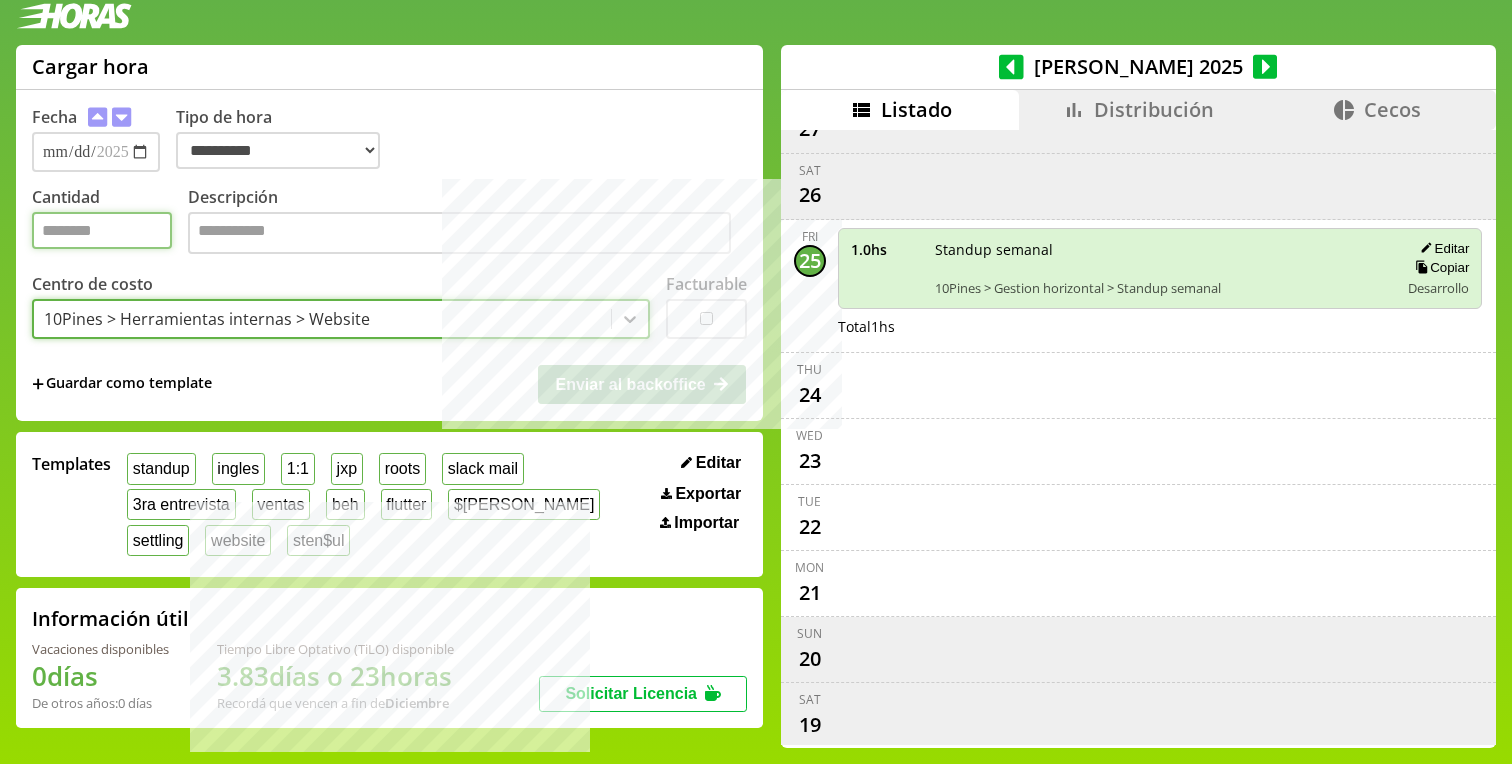 click on "Cantidad" at bounding box center (102, 230) 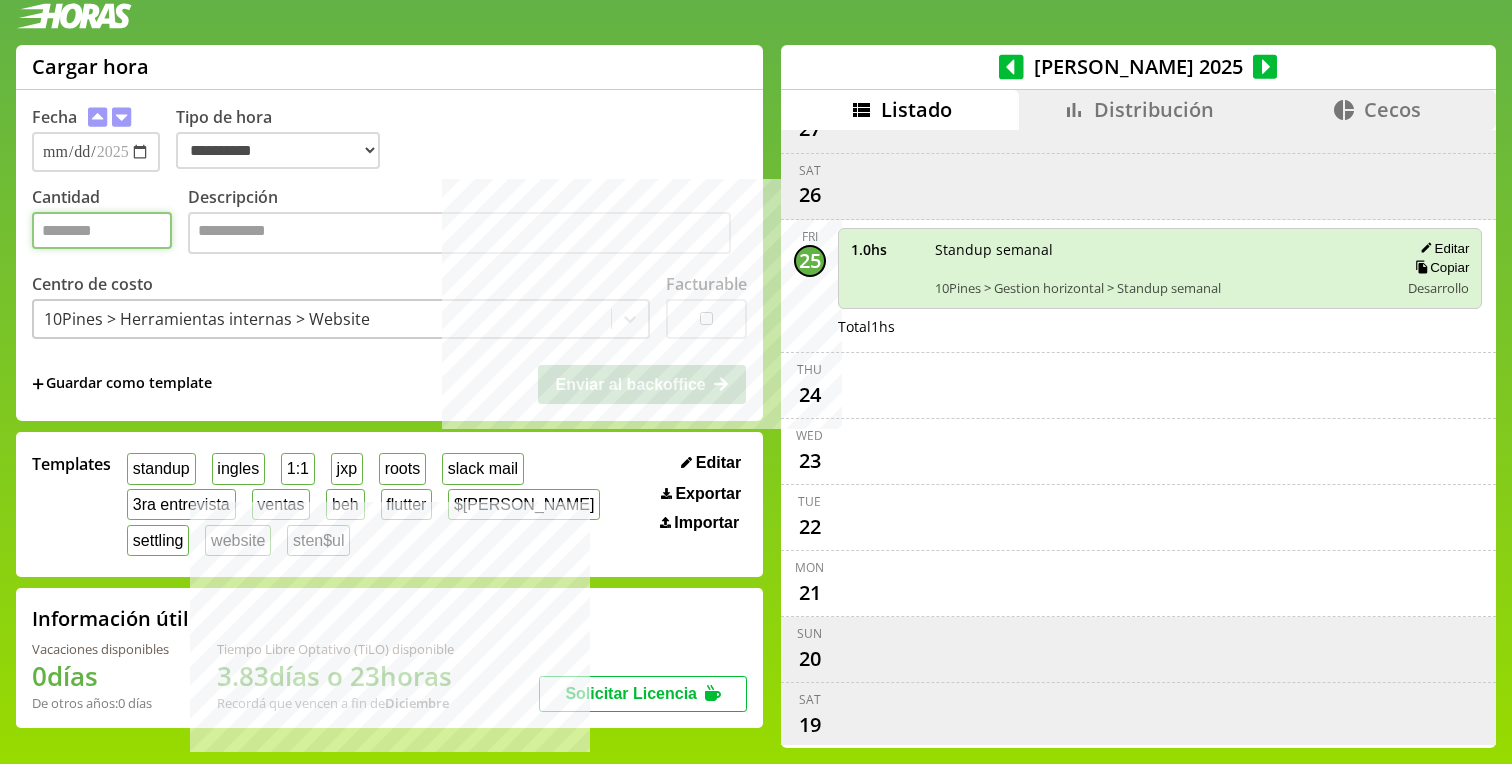 type on "*" 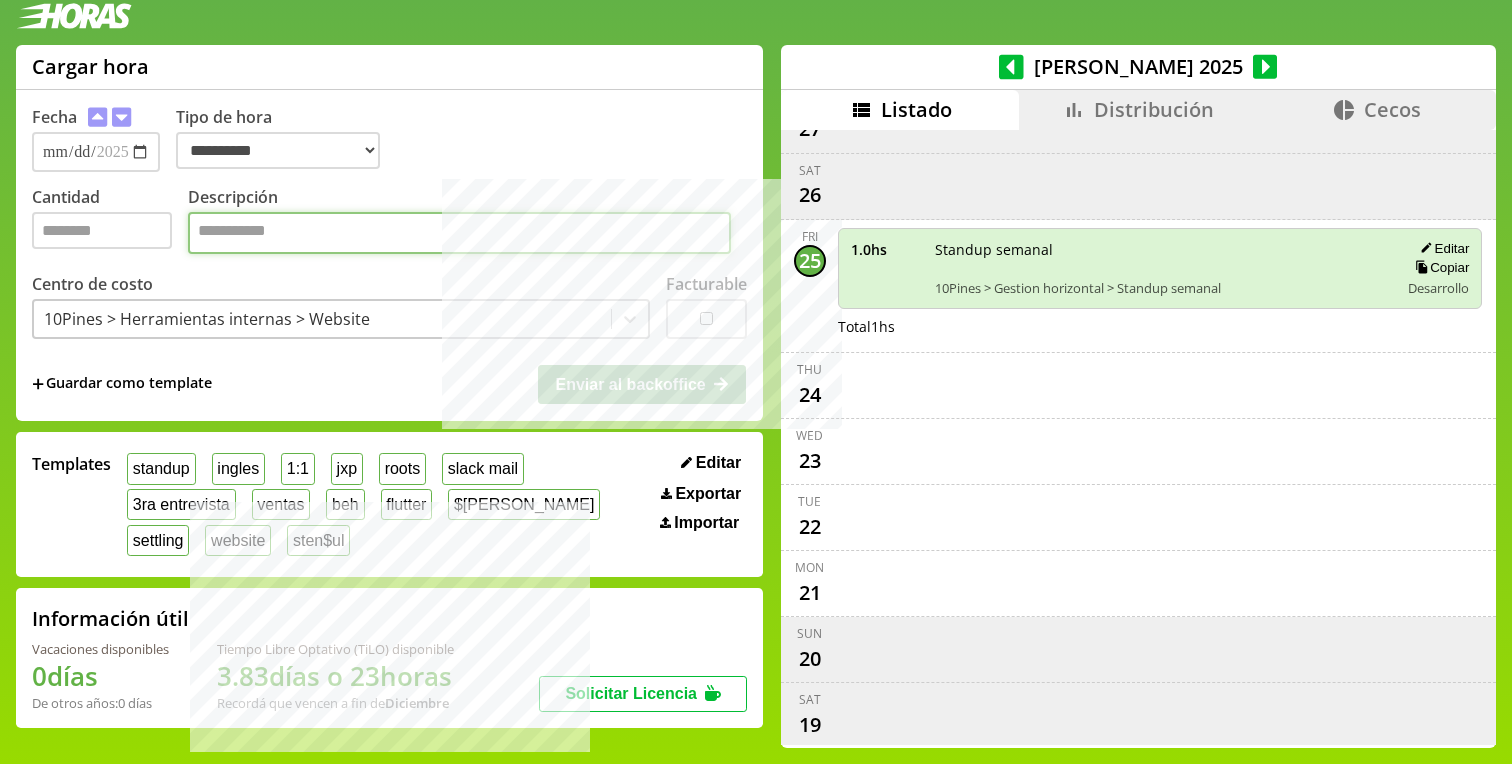 click on "Descripción" at bounding box center [459, 233] 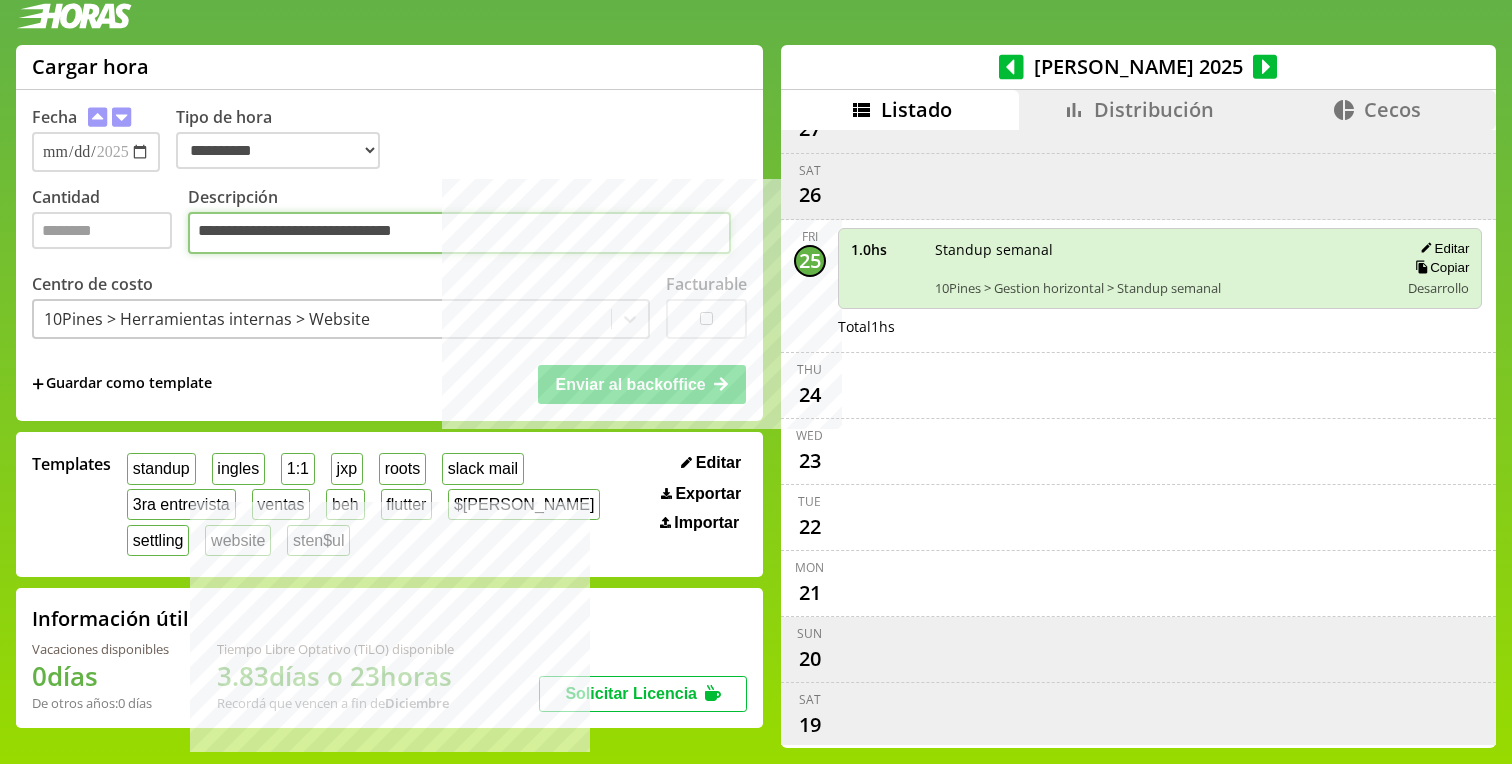 type on "**********" 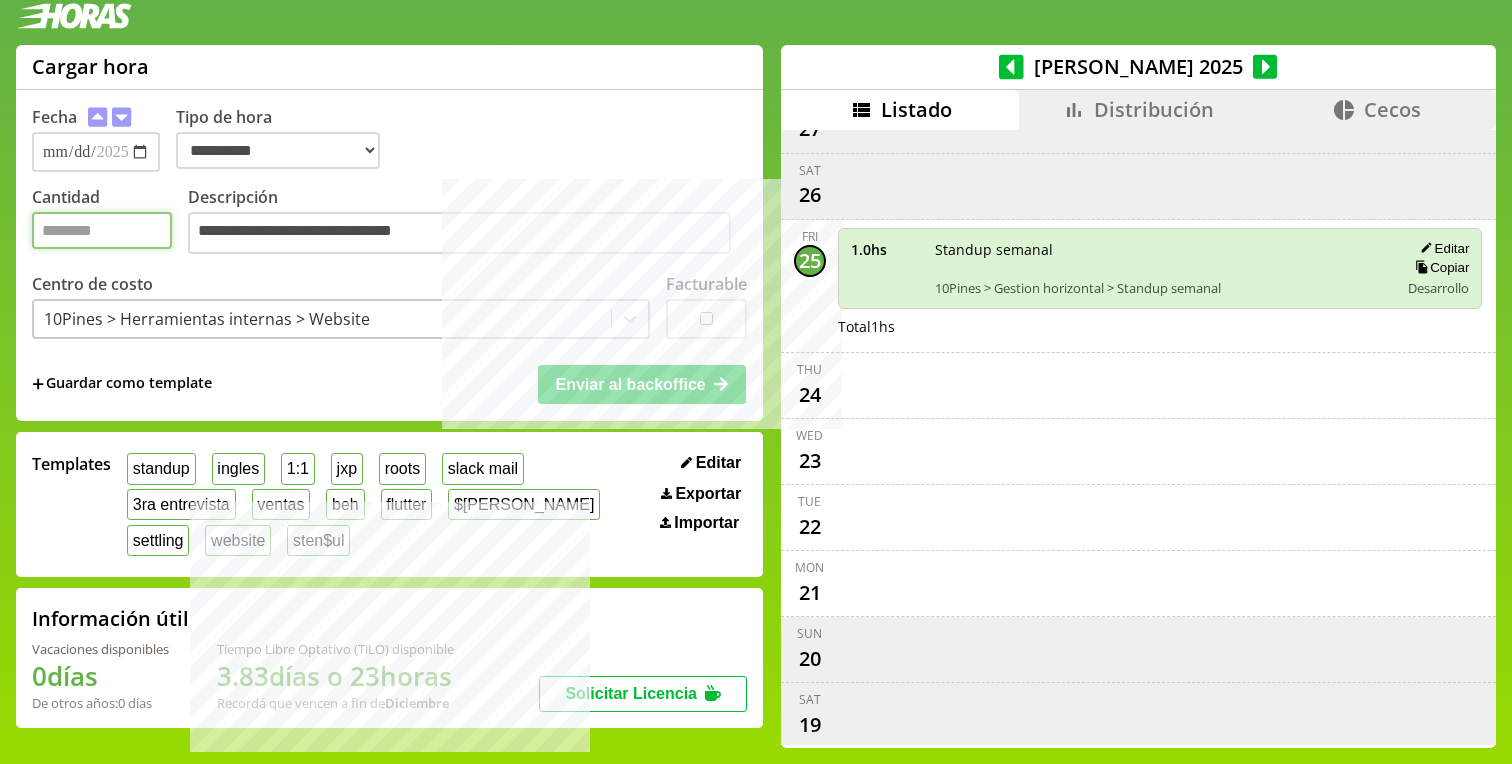 click on "*" at bounding box center (102, 230) 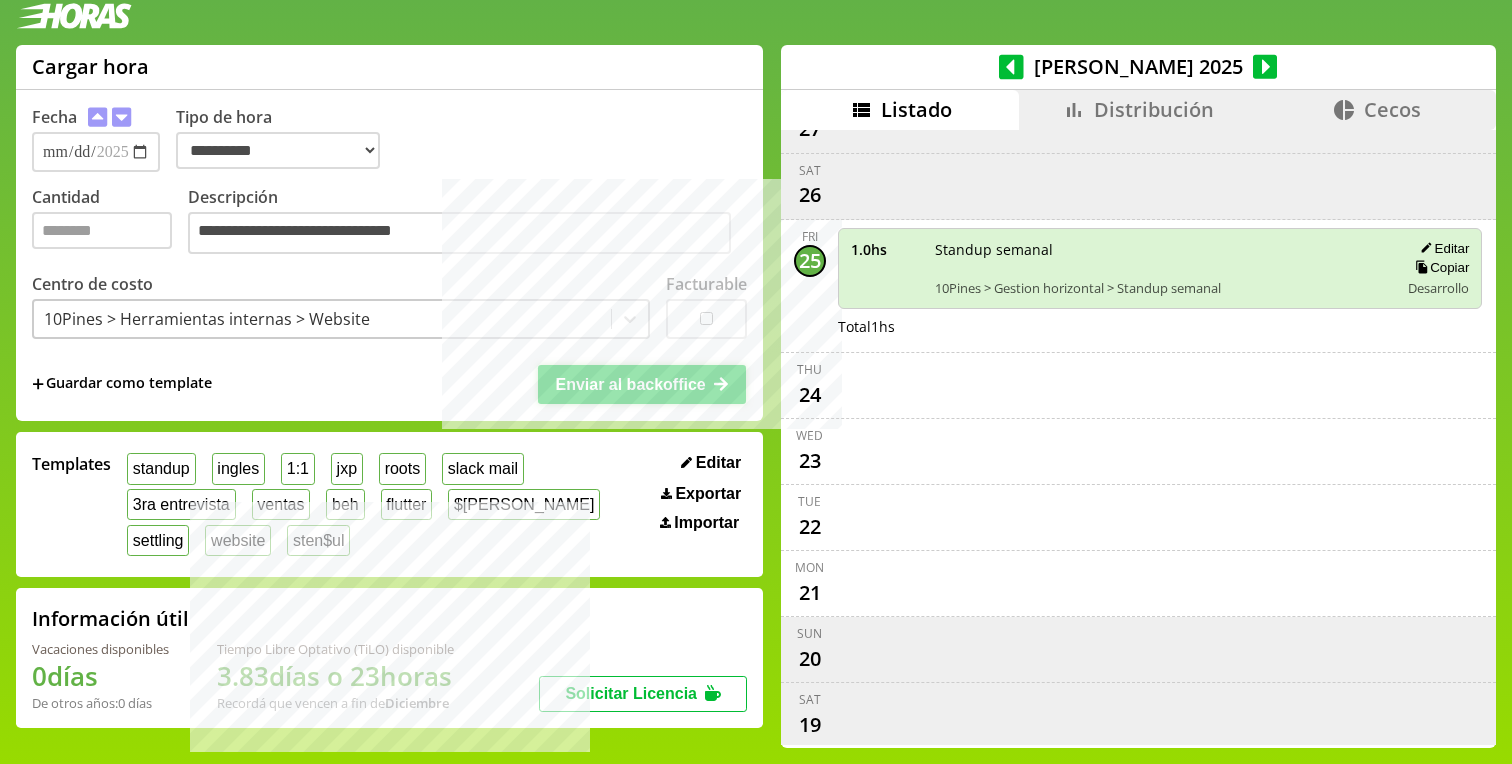 click on "Enviar al backoffice" at bounding box center (630, 384) 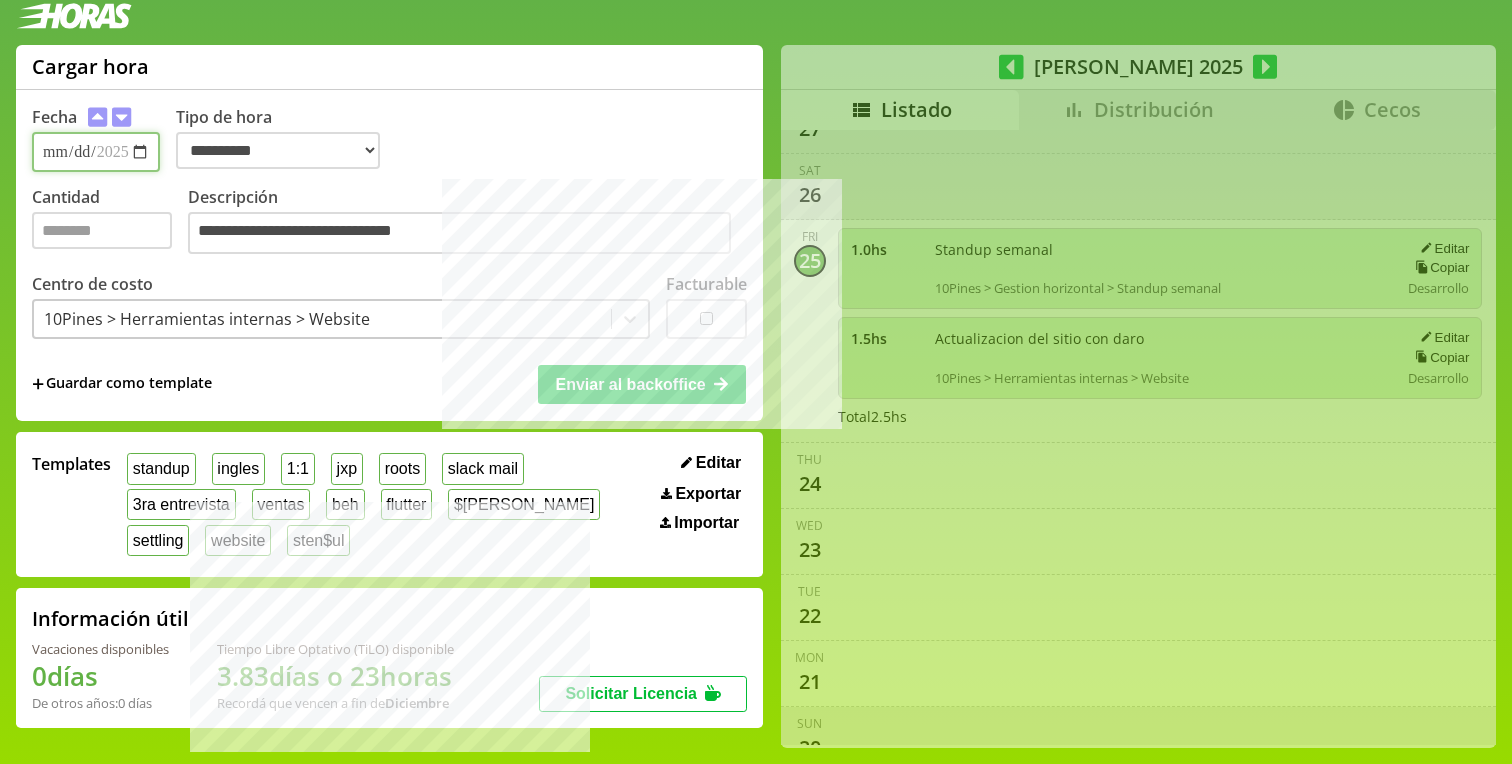 type 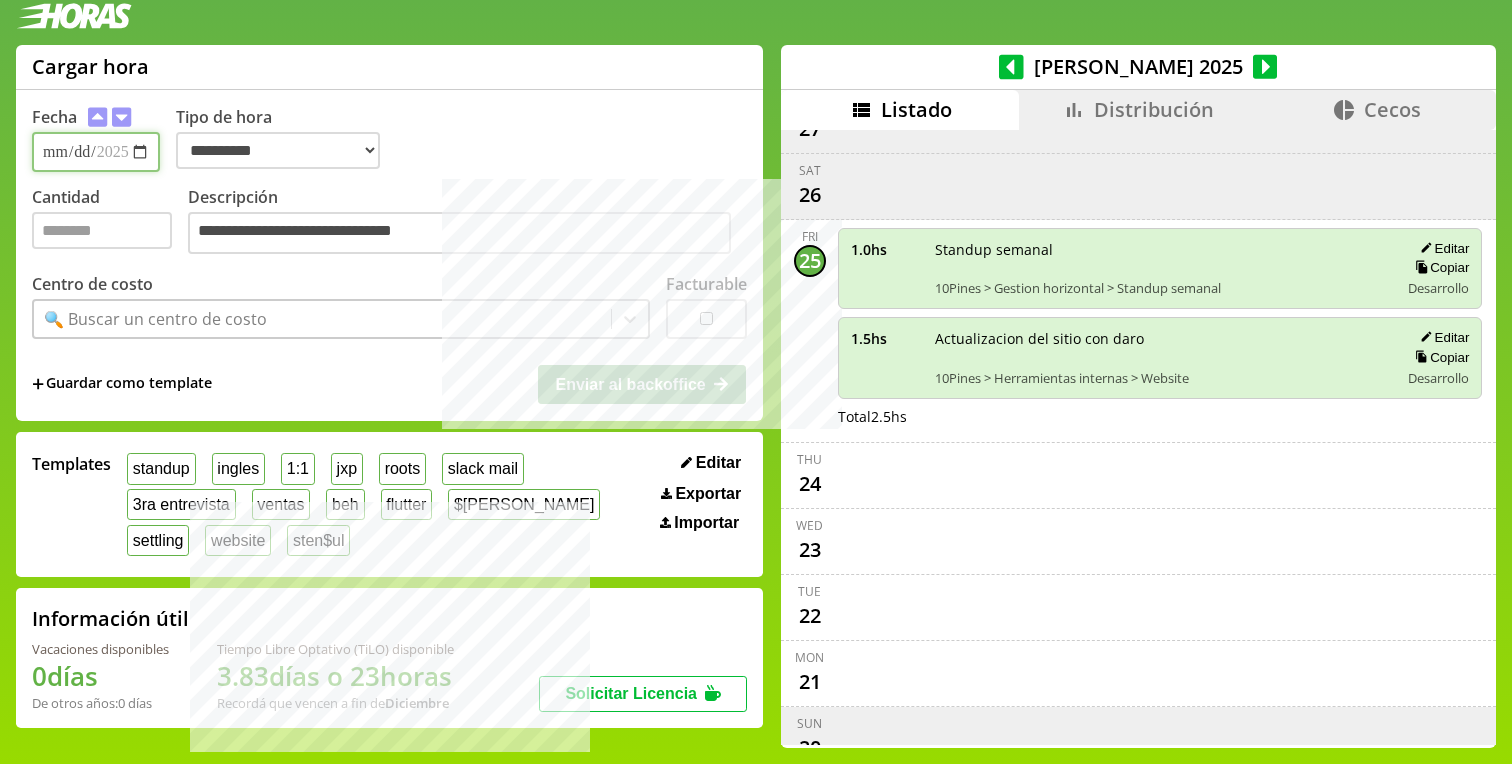 type on "**********" 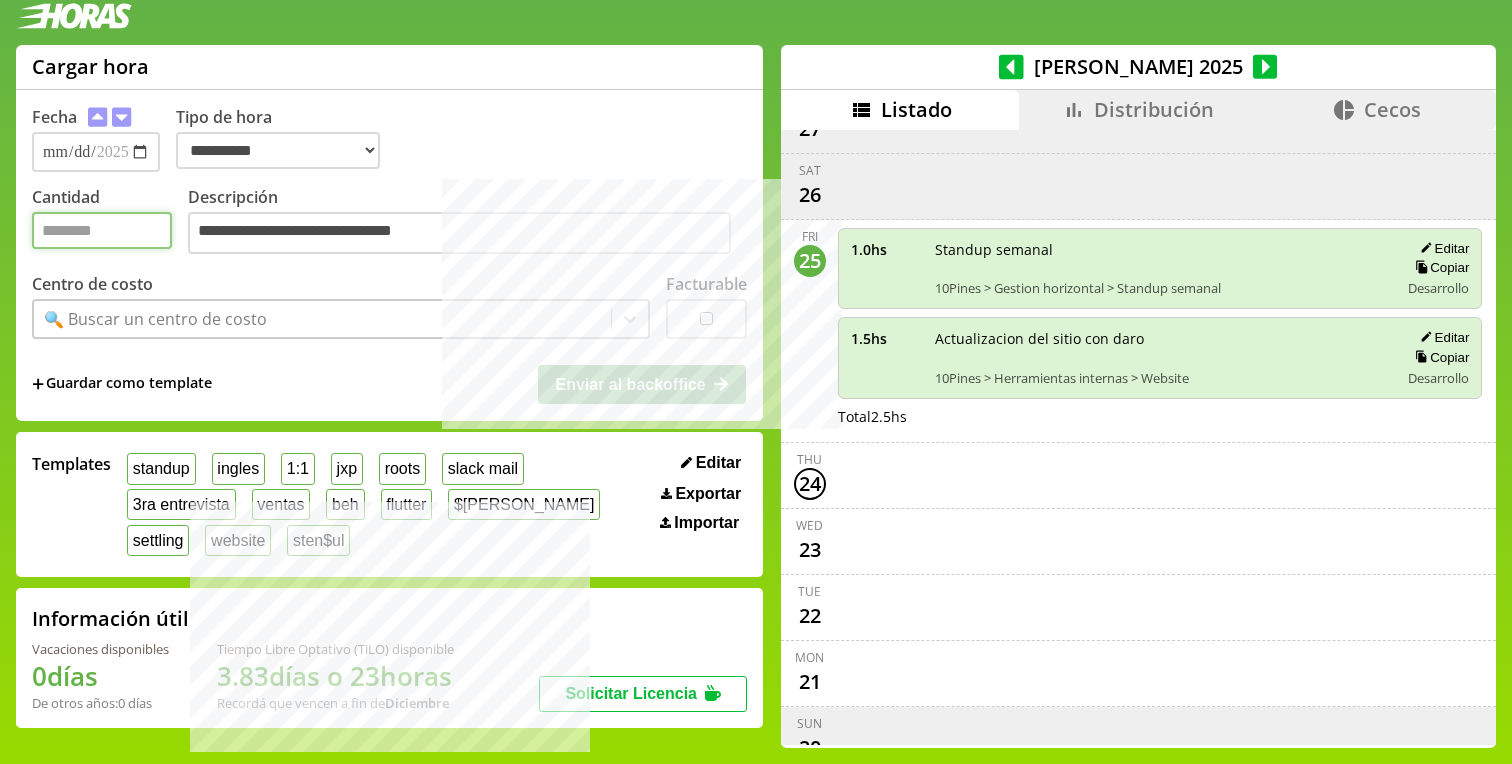 click on "Cantidad" at bounding box center (102, 230) 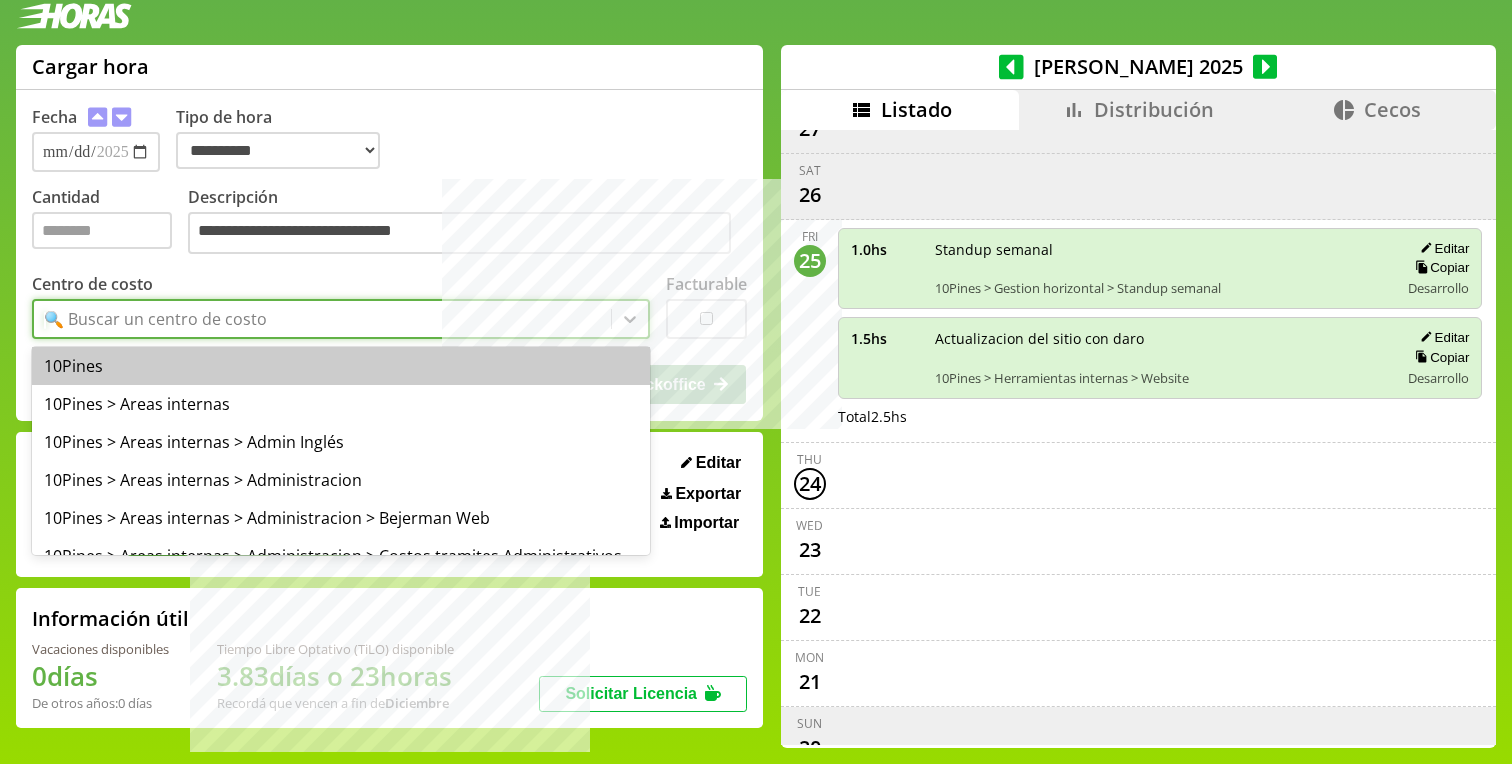 click on "🔍 Buscar un centro de costo" at bounding box center [155, 319] 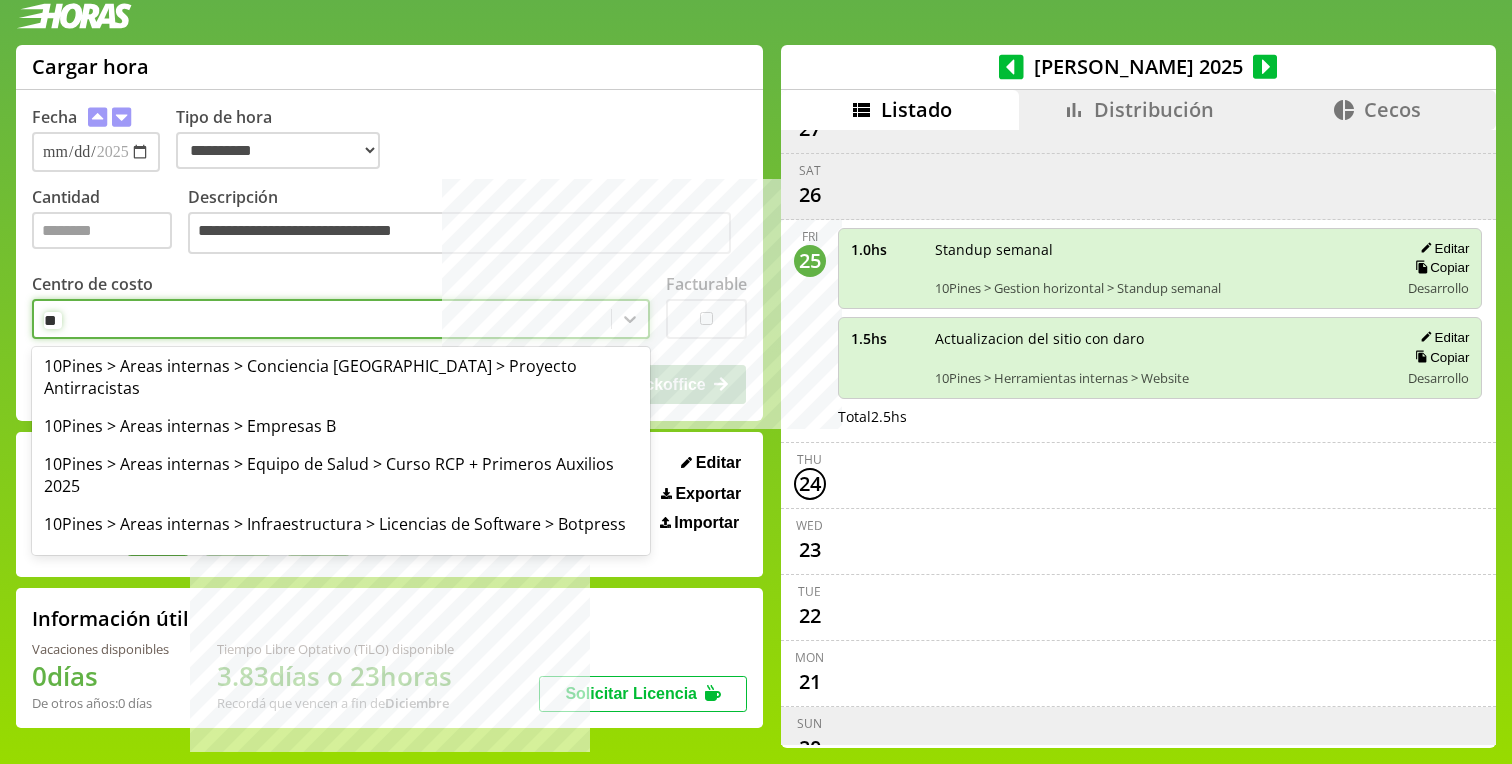 type on "*" 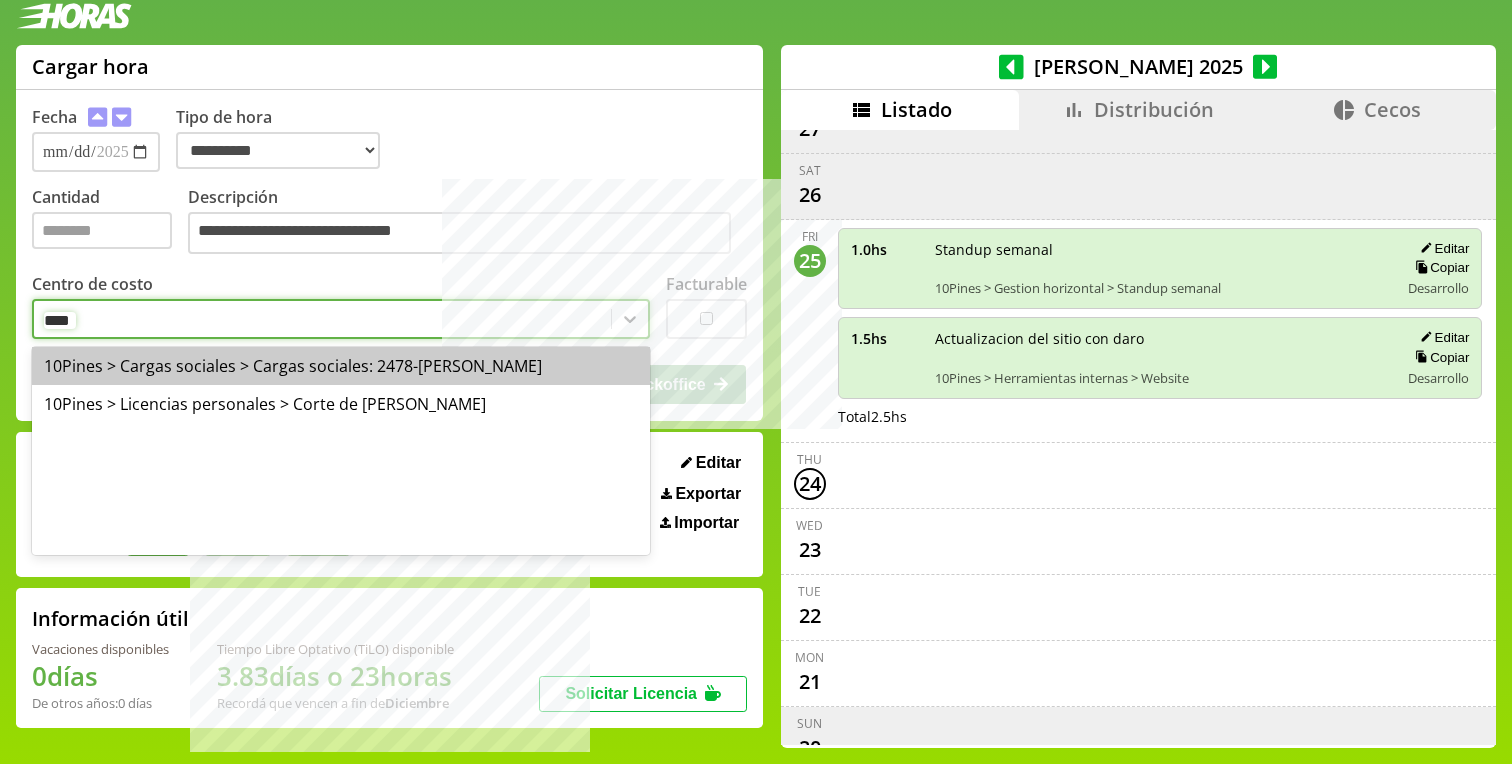 type on "*****" 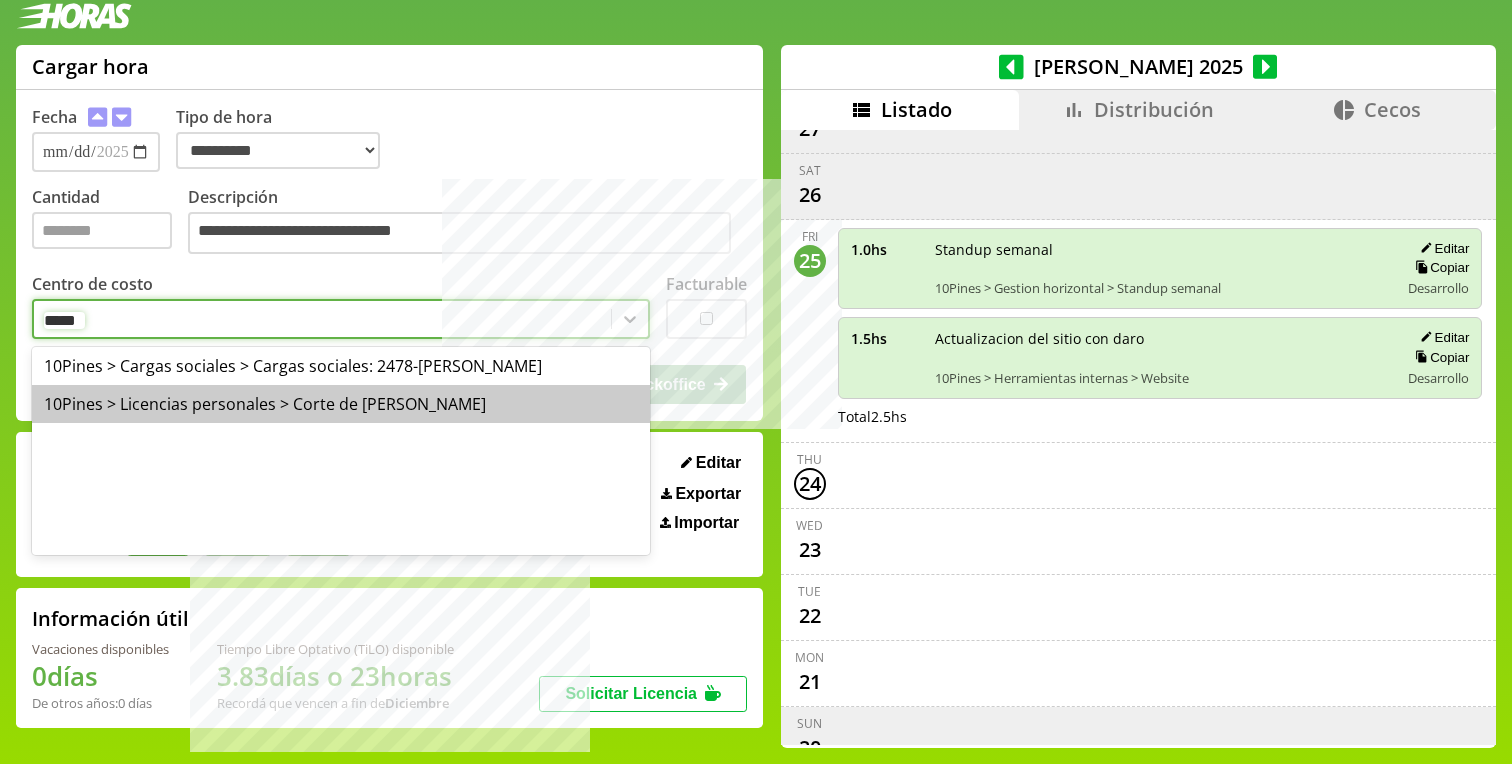click on "10Pines > Licencias personales > Corte de [PERSON_NAME]" at bounding box center [341, 404] 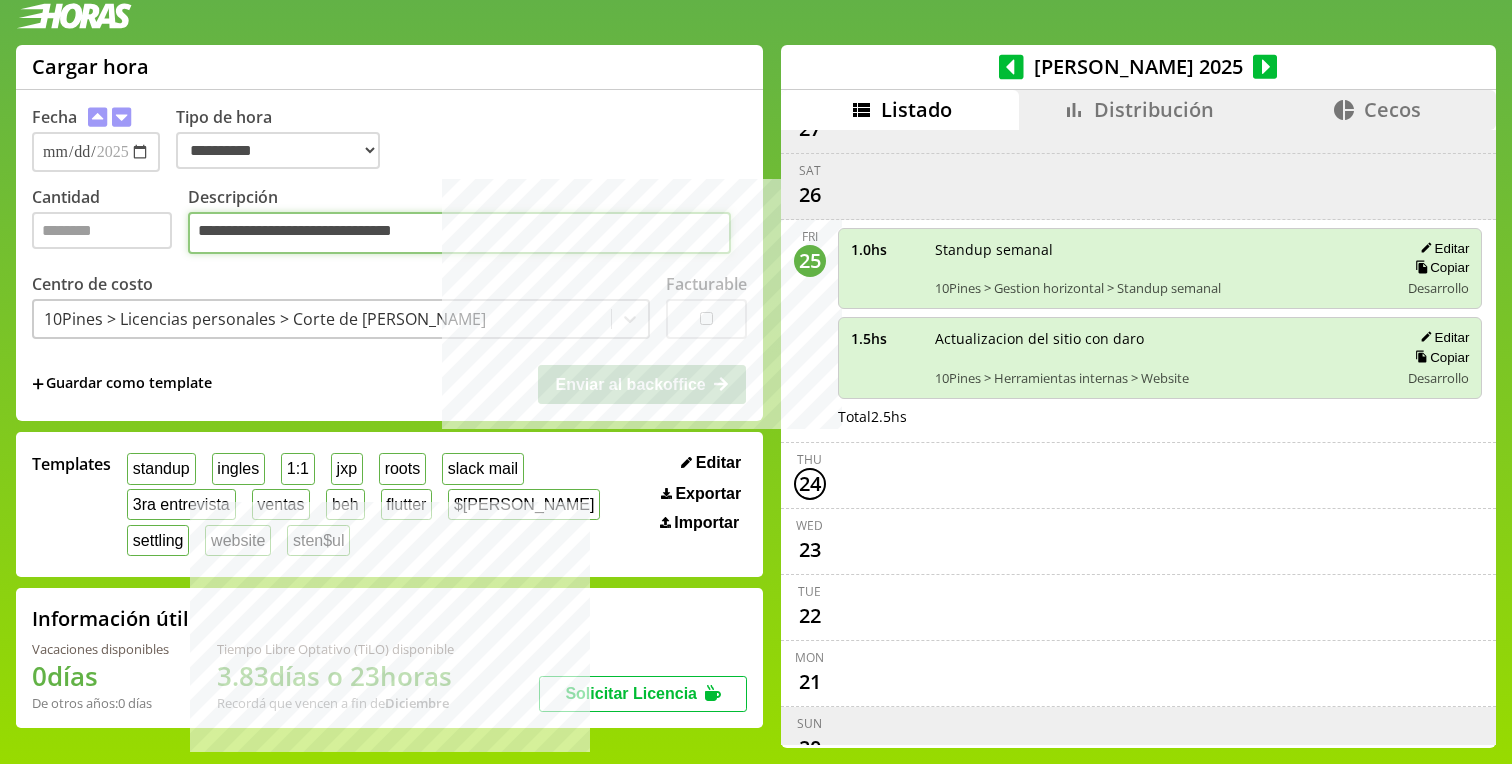 click on "**********" at bounding box center [459, 233] 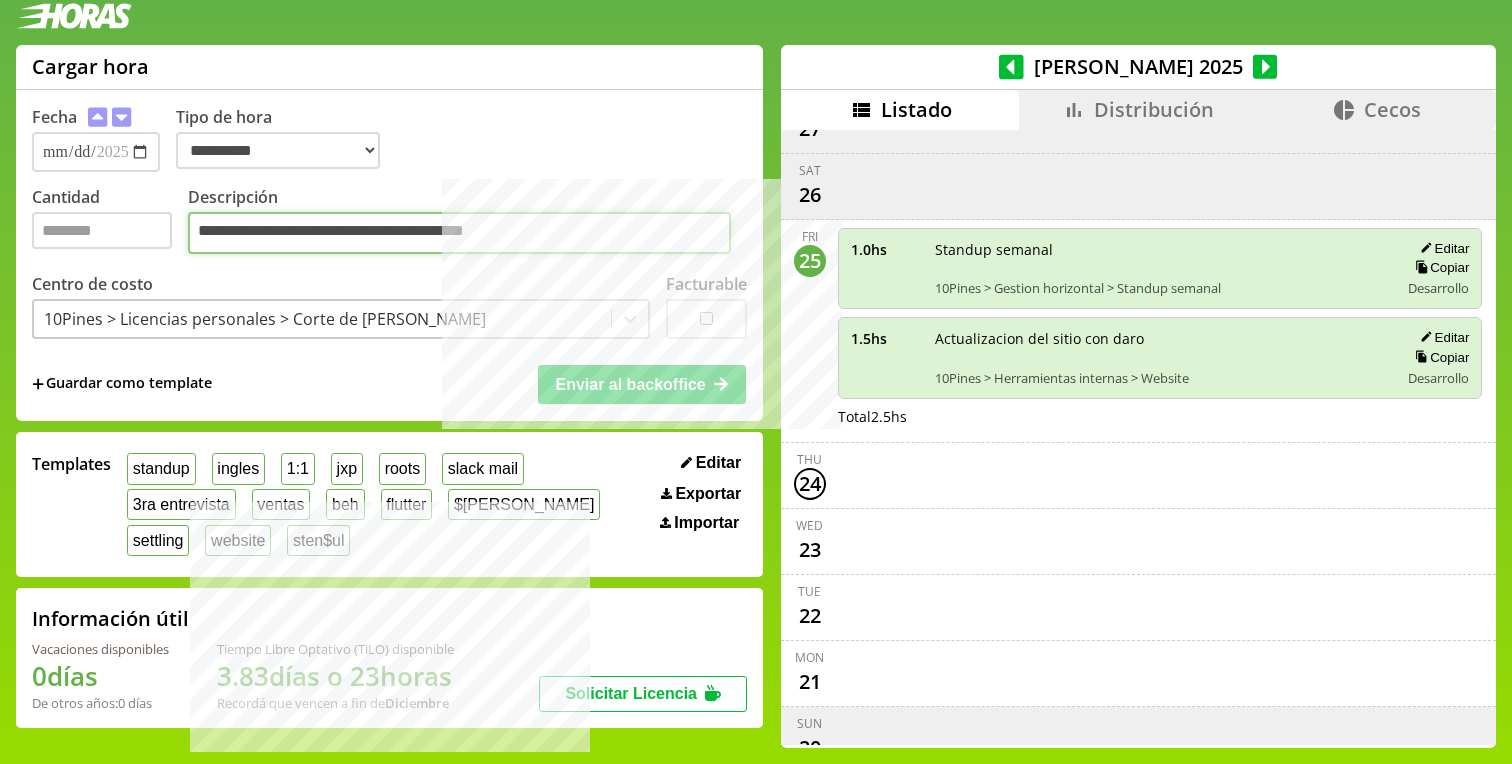 type on "**********" 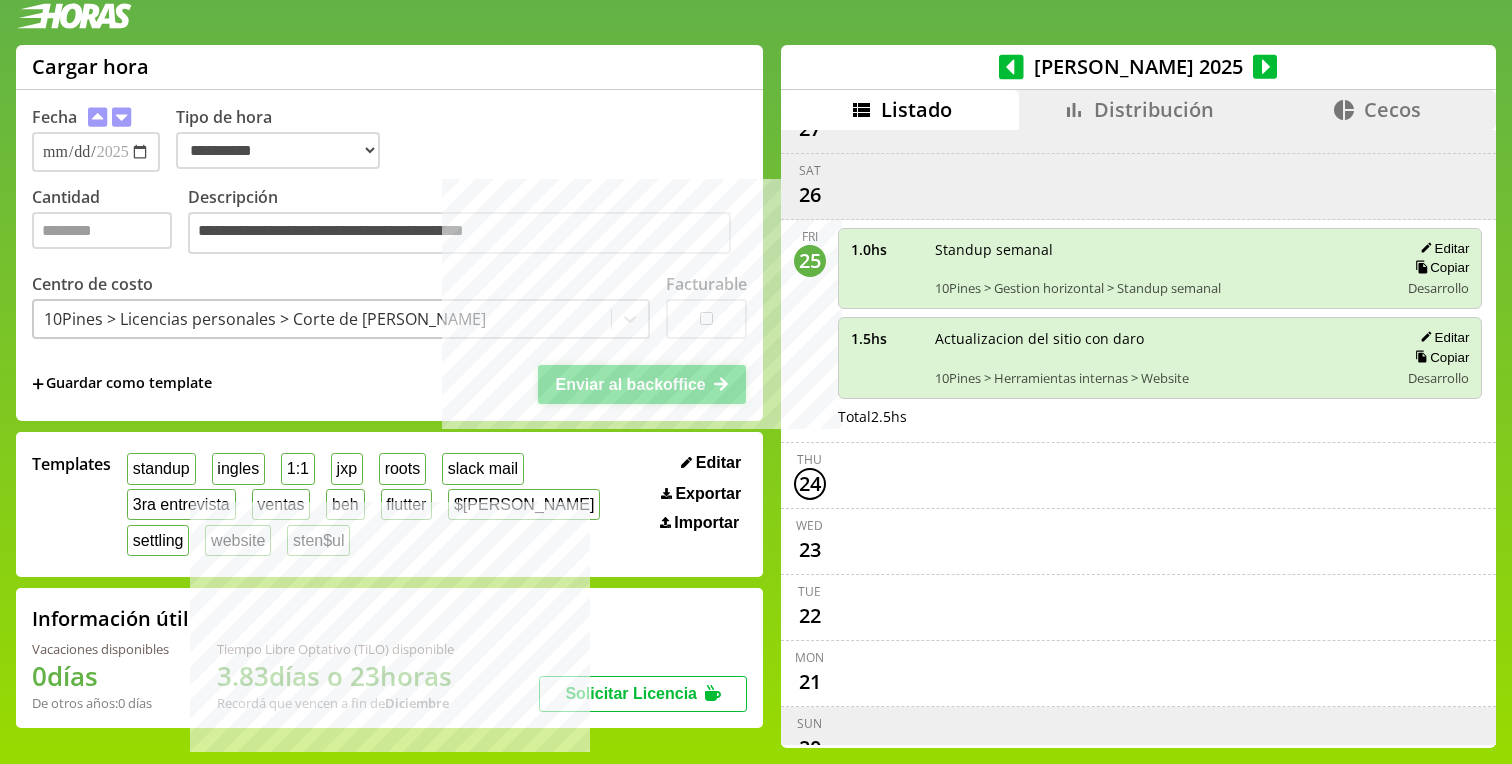 click on "Enviar al backoffice" at bounding box center [630, 384] 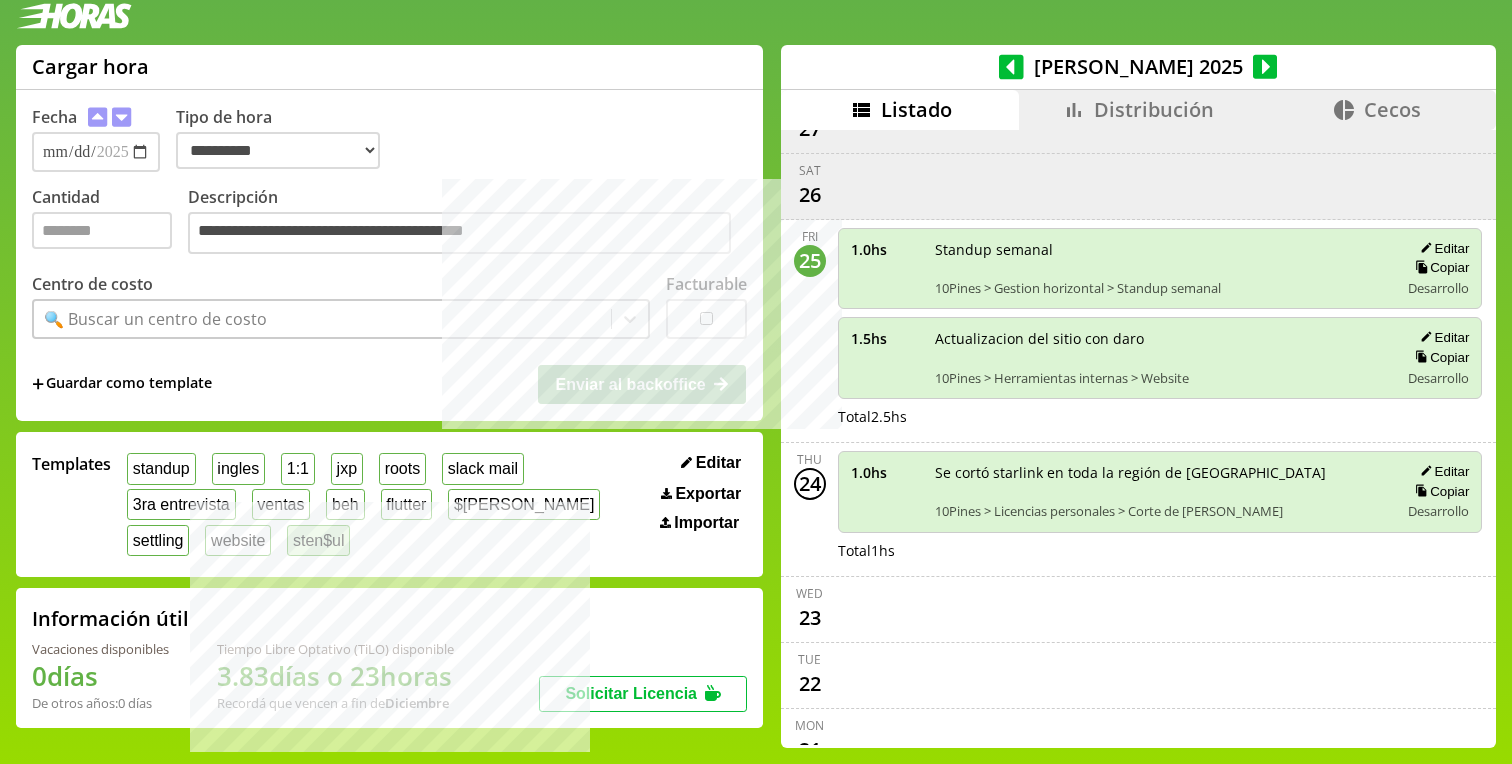 click on "sten$ul" at bounding box center [318, 540] 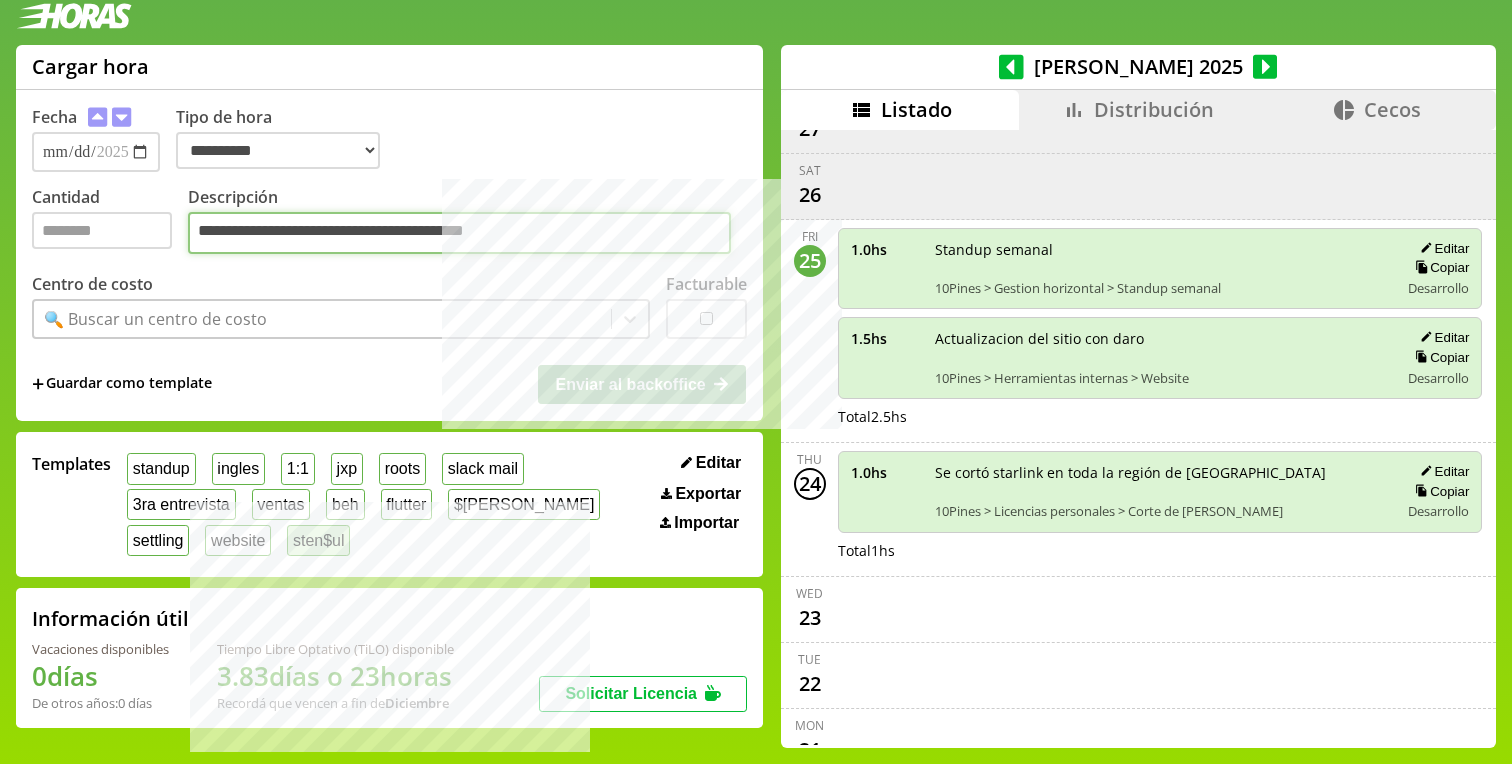 type on "*" 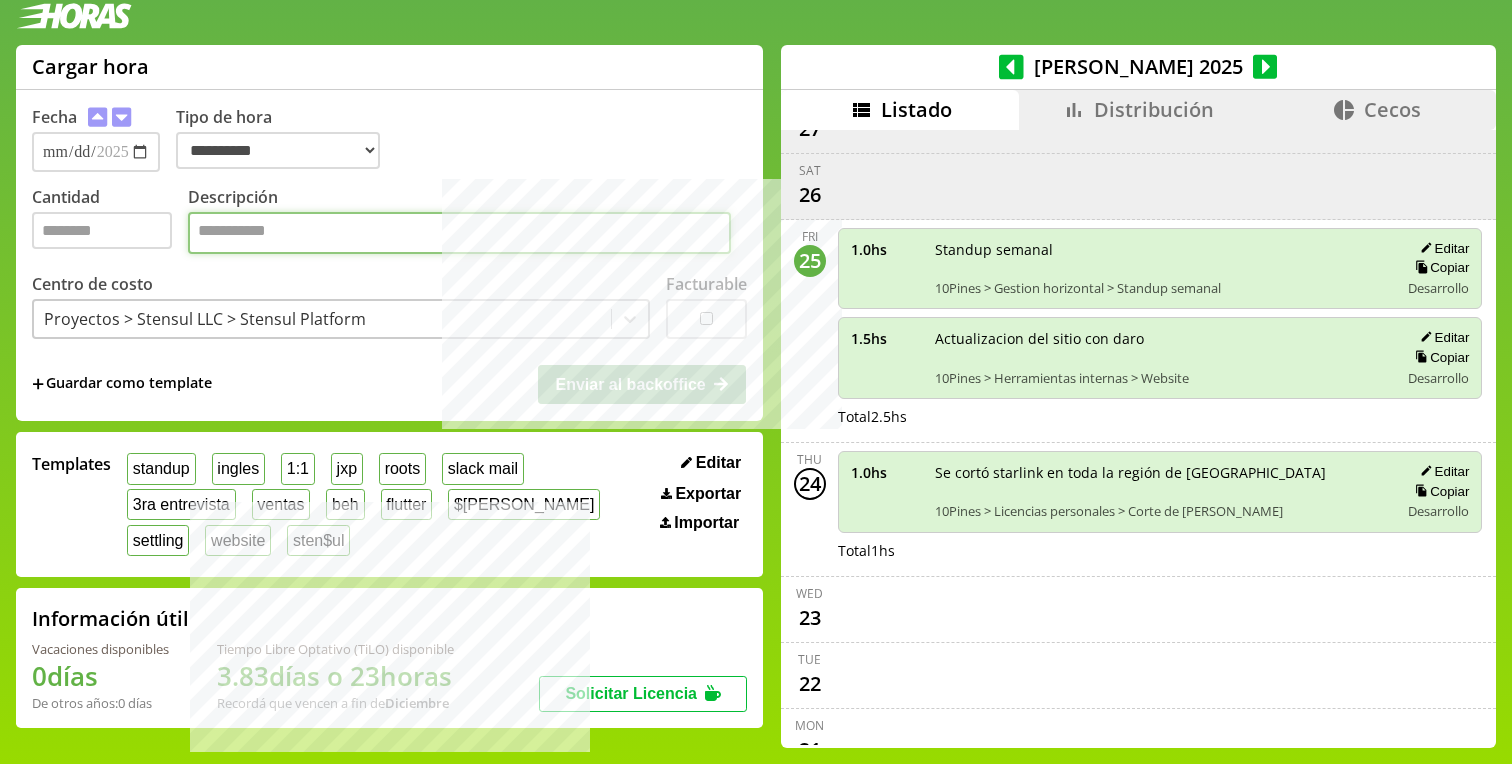 type on "*" 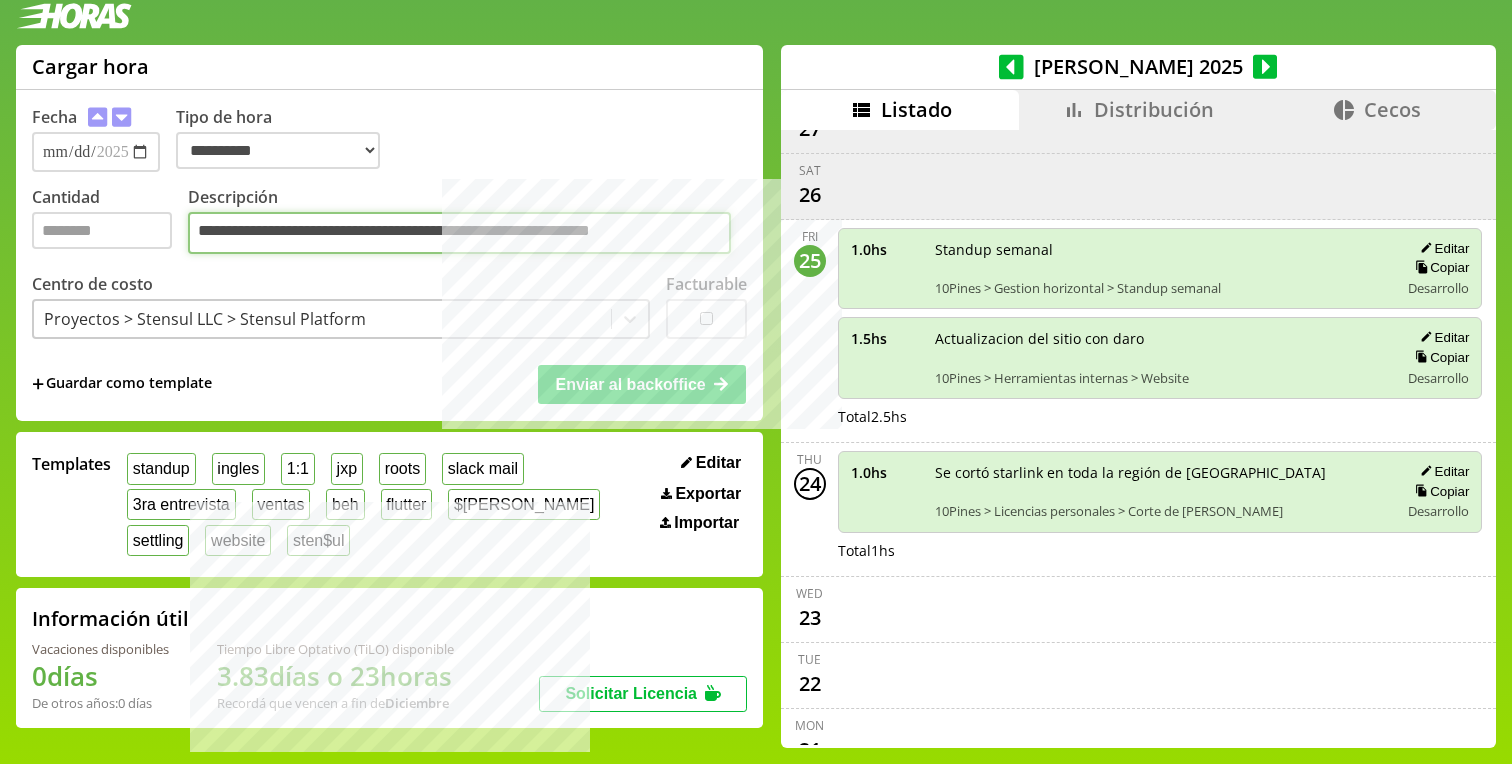 type on "**********" 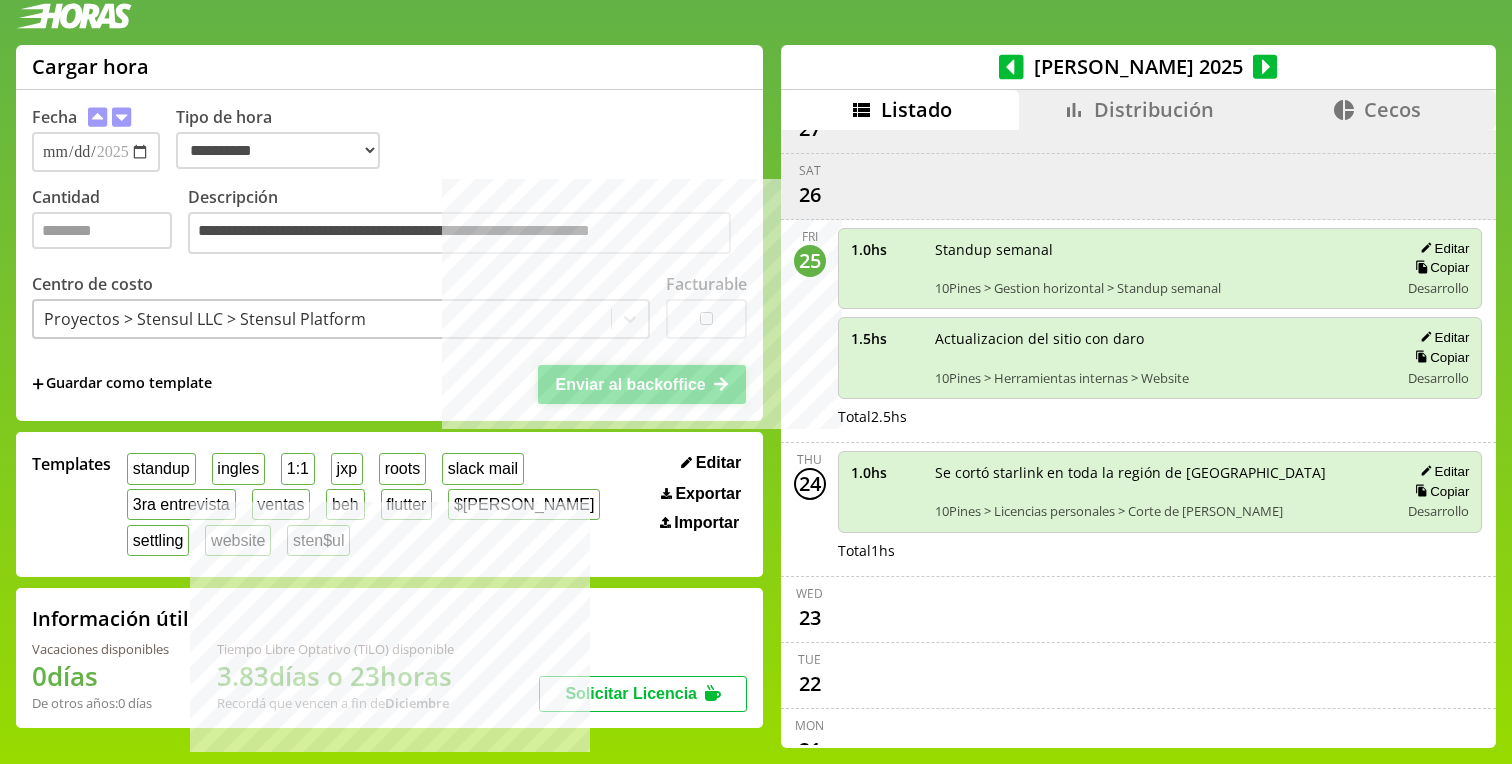 click on "Enviar al backoffice" at bounding box center (630, 384) 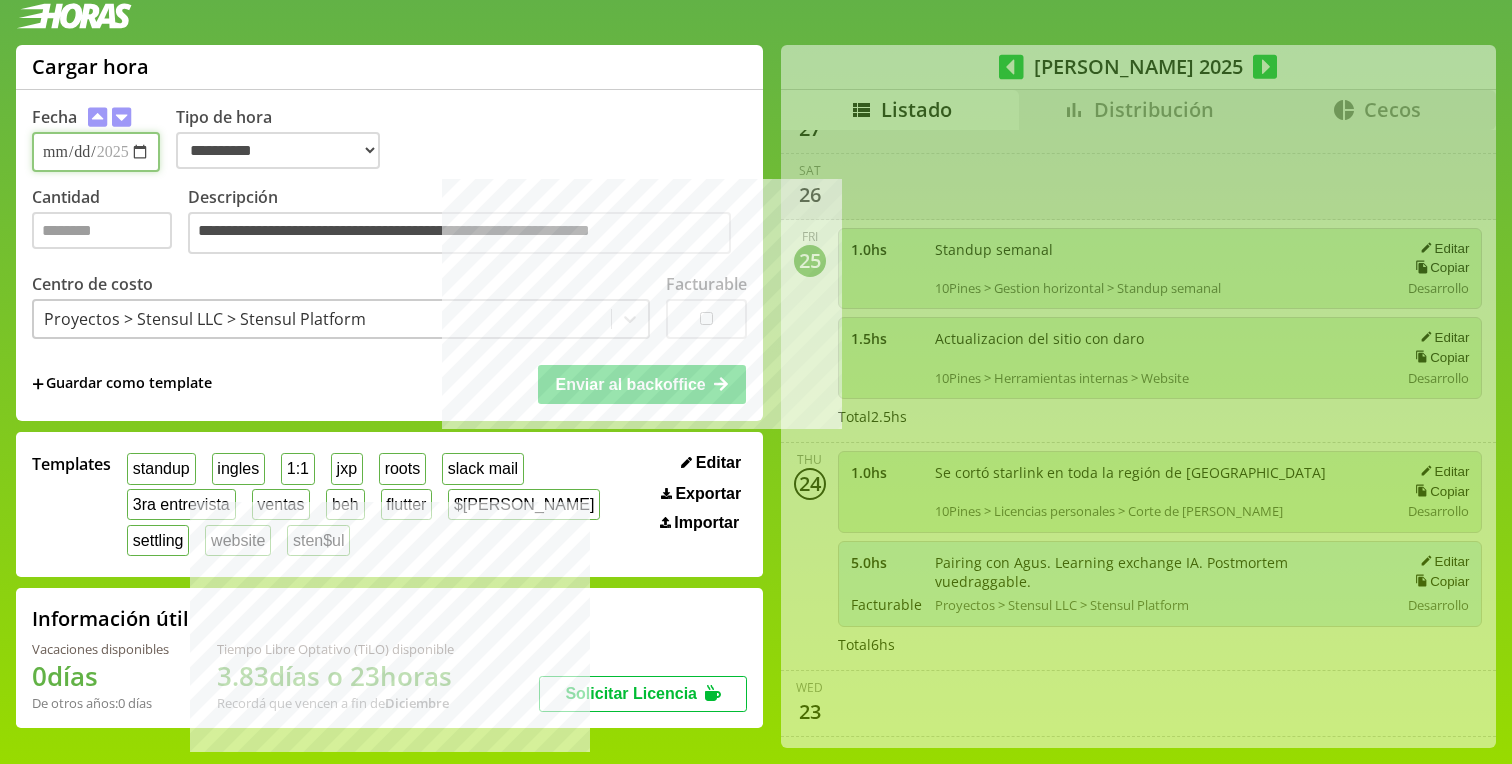 type 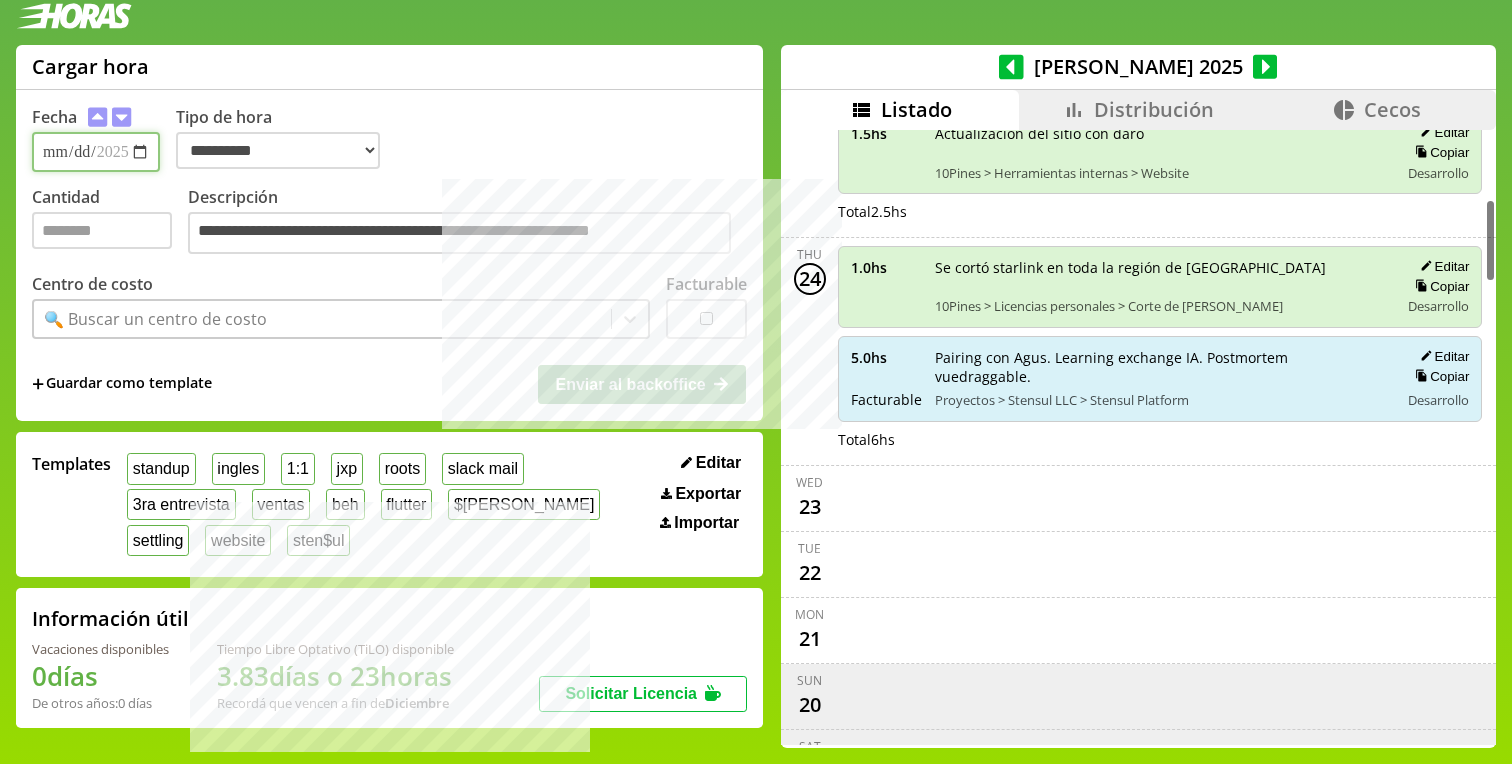 scroll, scrollTop: 493, scrollLeft: 0, axis: vertical 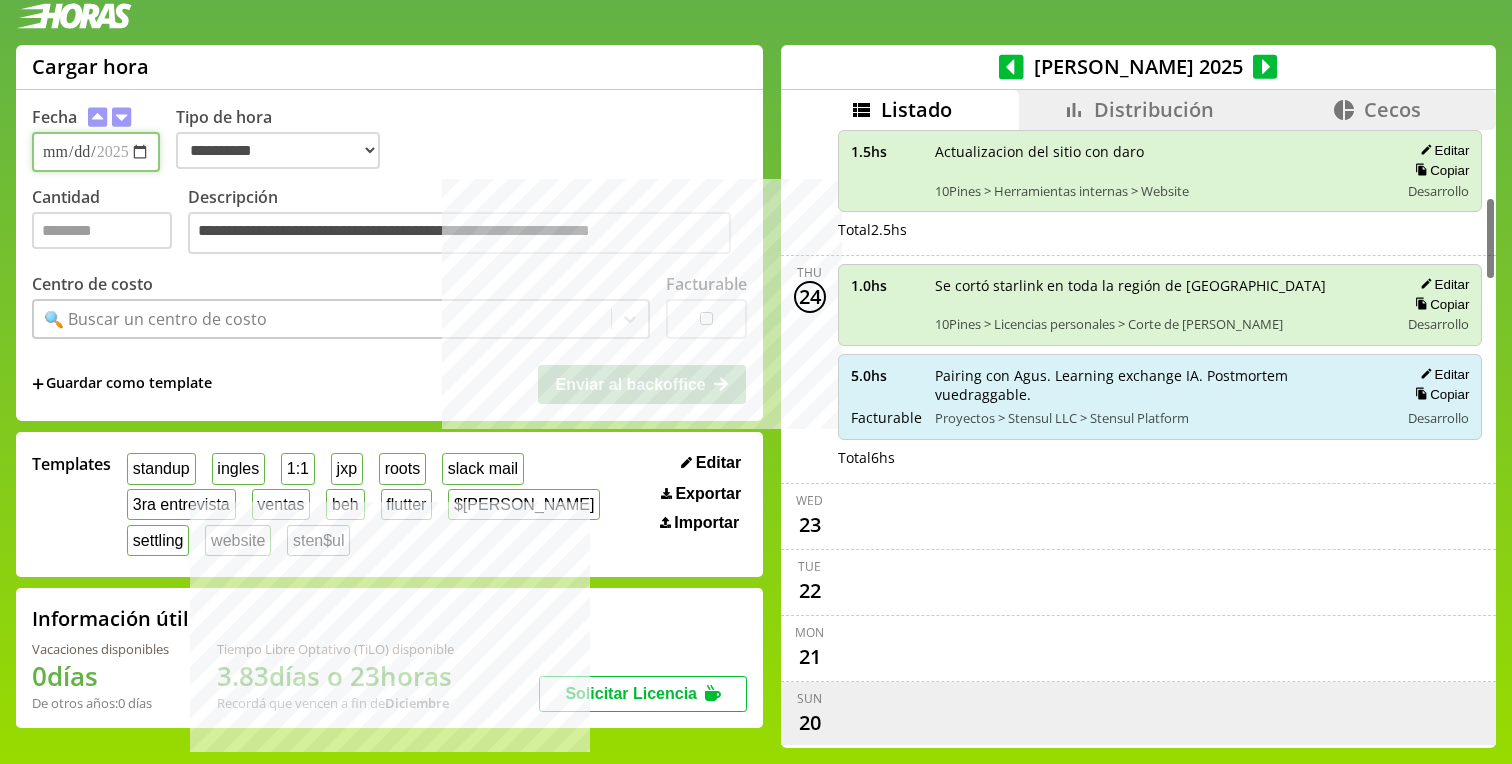 type on "**********" 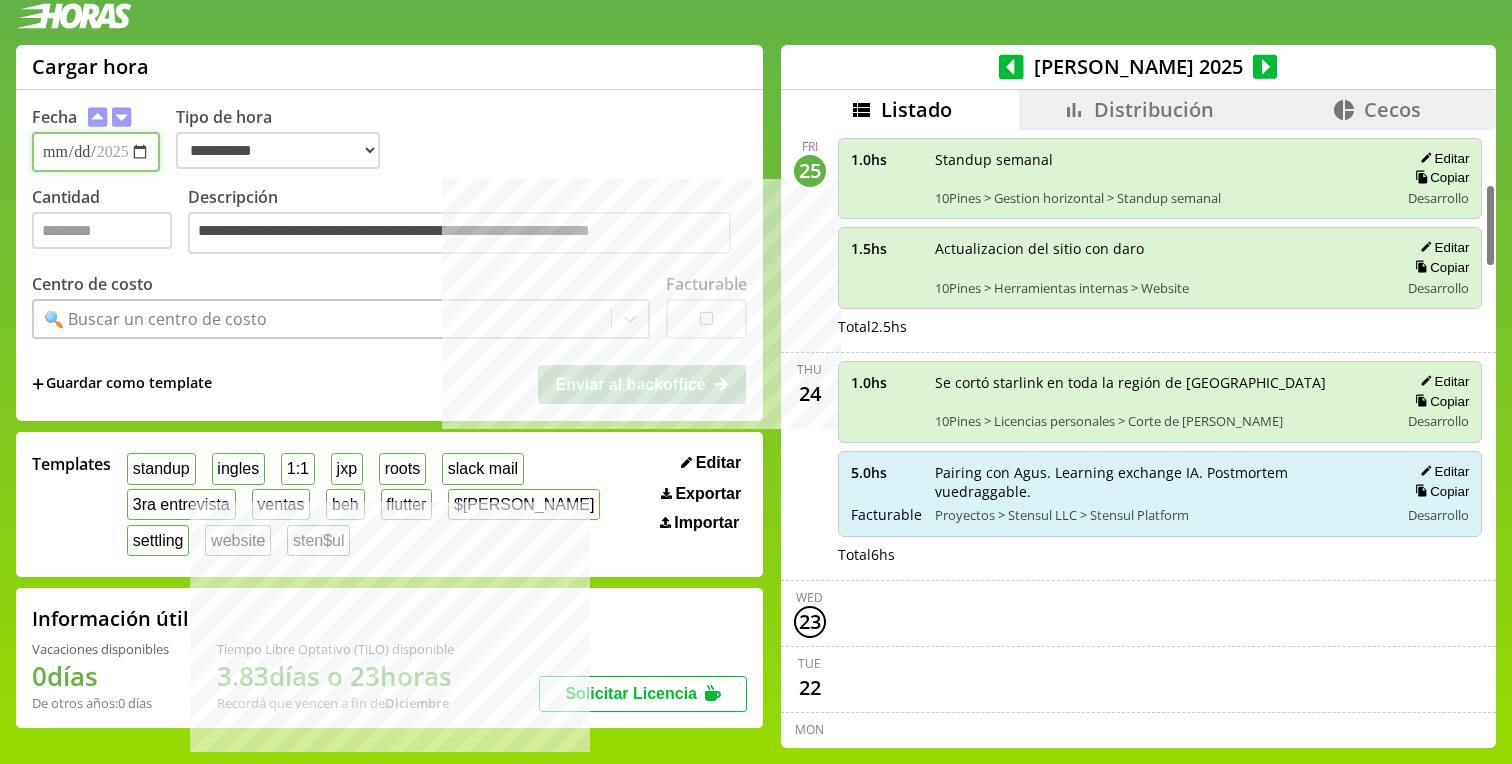scroll, scrollTop: 425, scrollLeft: 0, axis: vertical 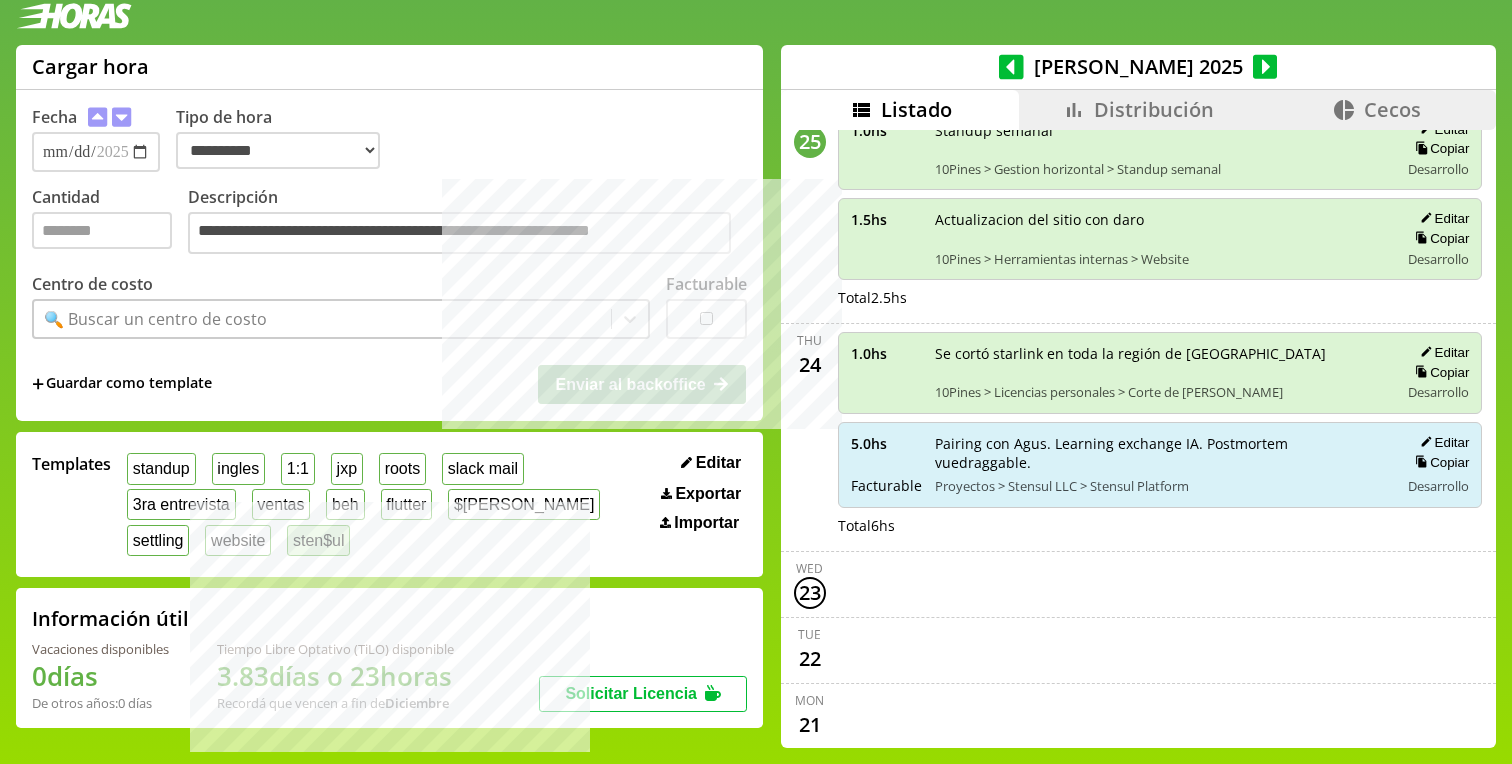 click on "sten$ul" at bounding box center (318, 540) 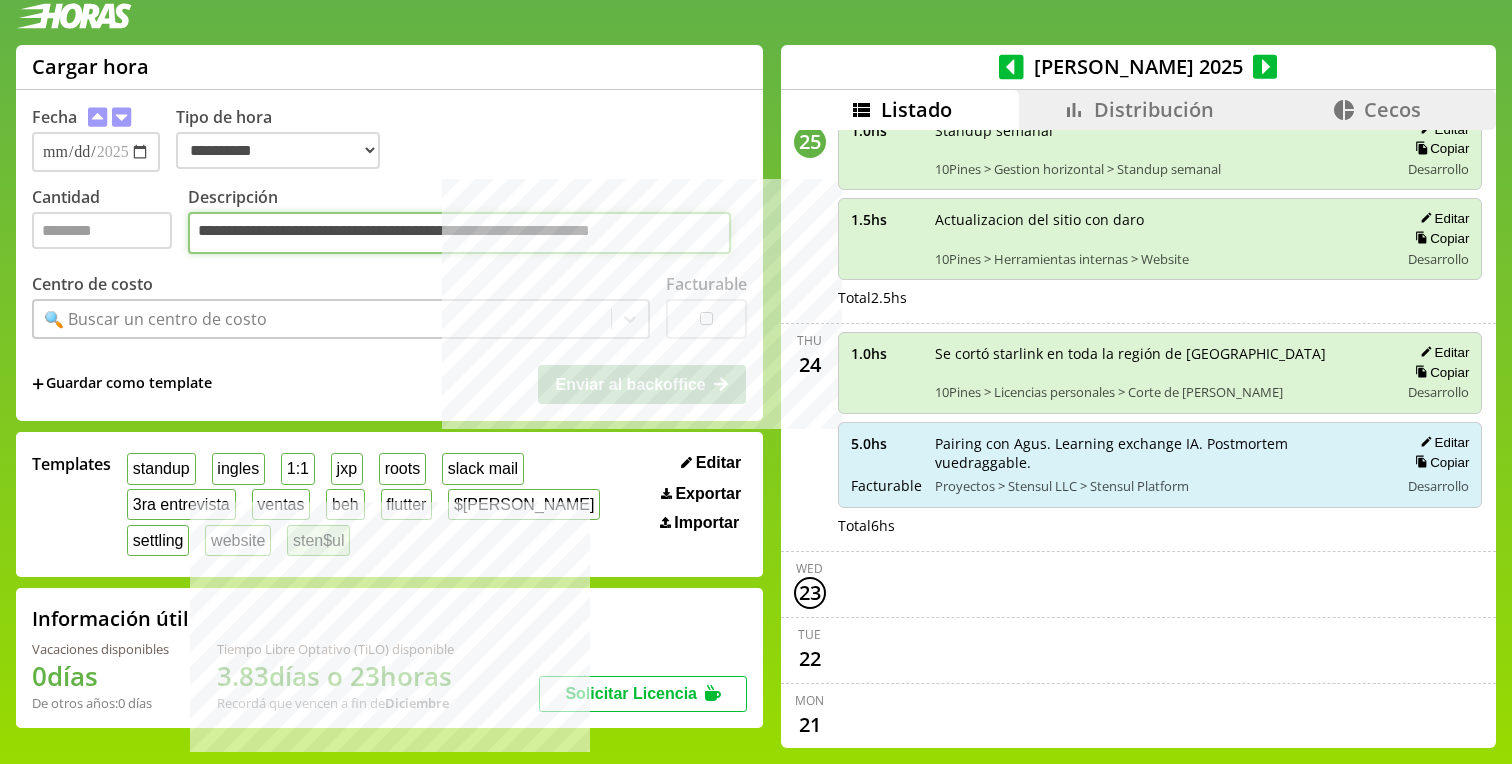 type on "*" 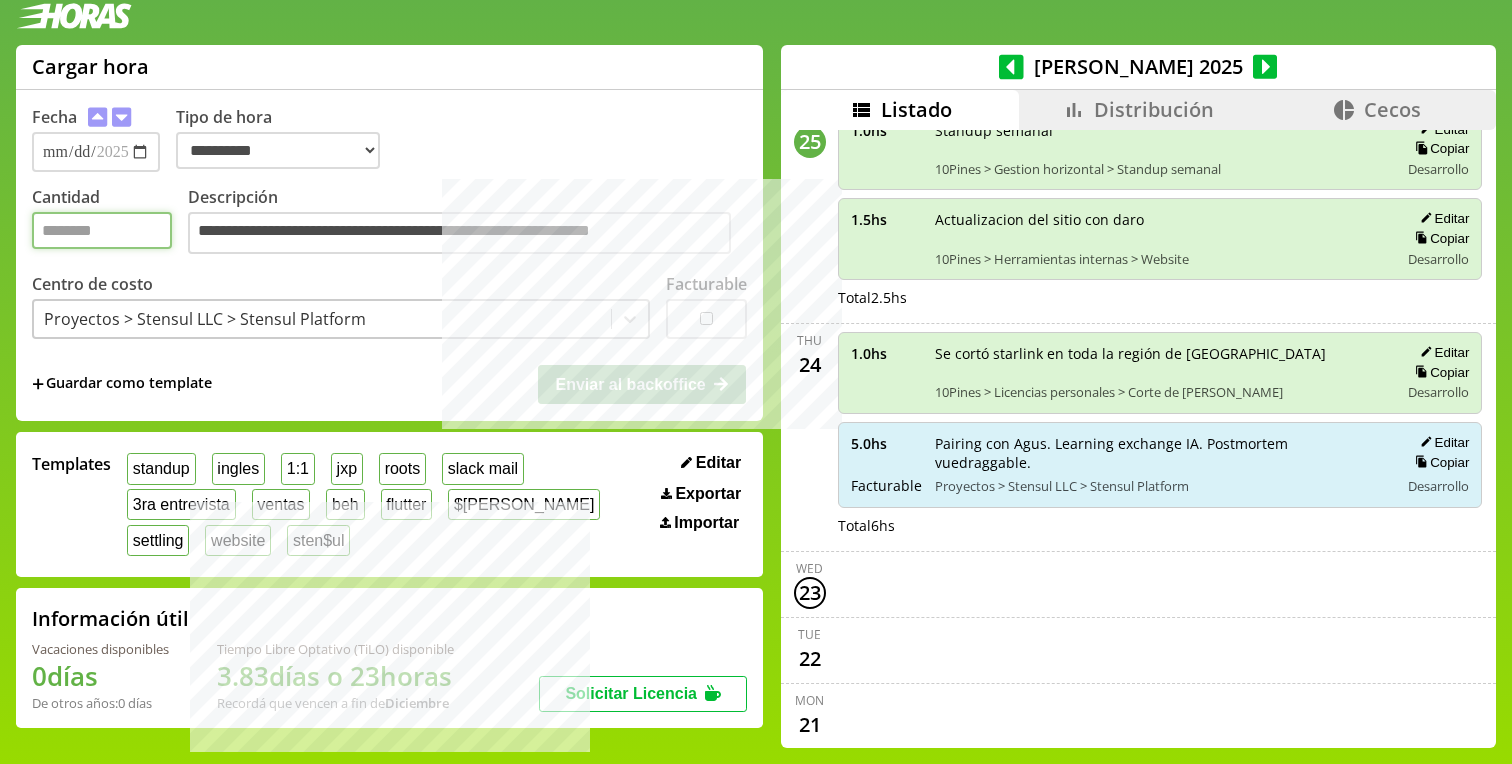 click on "*" at bounding box center [102, 230] 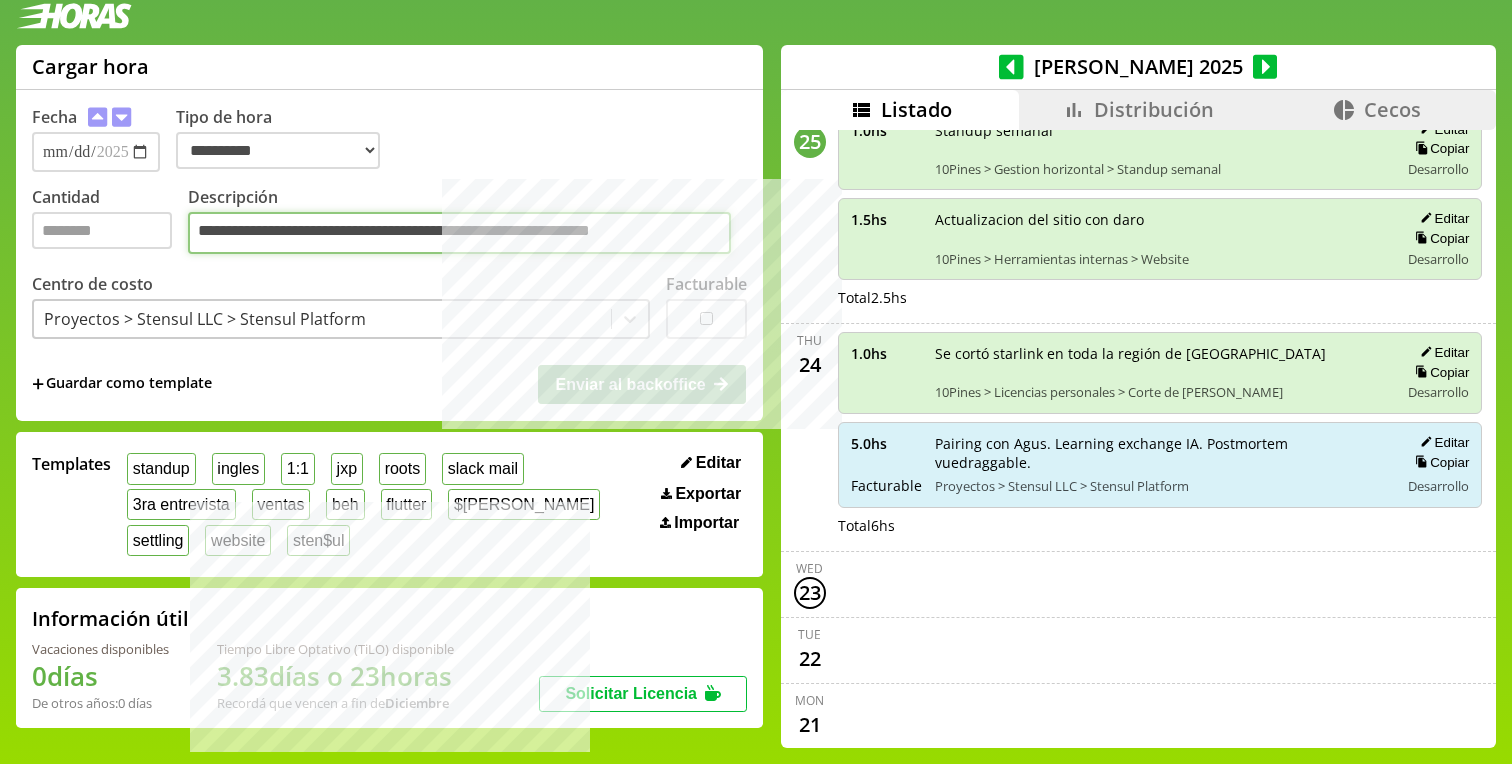 click on "**********" at bounding box center [459, 233] 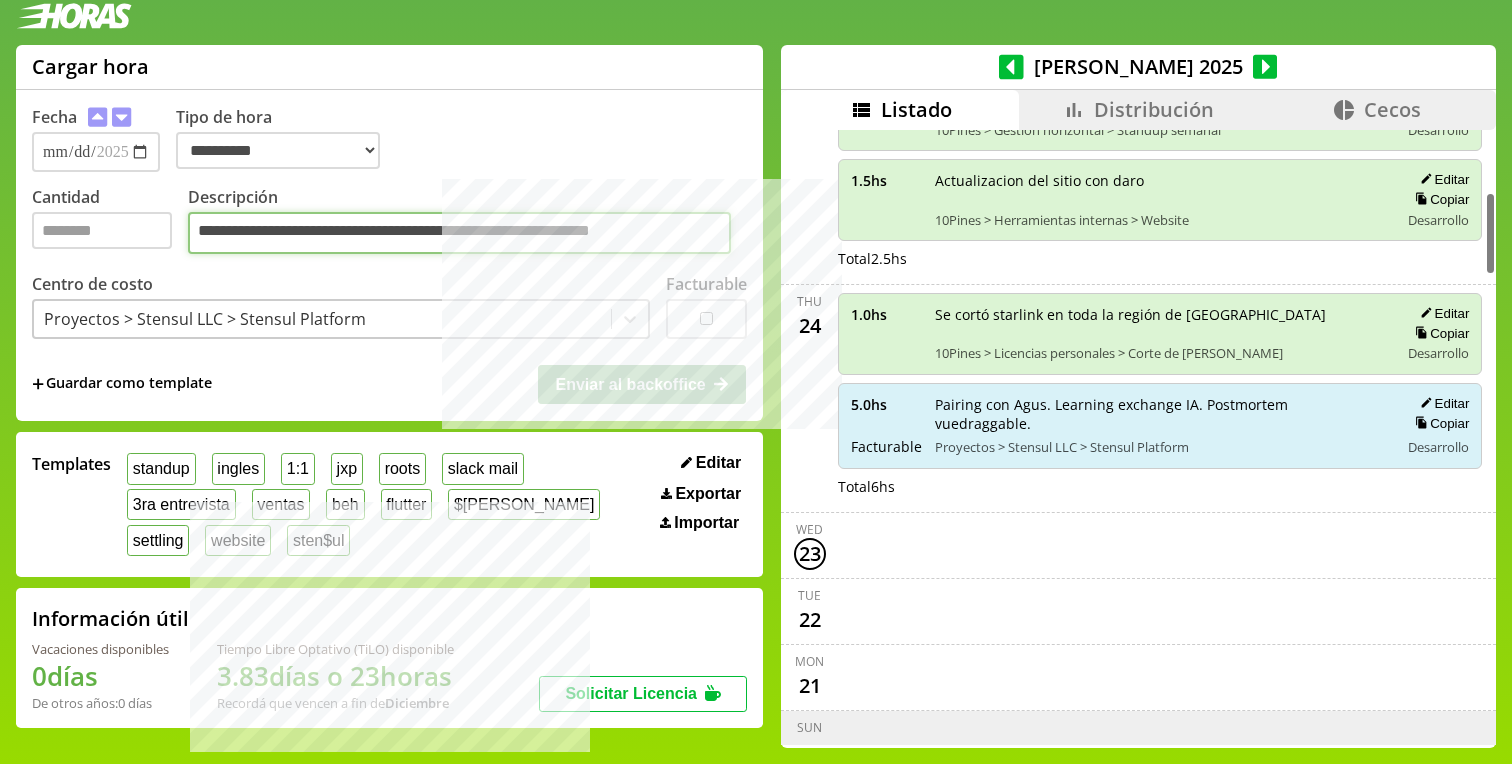 scroll, scrollTop: 466, scrollLeft: 0, axis: vertical 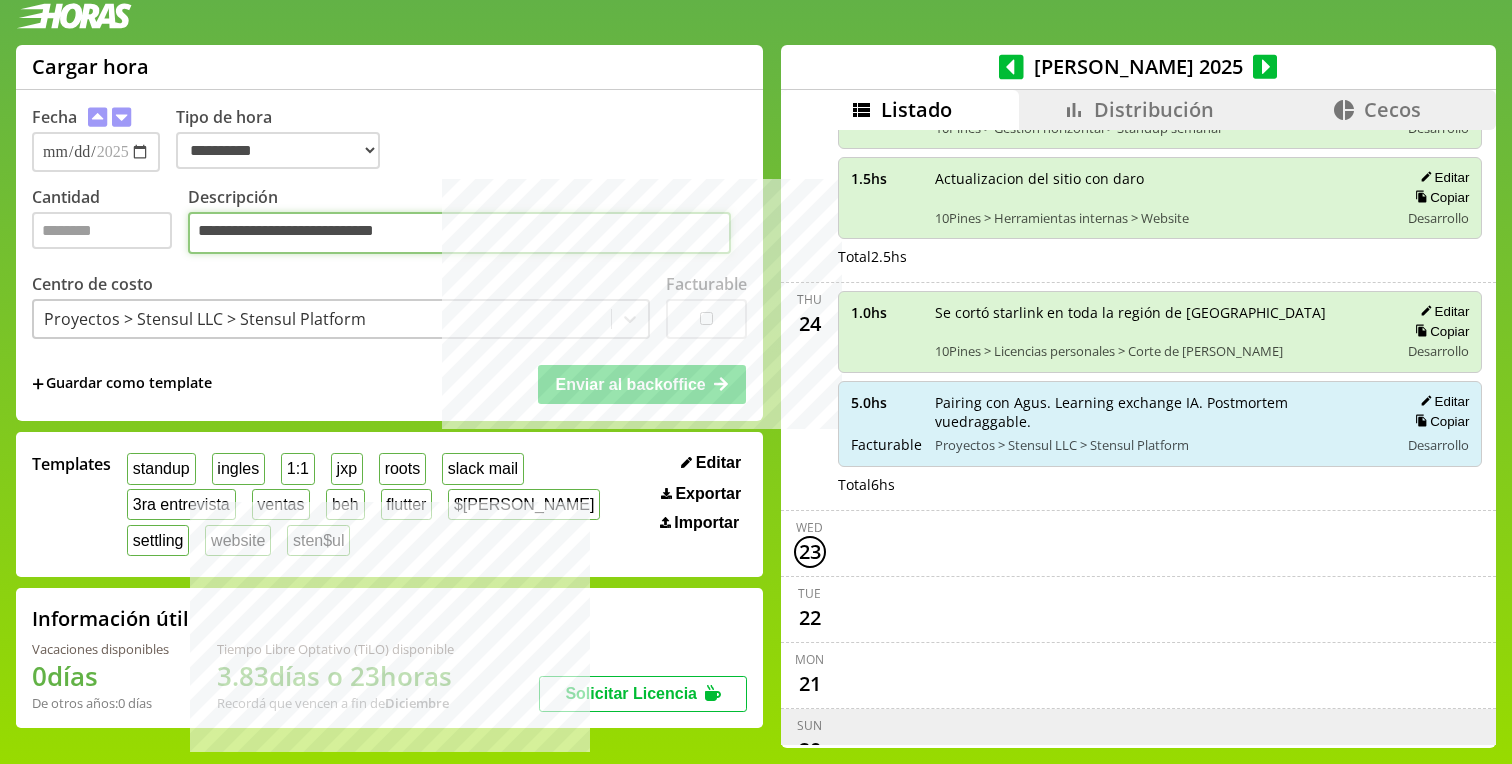 type on "**********" 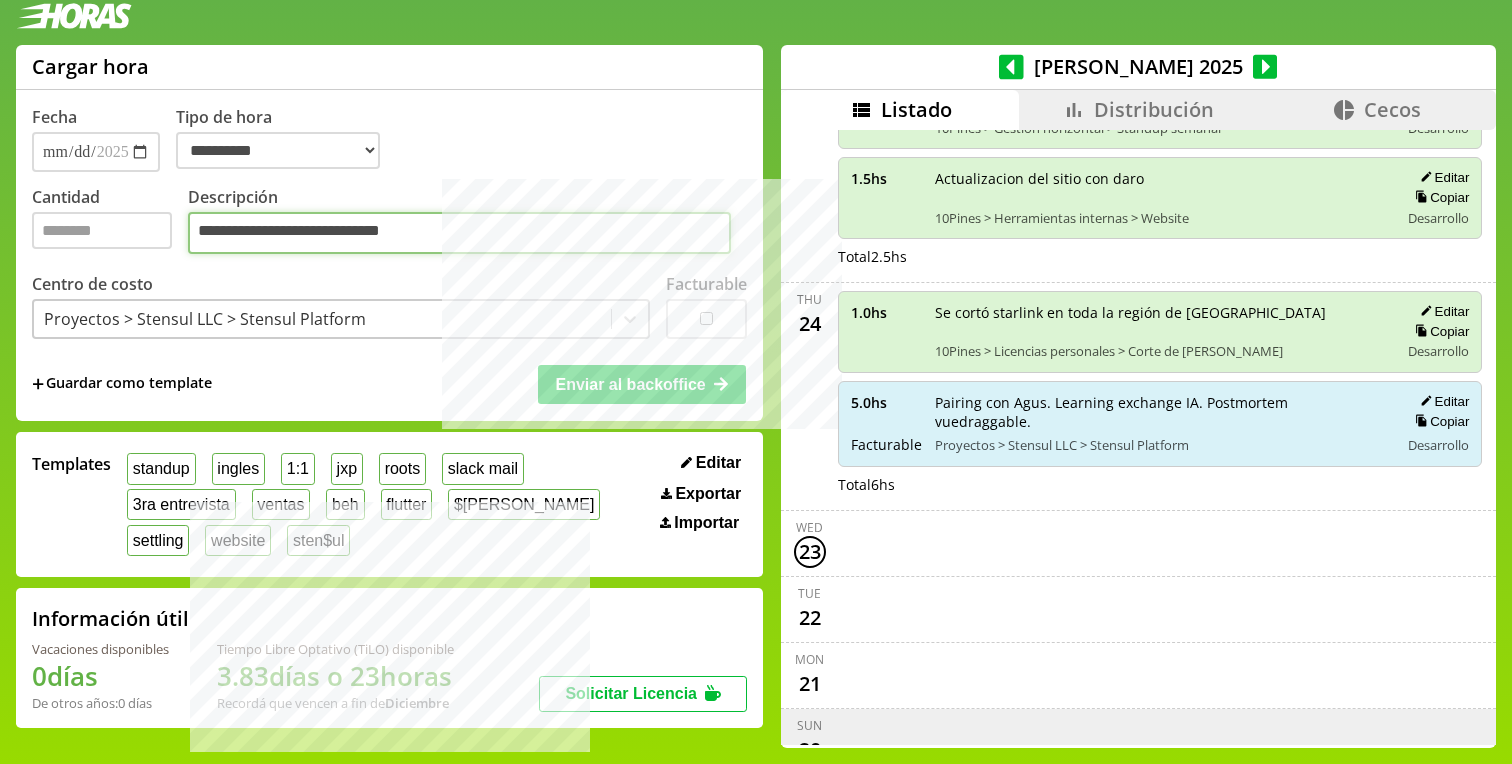 type 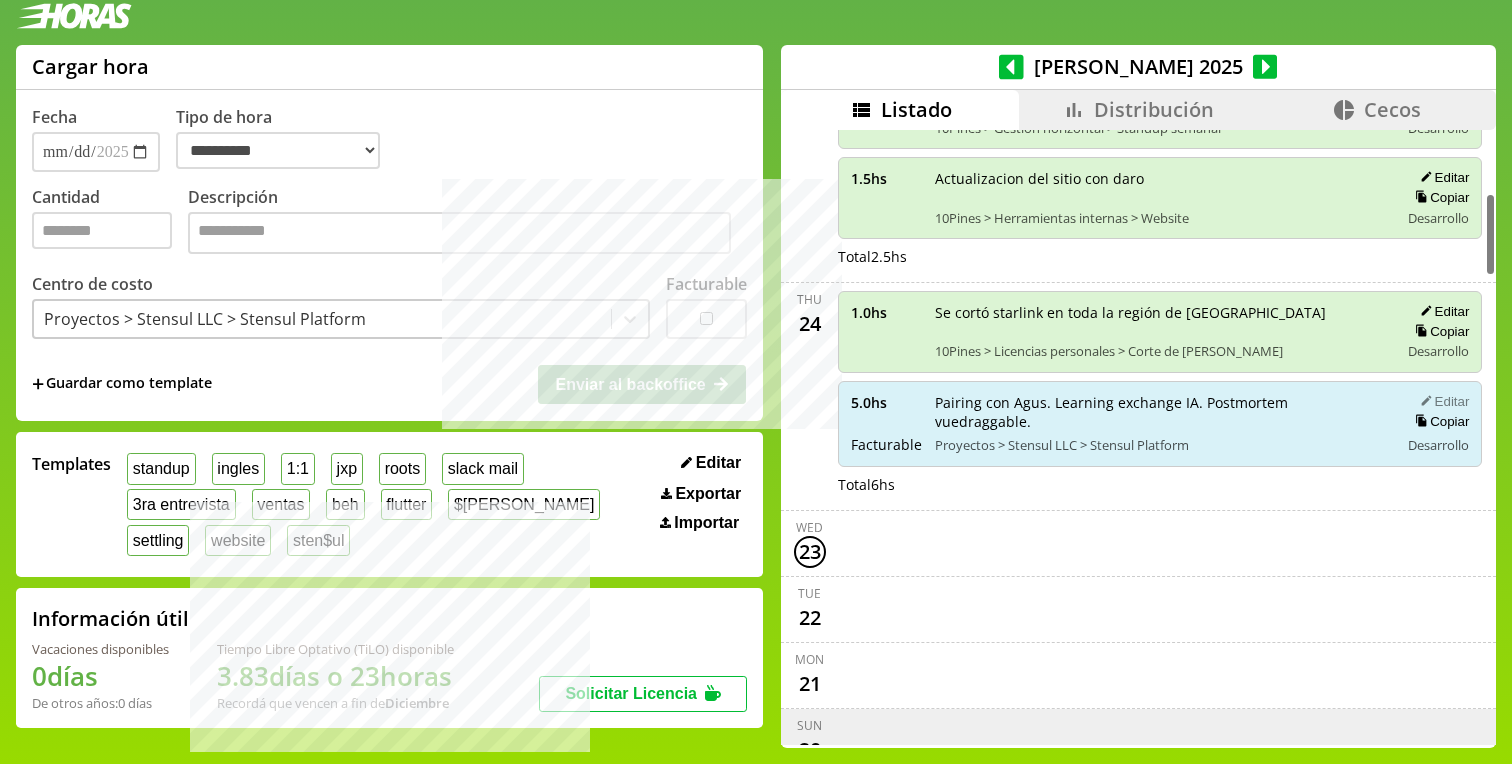 click on "Editar" at bounding box center [1441, 401] 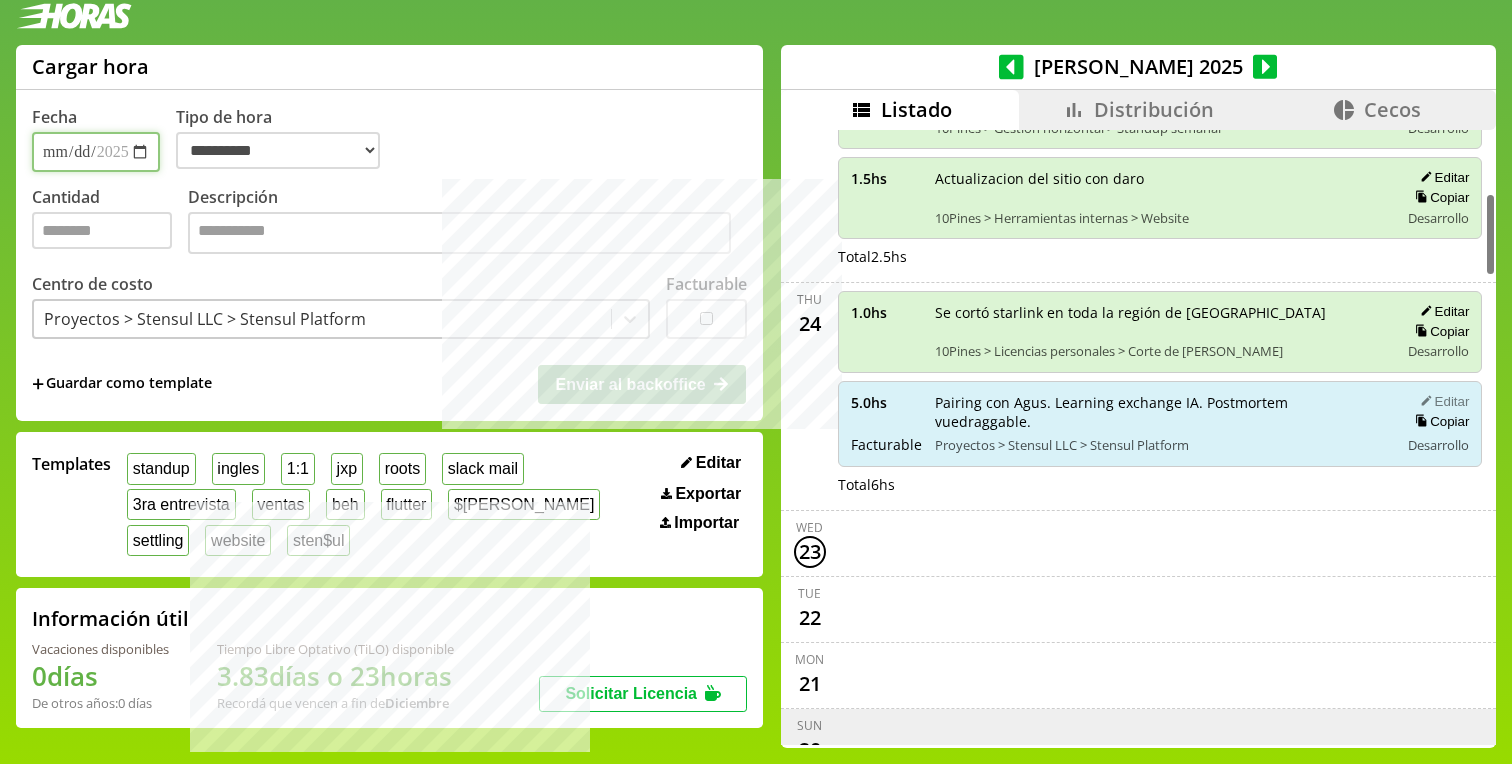 type on "**********" 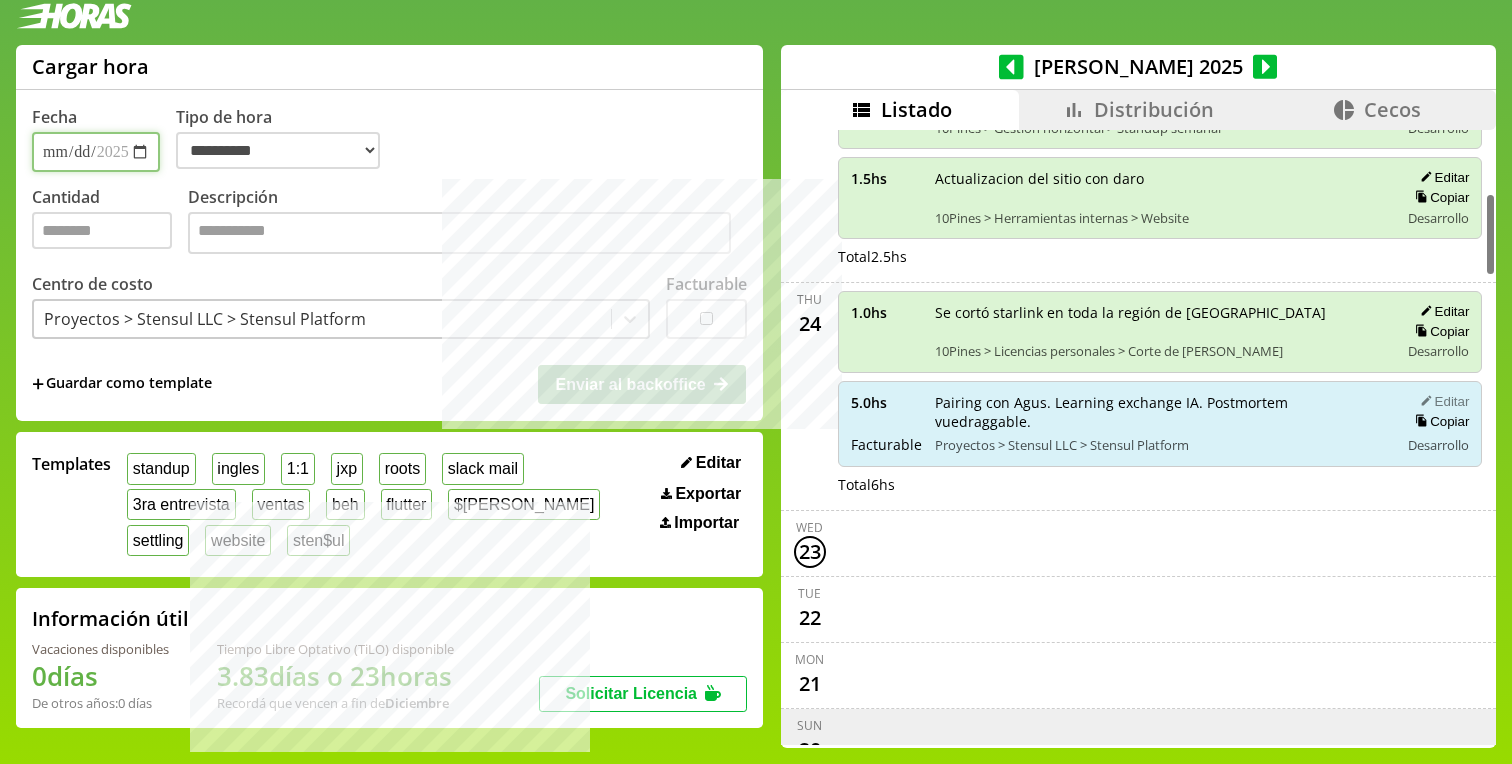 type on "*" 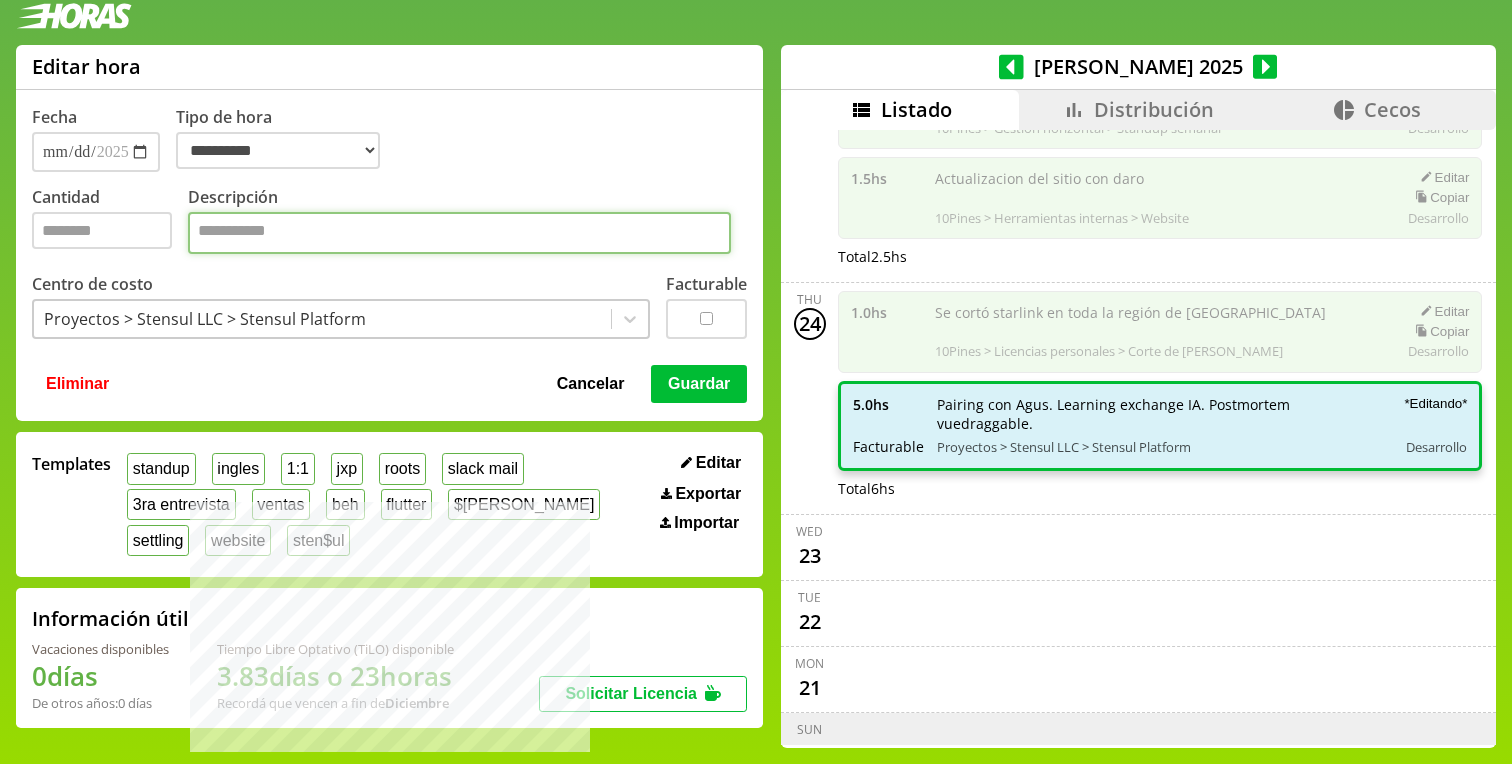 click on "**********" at bounding box center [459, 233] 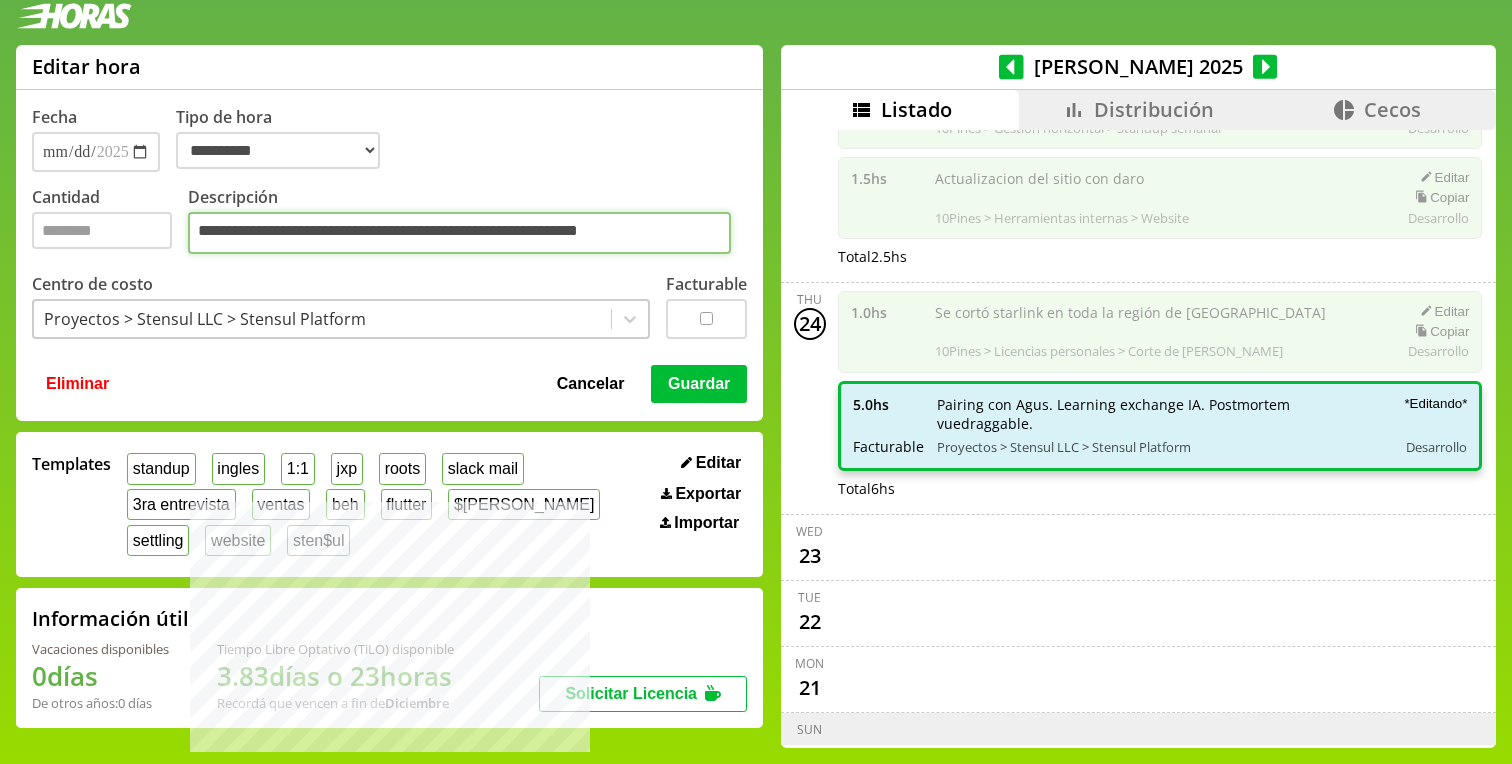 type on "**********" 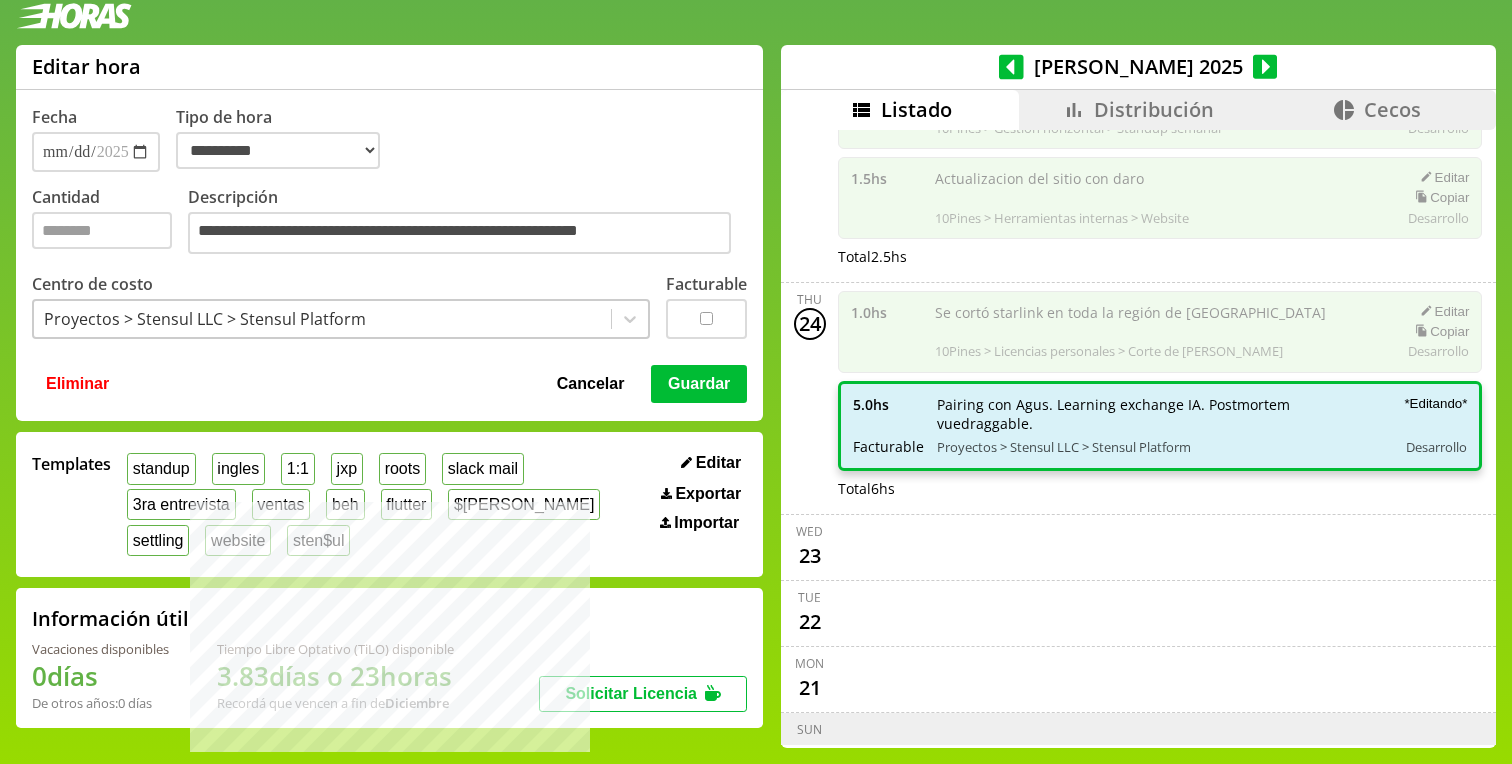 click on "Guardar" at bounding box center [699, 384] 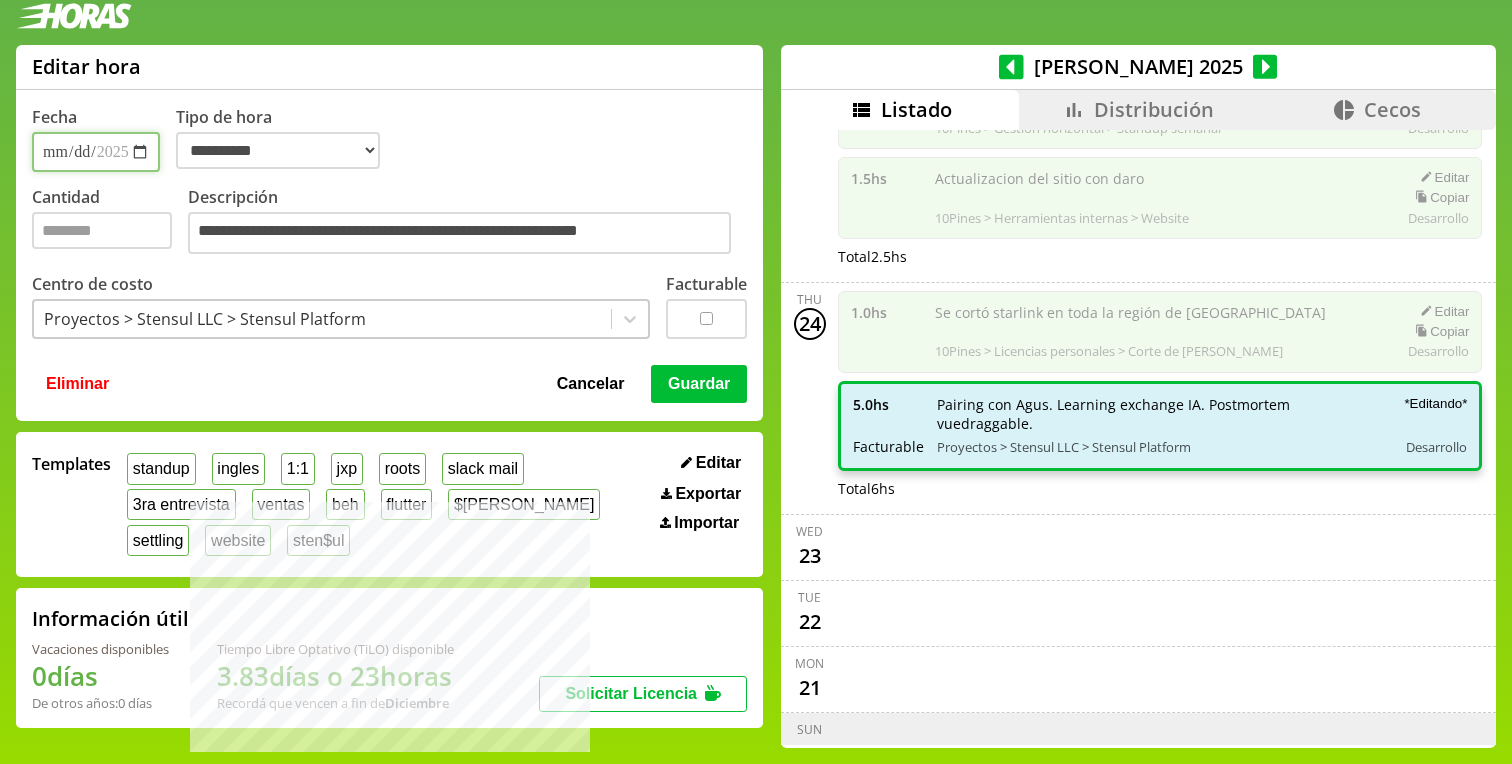 type 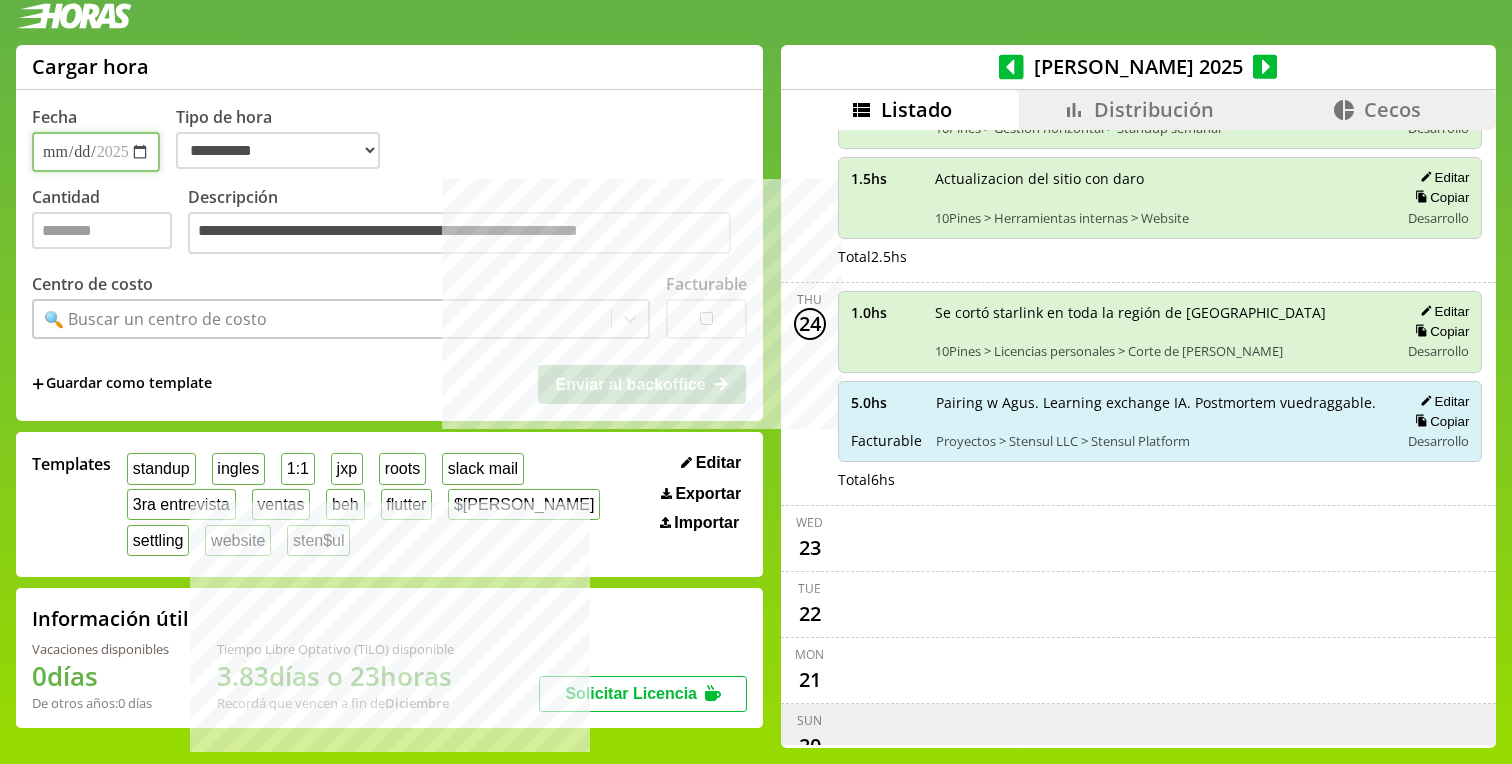 type on "**********" 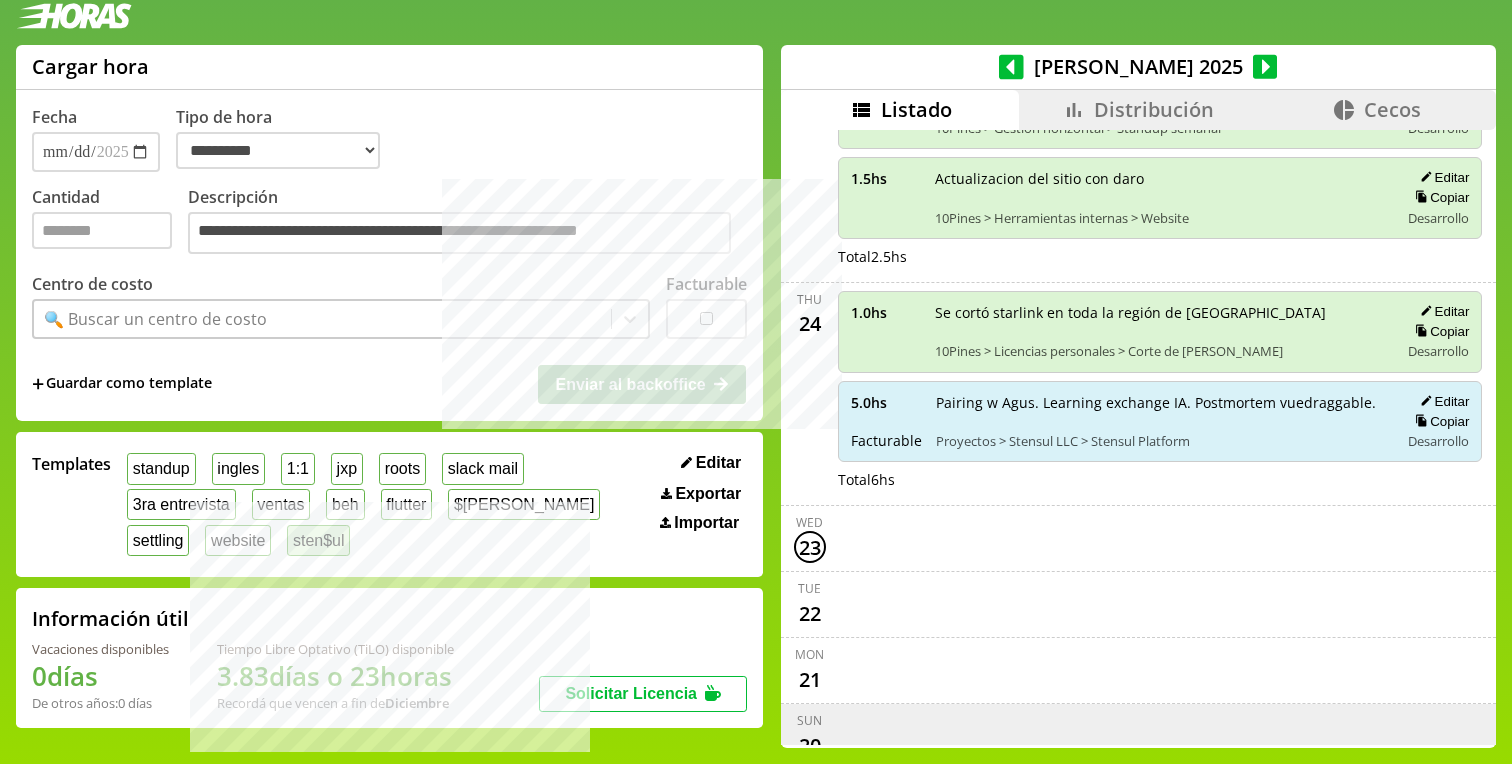 click on "sten$ul" at bounding box center (318, 540) 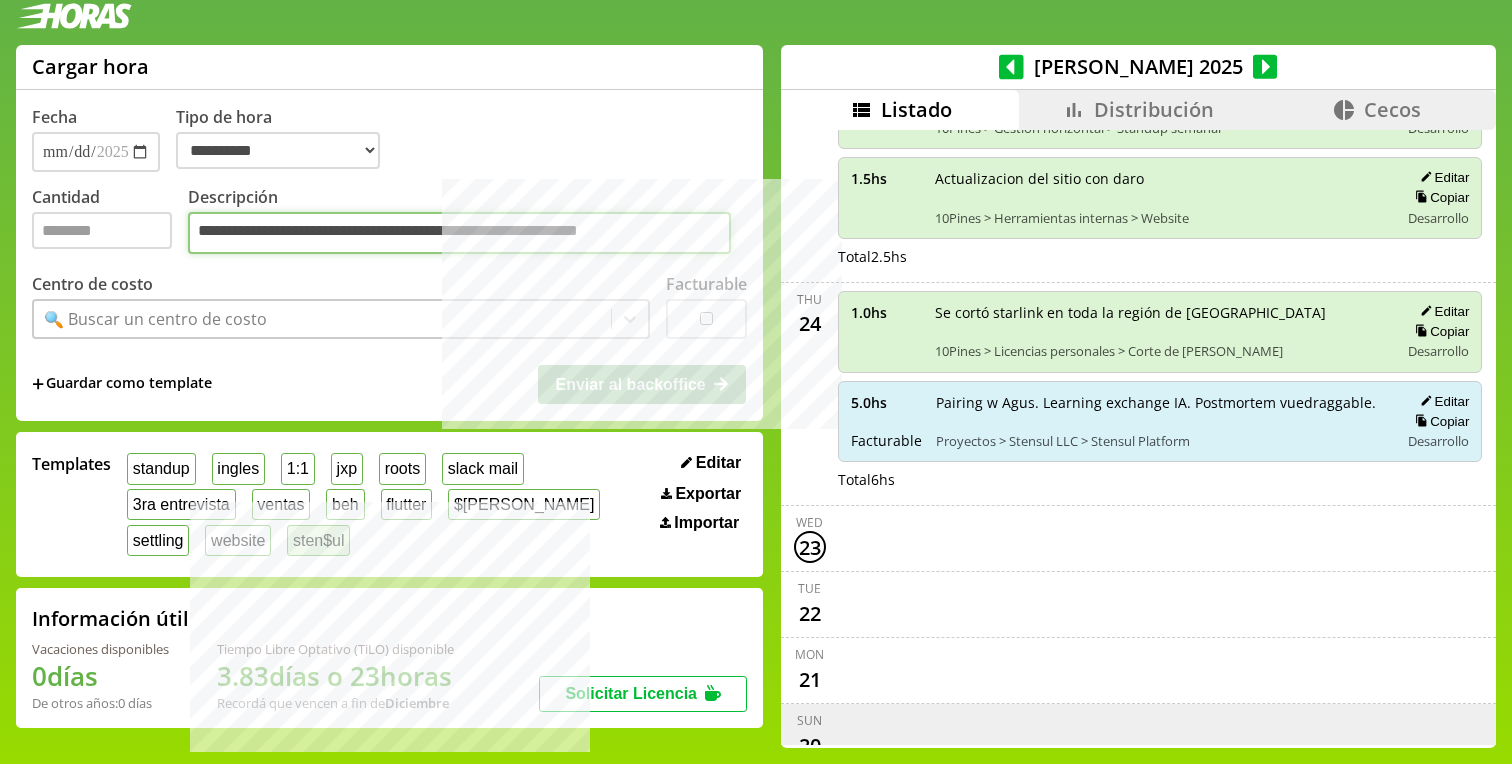 type on "*" 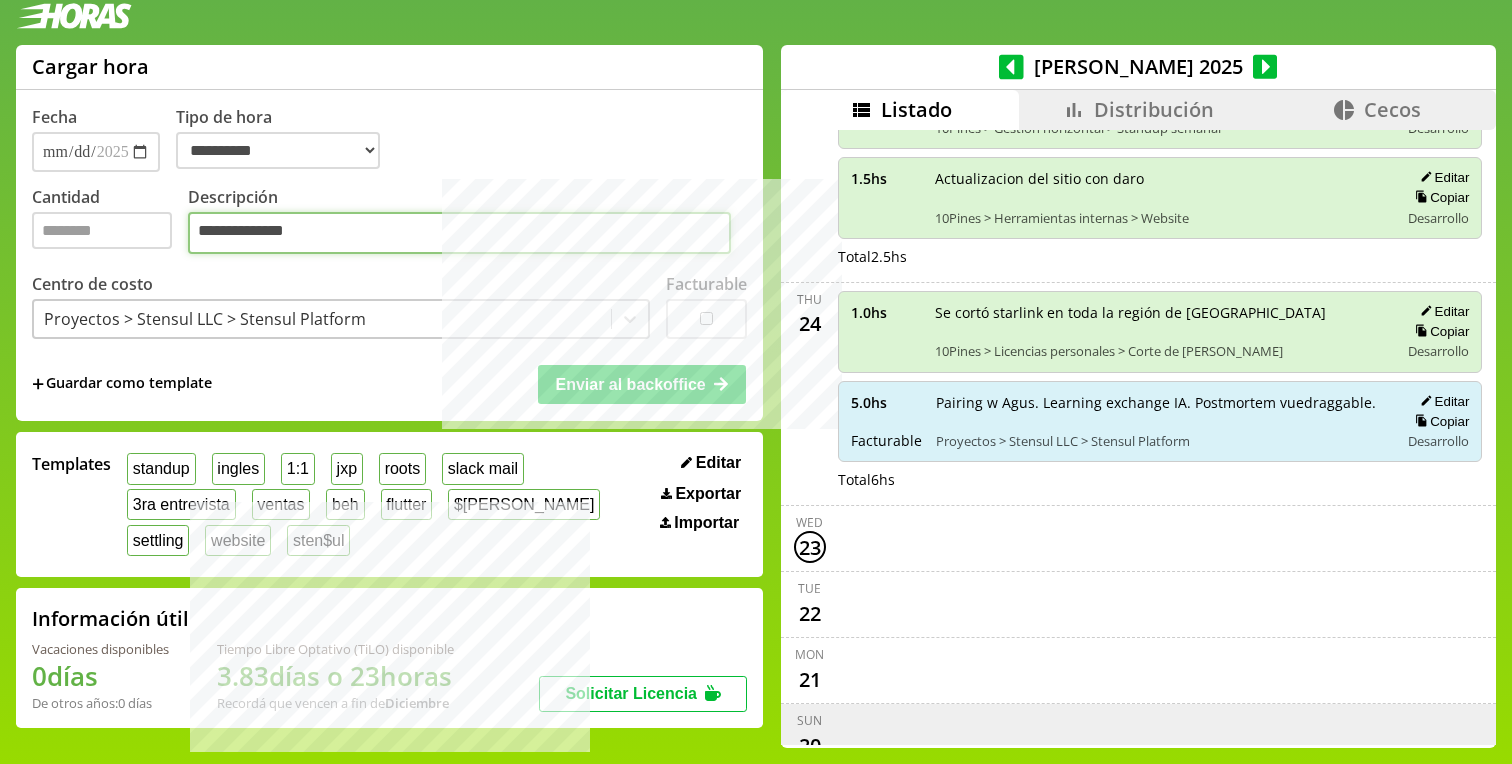 click on "**********" at bounding box center (459, 233) 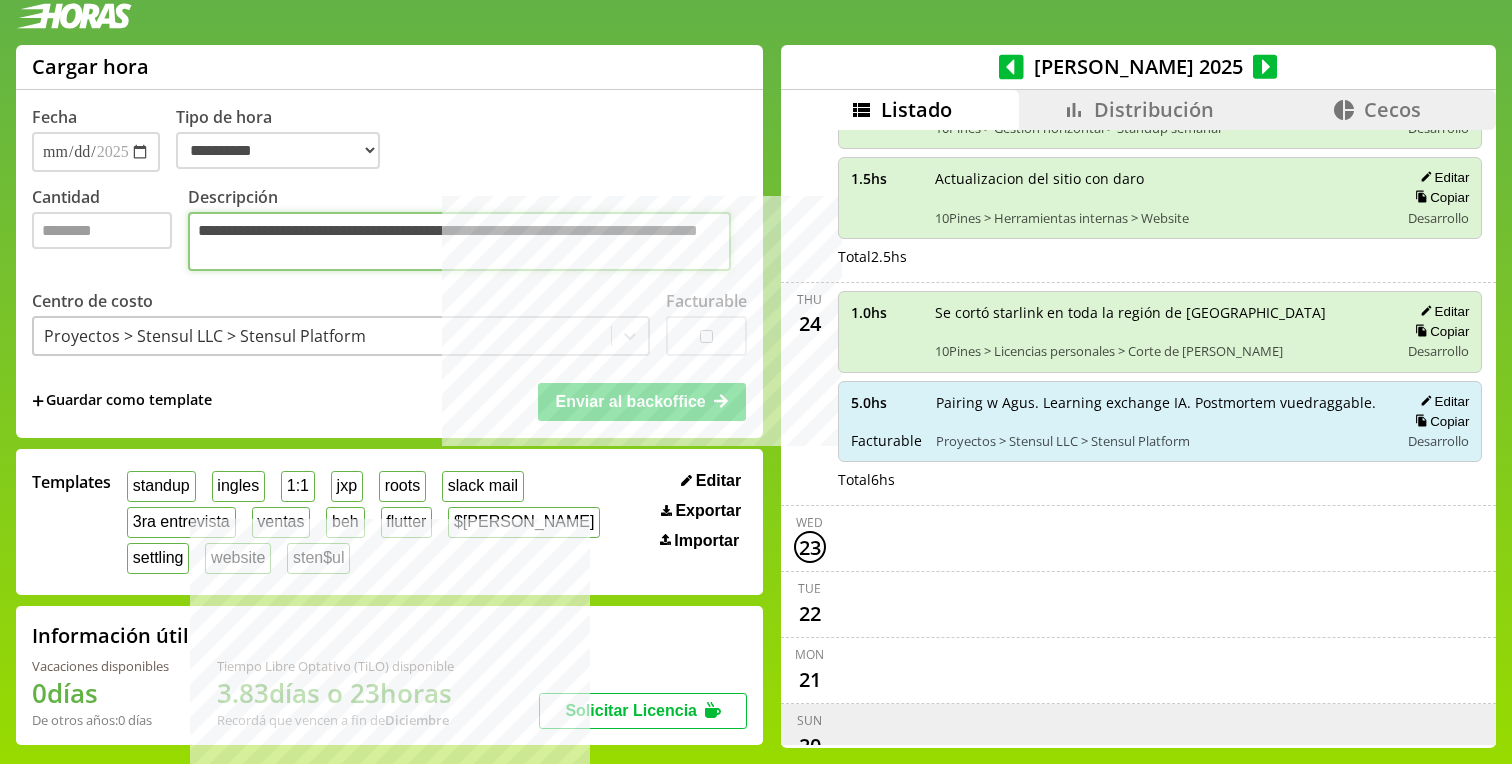 type on "**********" 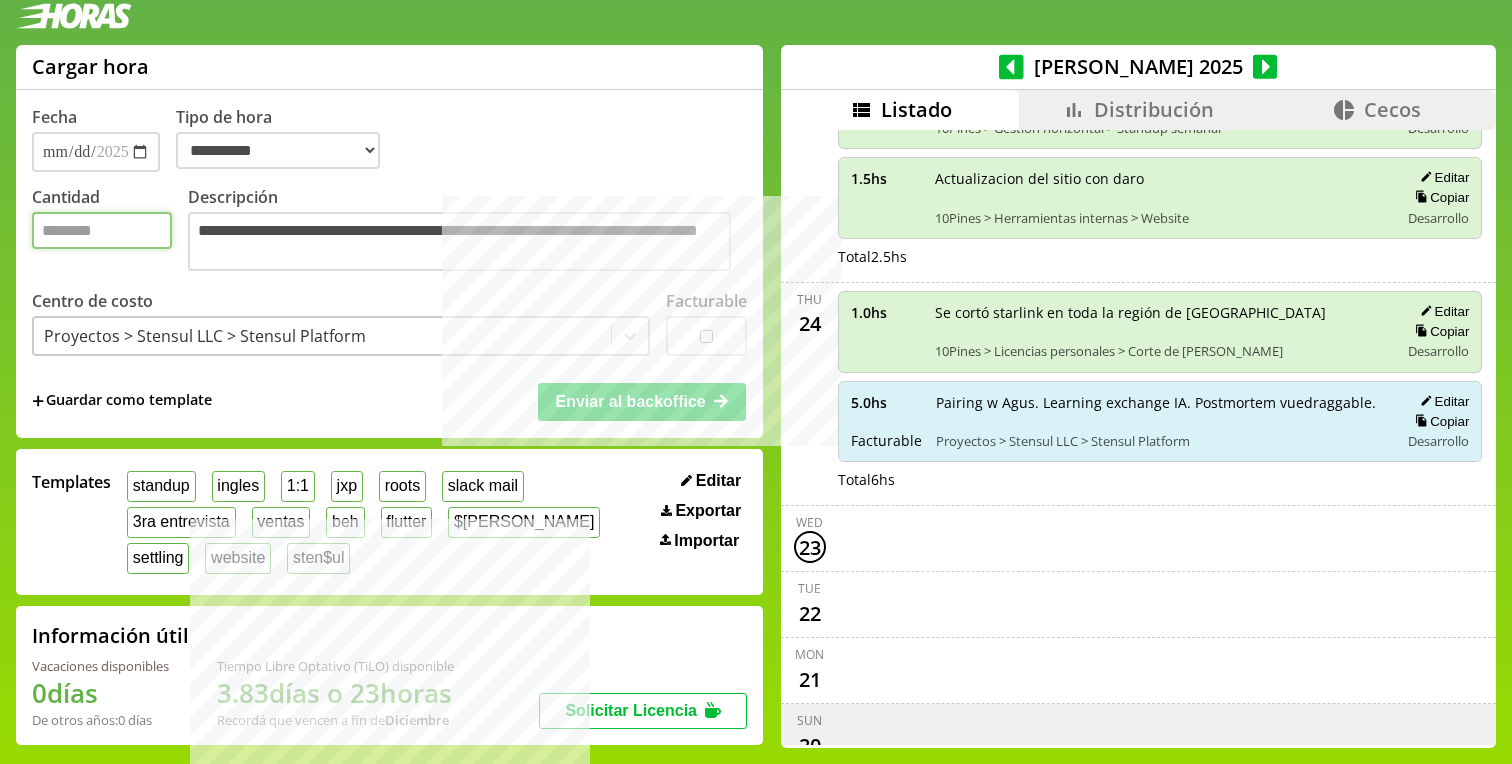 click on "*" at bounding box center [102, 230] 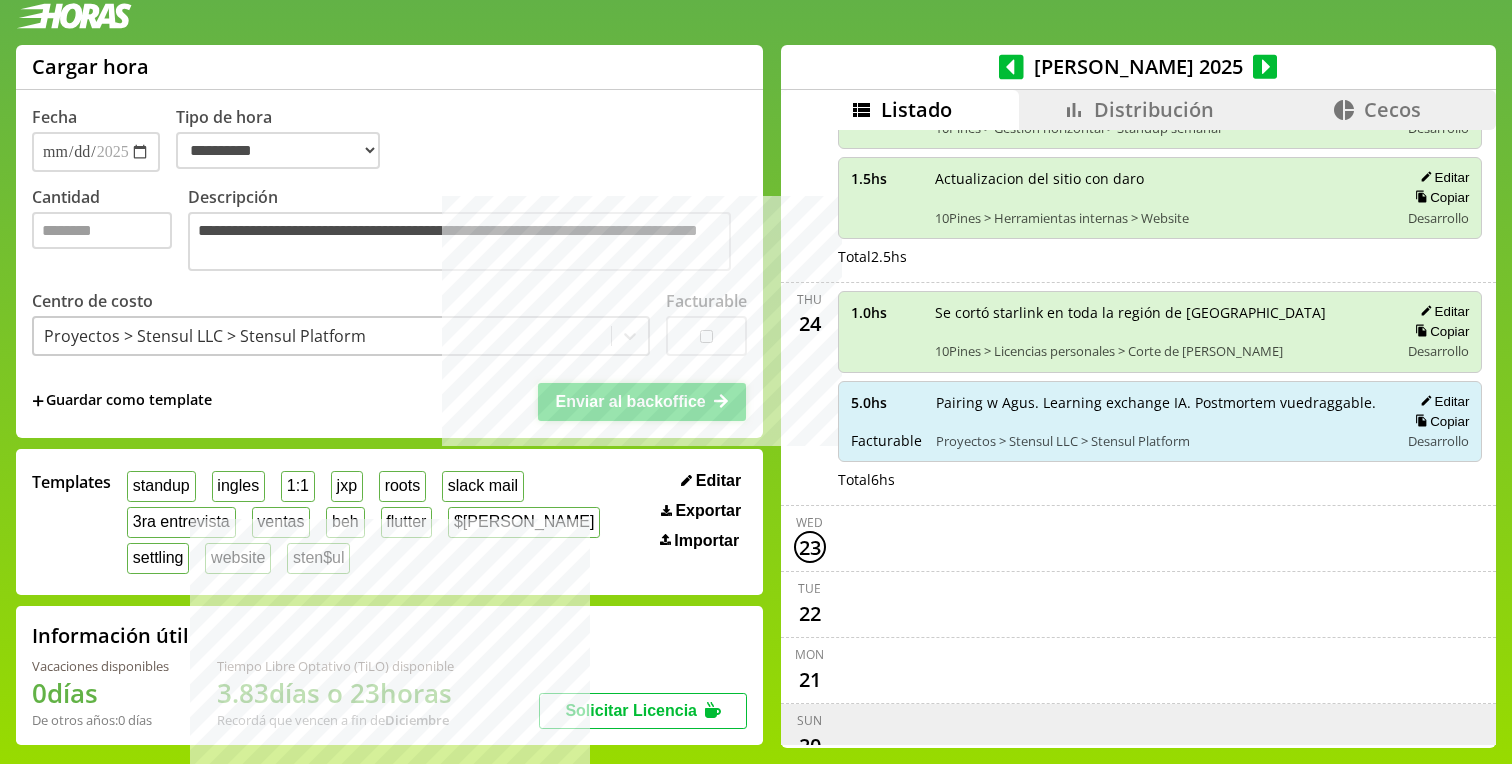 click on "Enviar al backoffice" at bounding box center [630, 401] 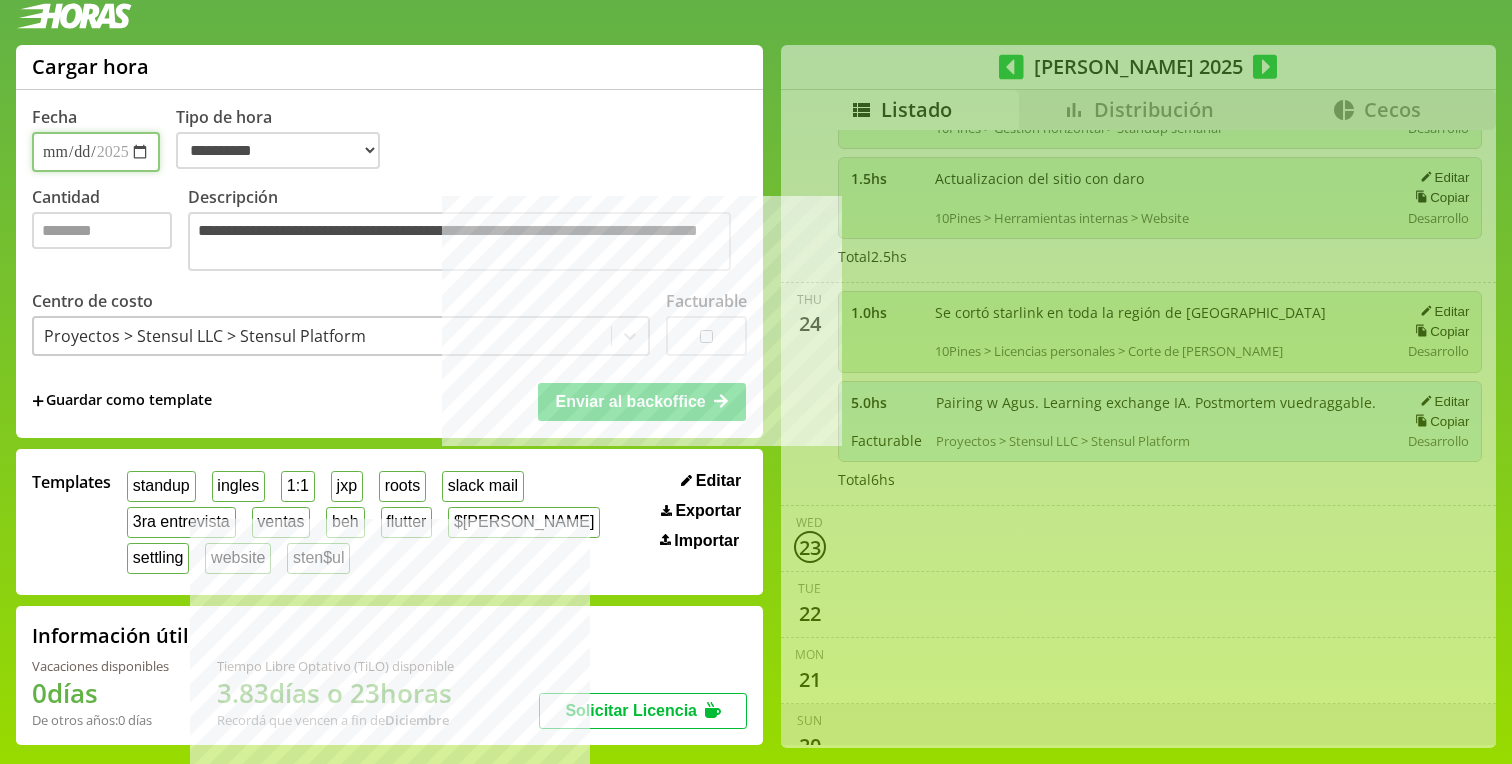 type 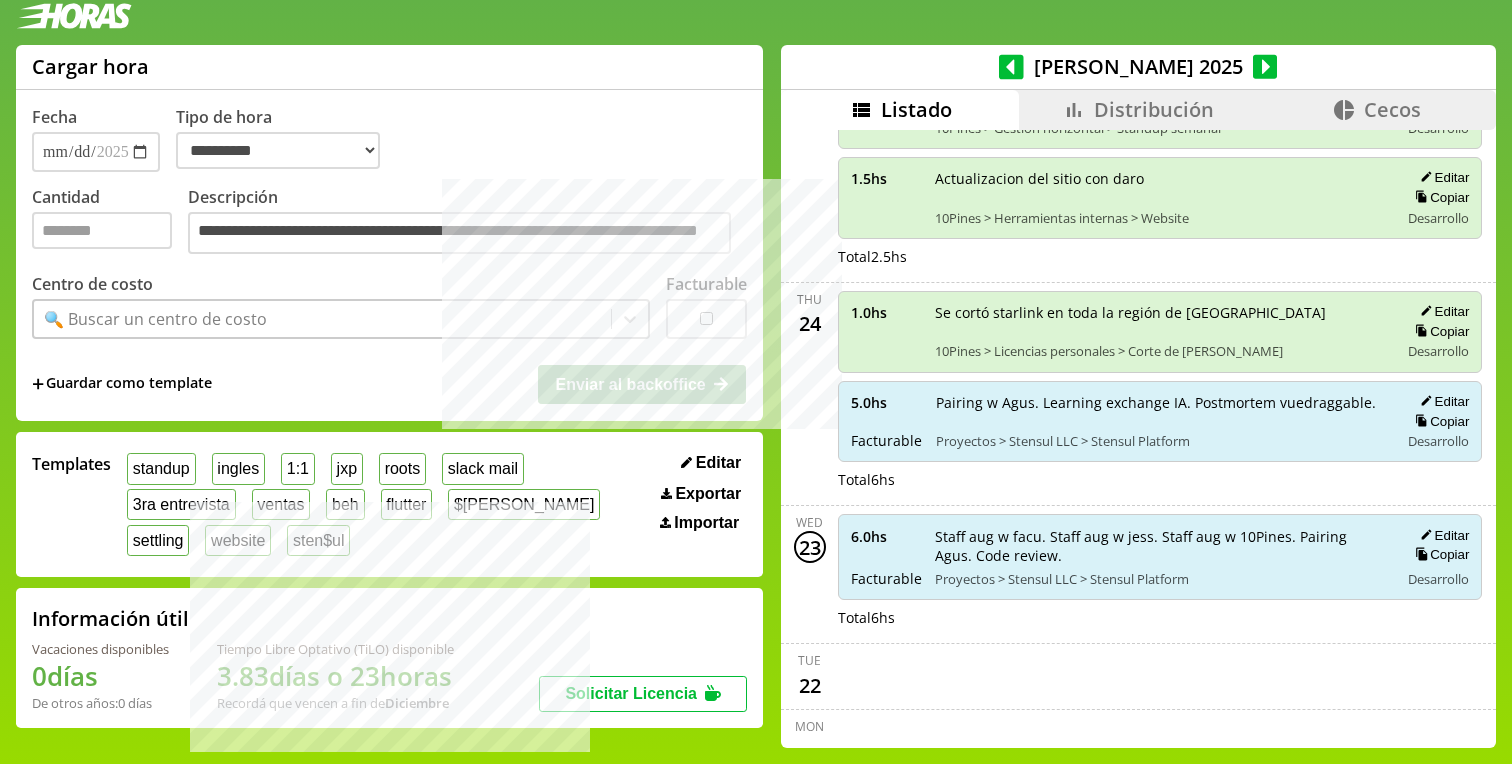 click on "🔍 Buscar un centro de costo" at bounding box center (155, 319) 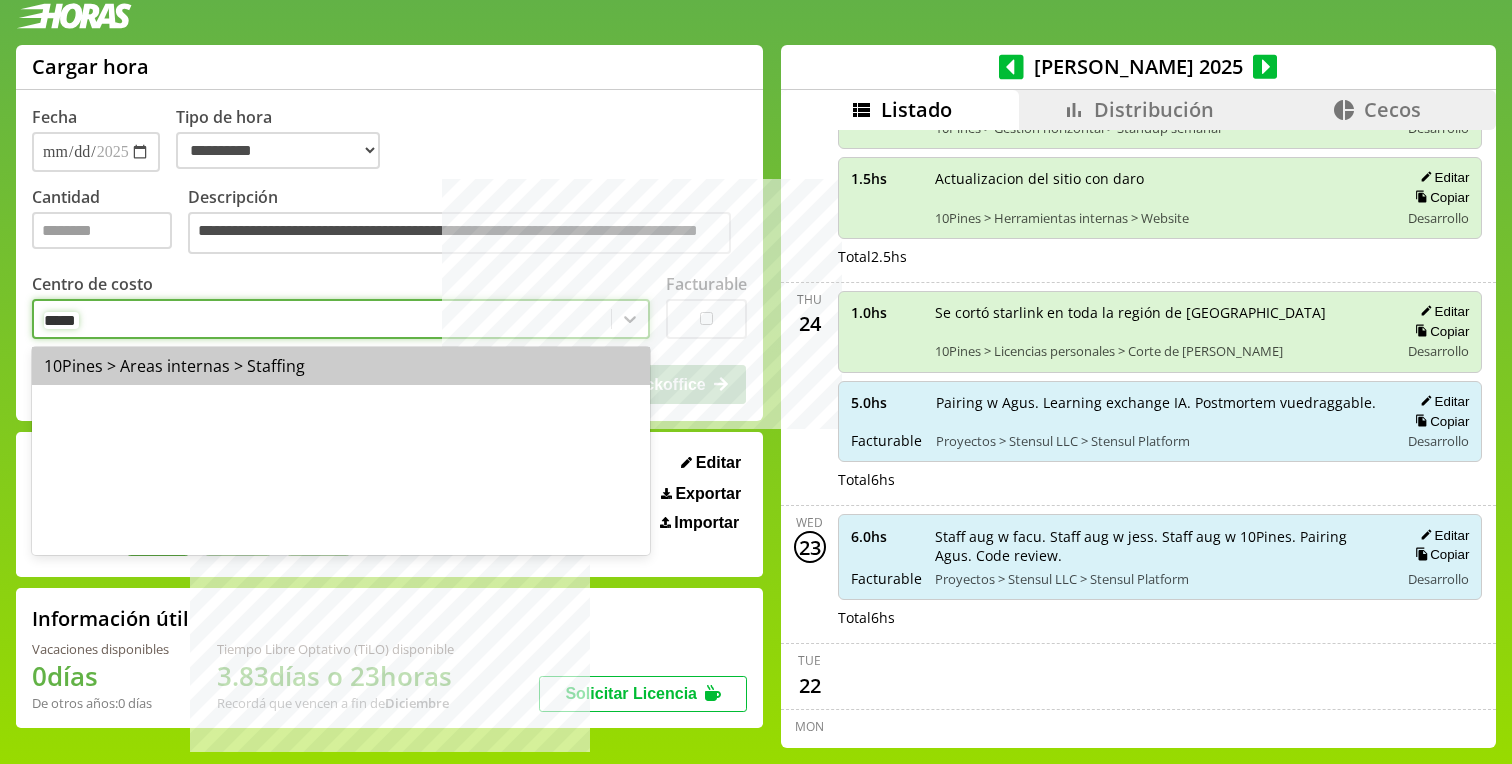 type on "******" 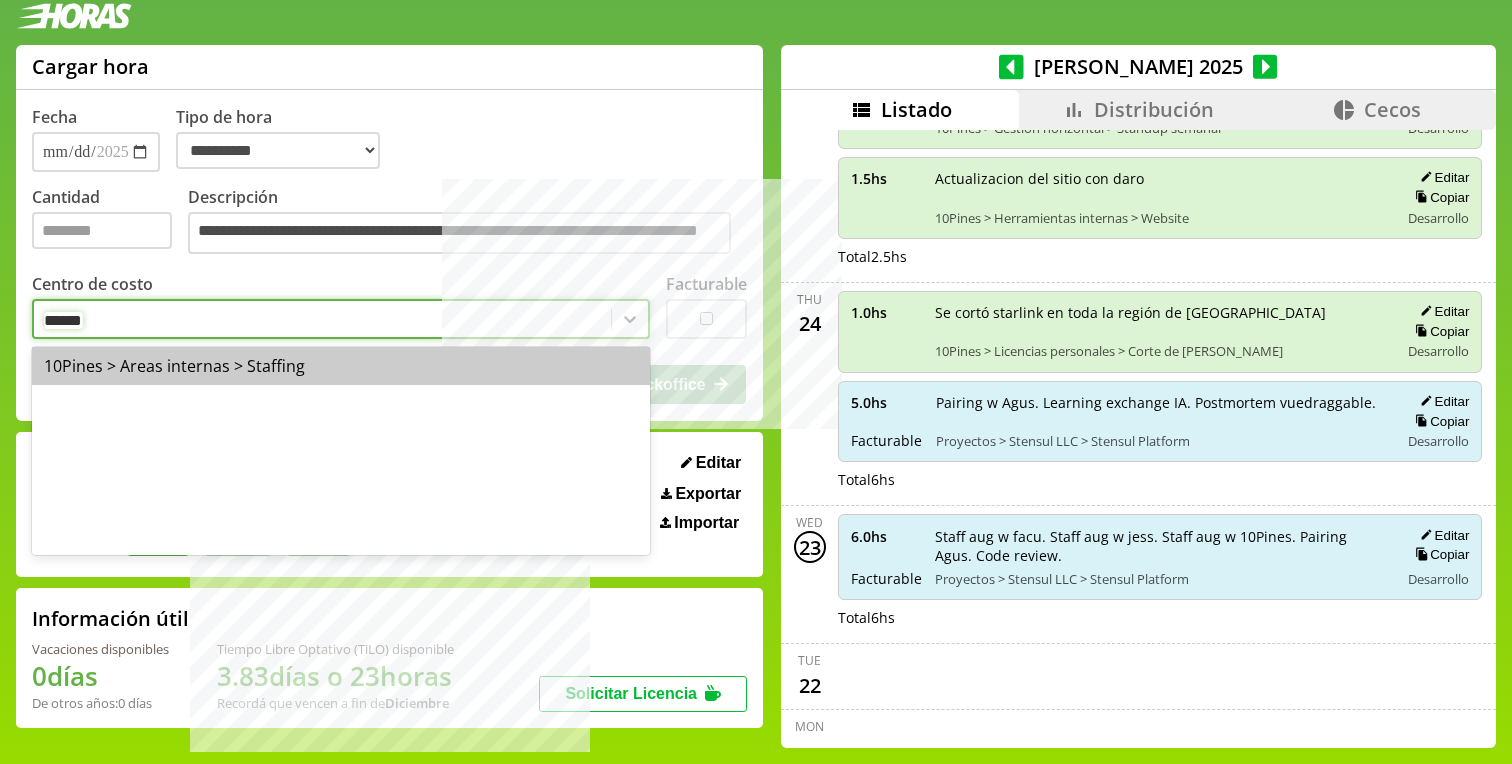 type 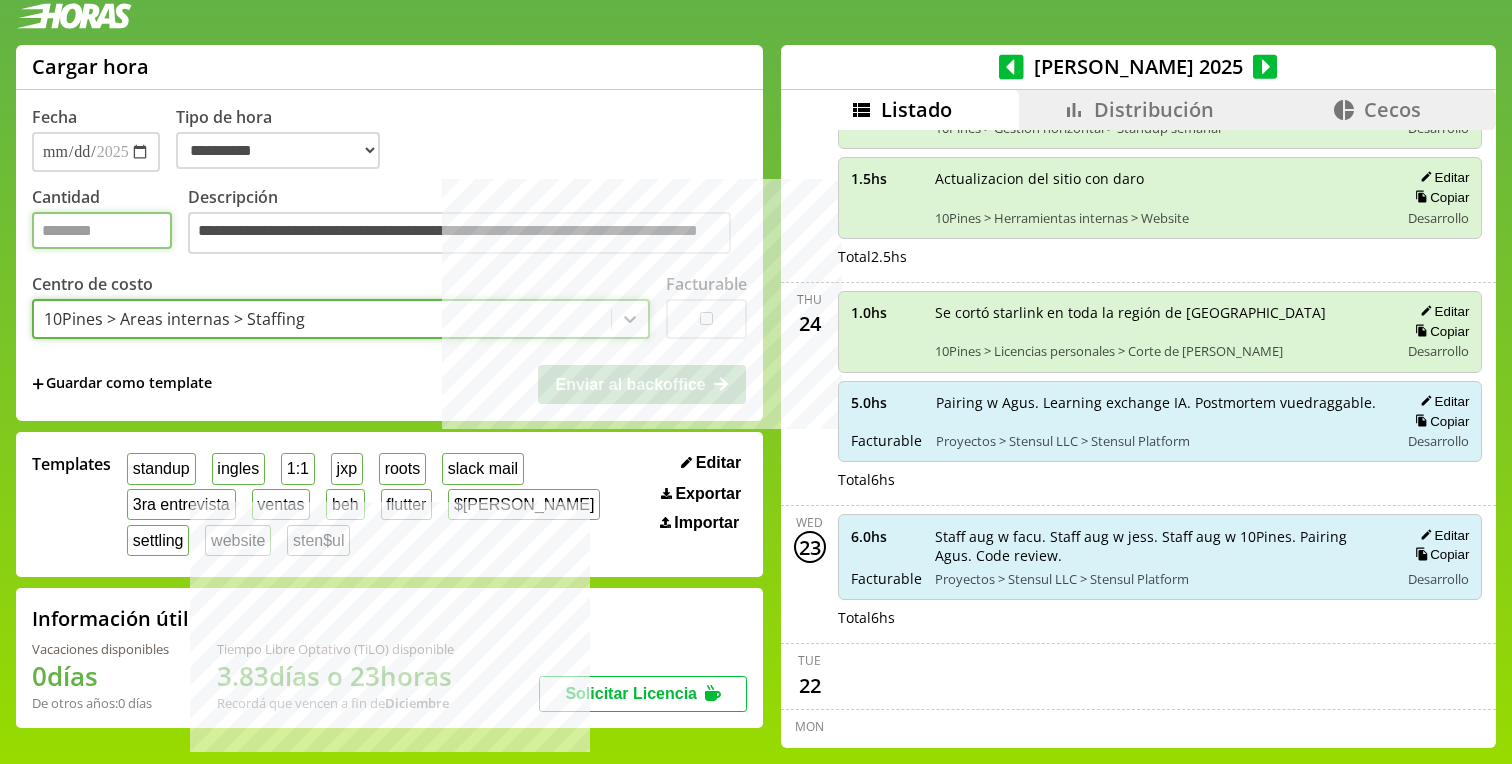 click on "Cantidad" at bounding box center [102, 230] 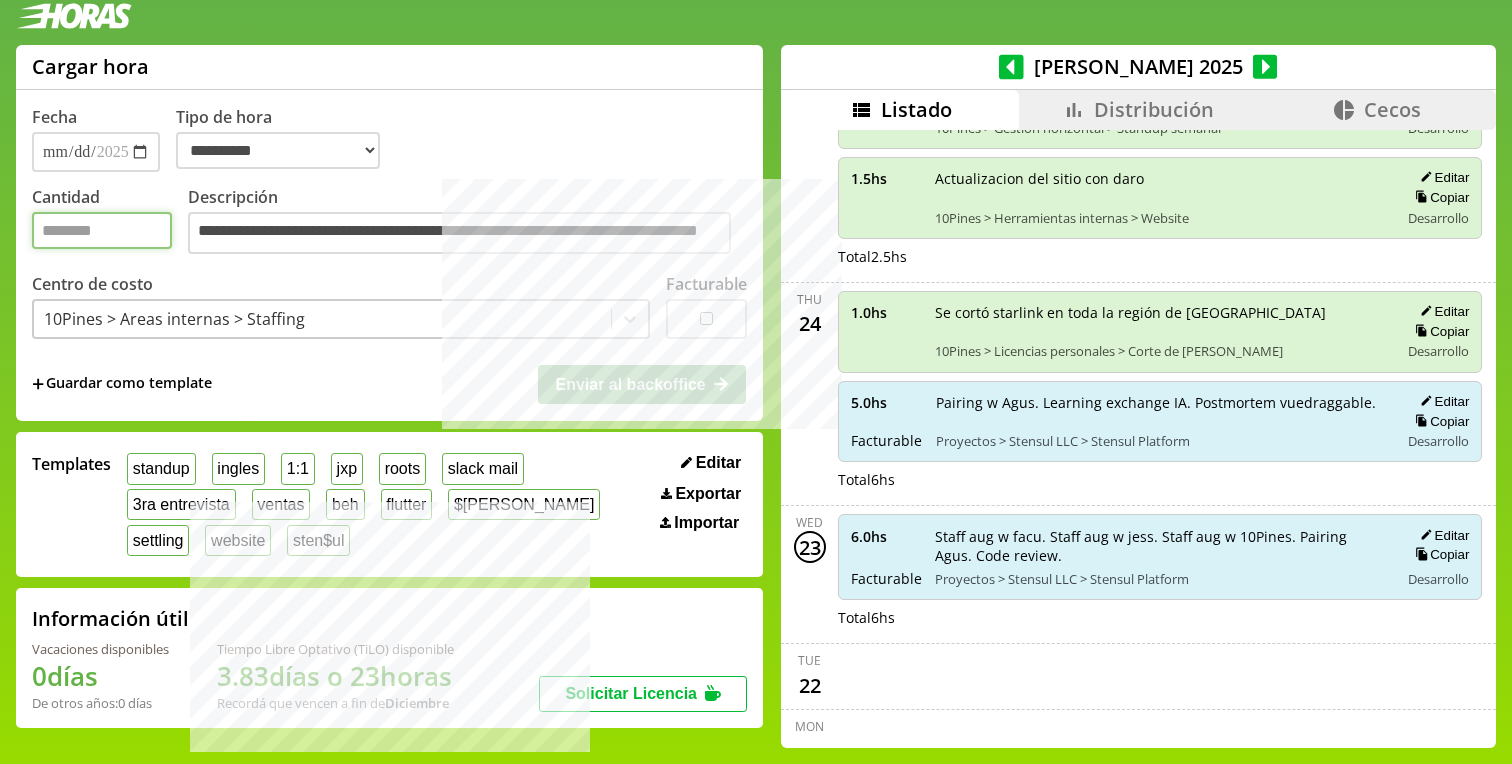 type on "*" 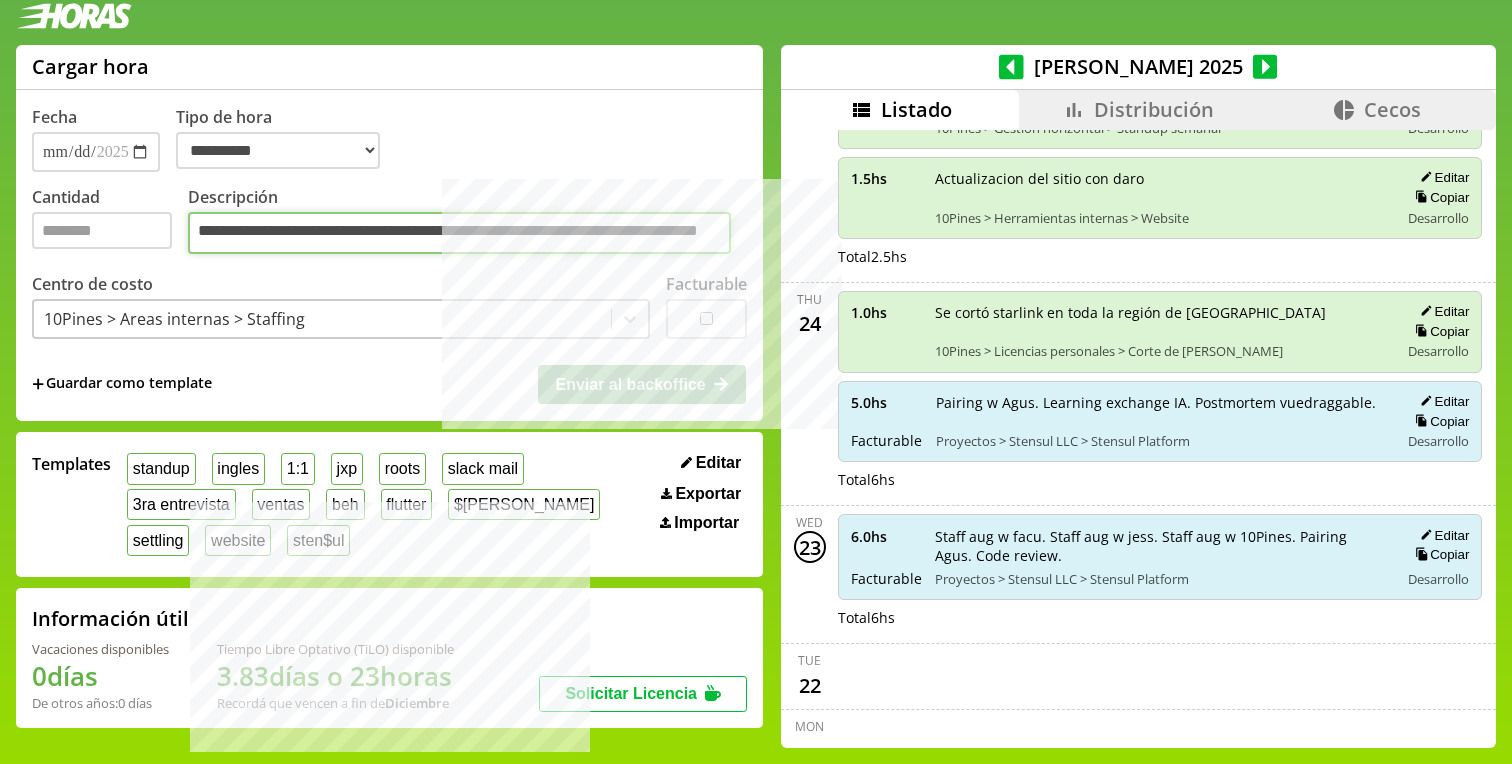 click on "**********" at bounding box center [459, 233] 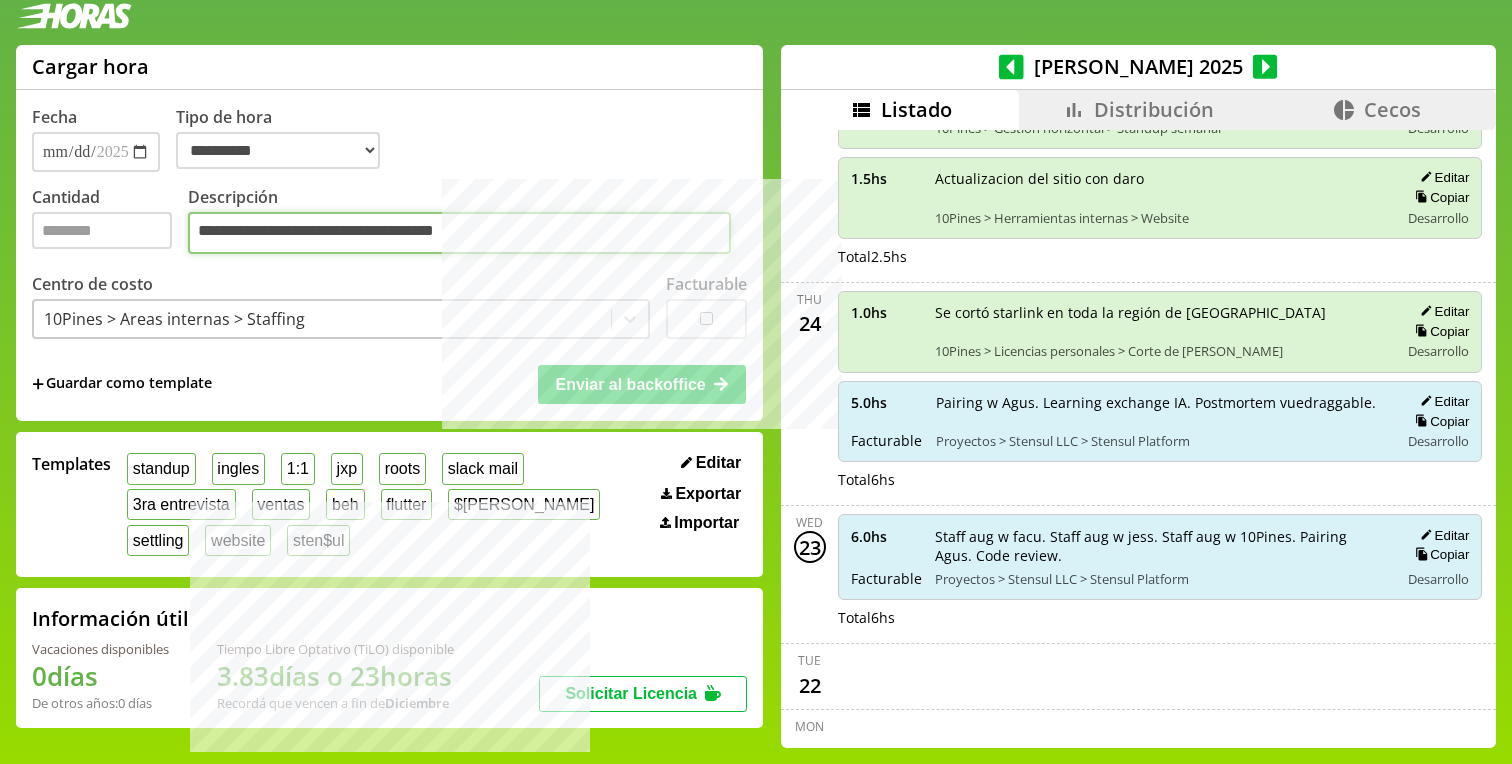 type on "**********" 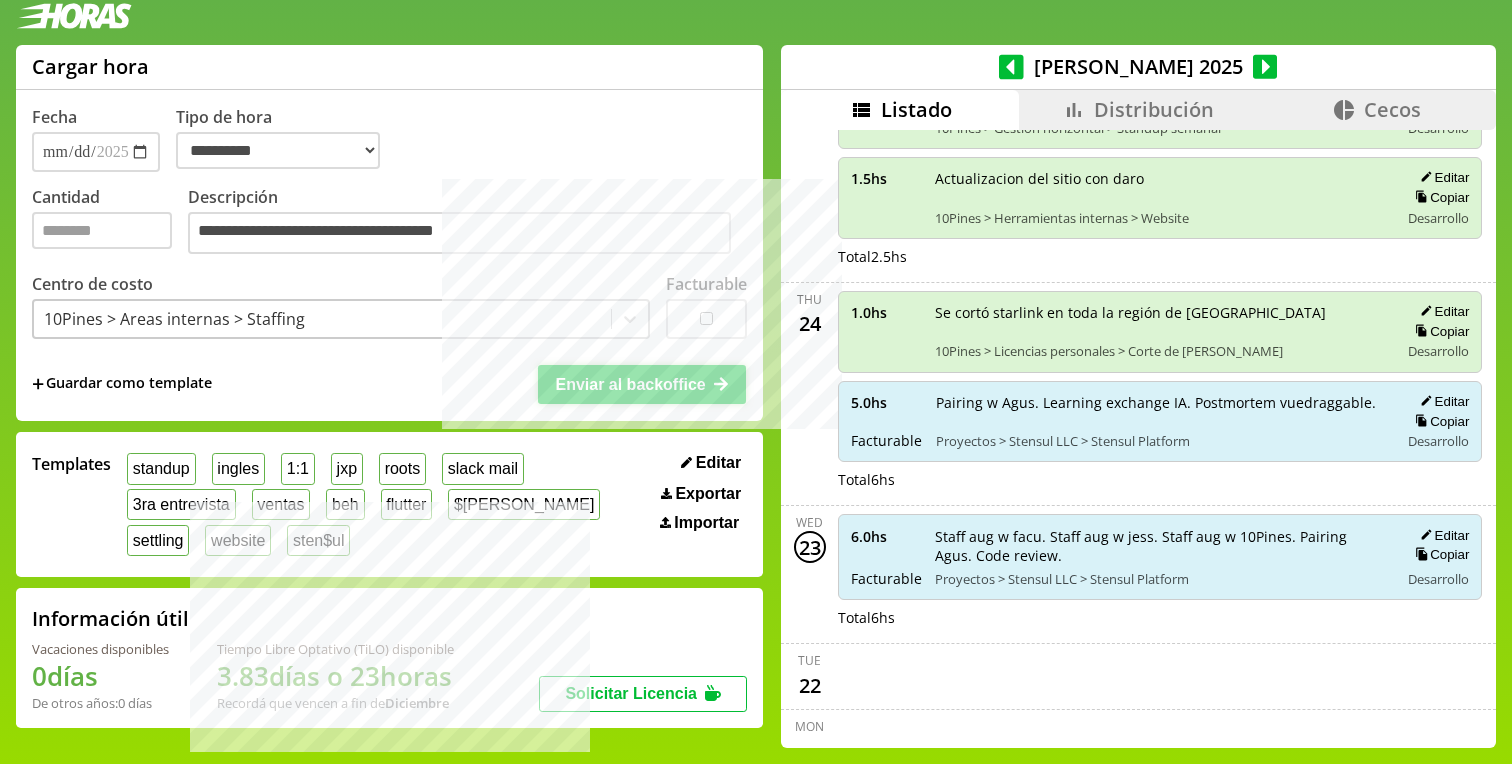 click on "Enviar al backoffice" at bounding box center (630, 384) 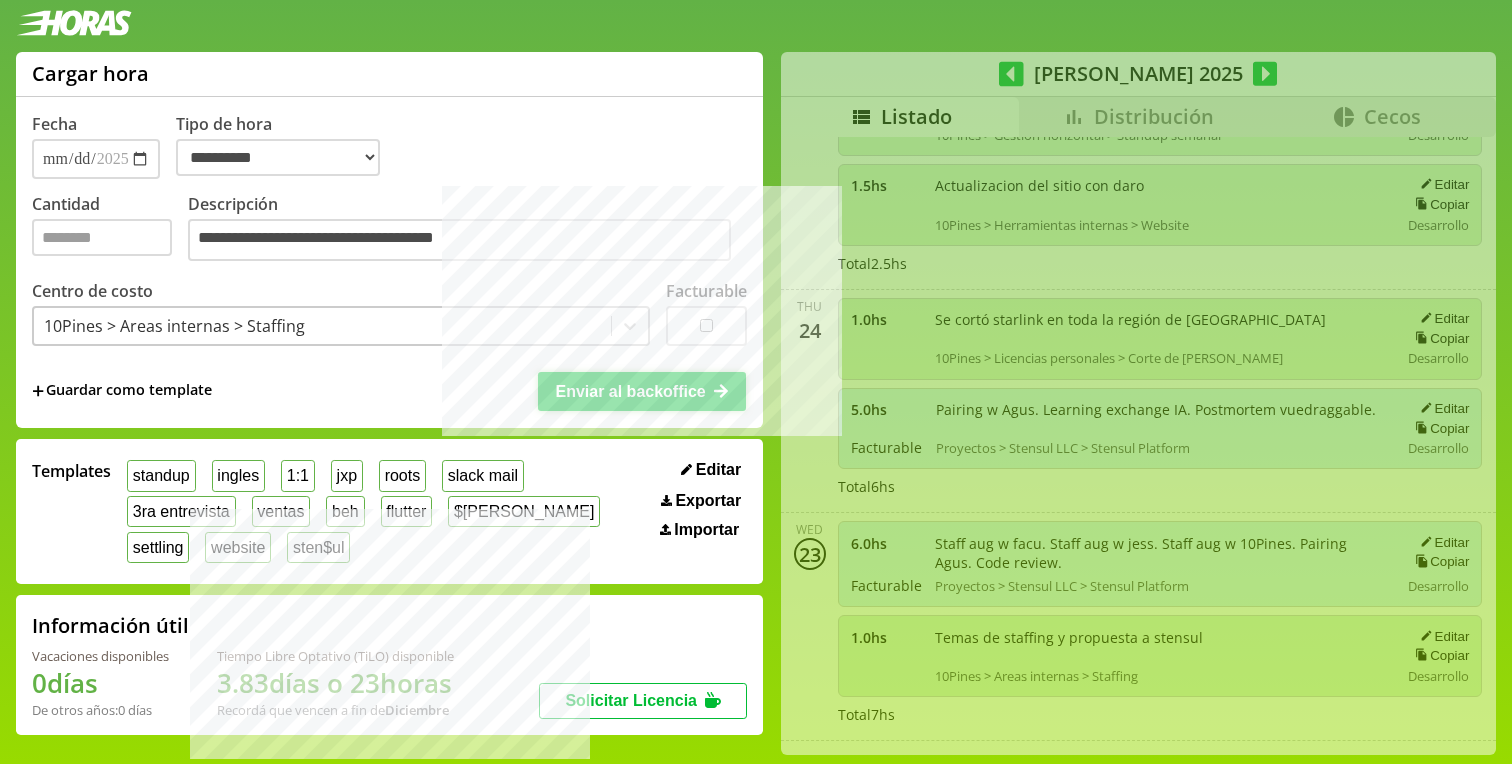 scroll, scrollTop: 13, scrollLeft: 0, axis: vertical 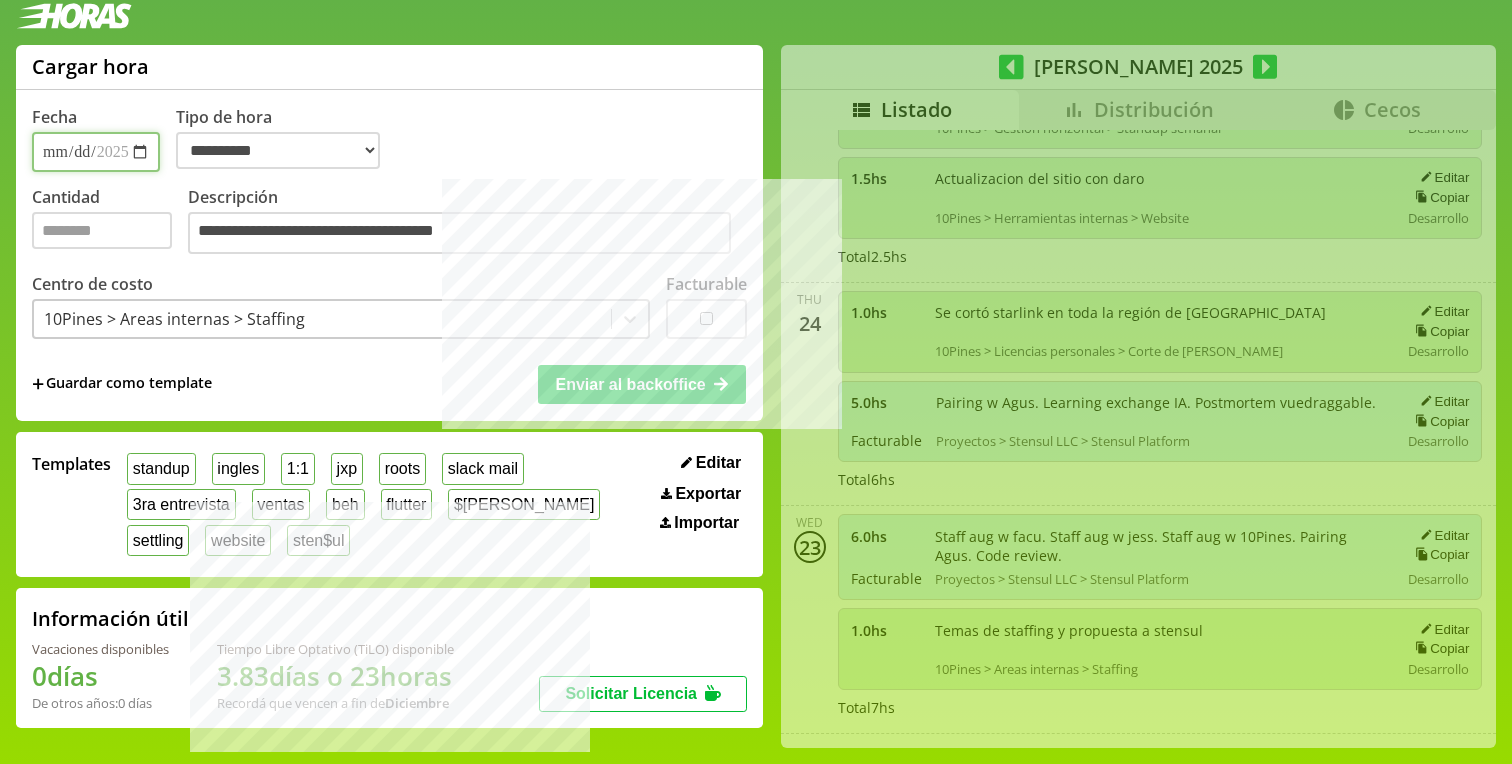 type 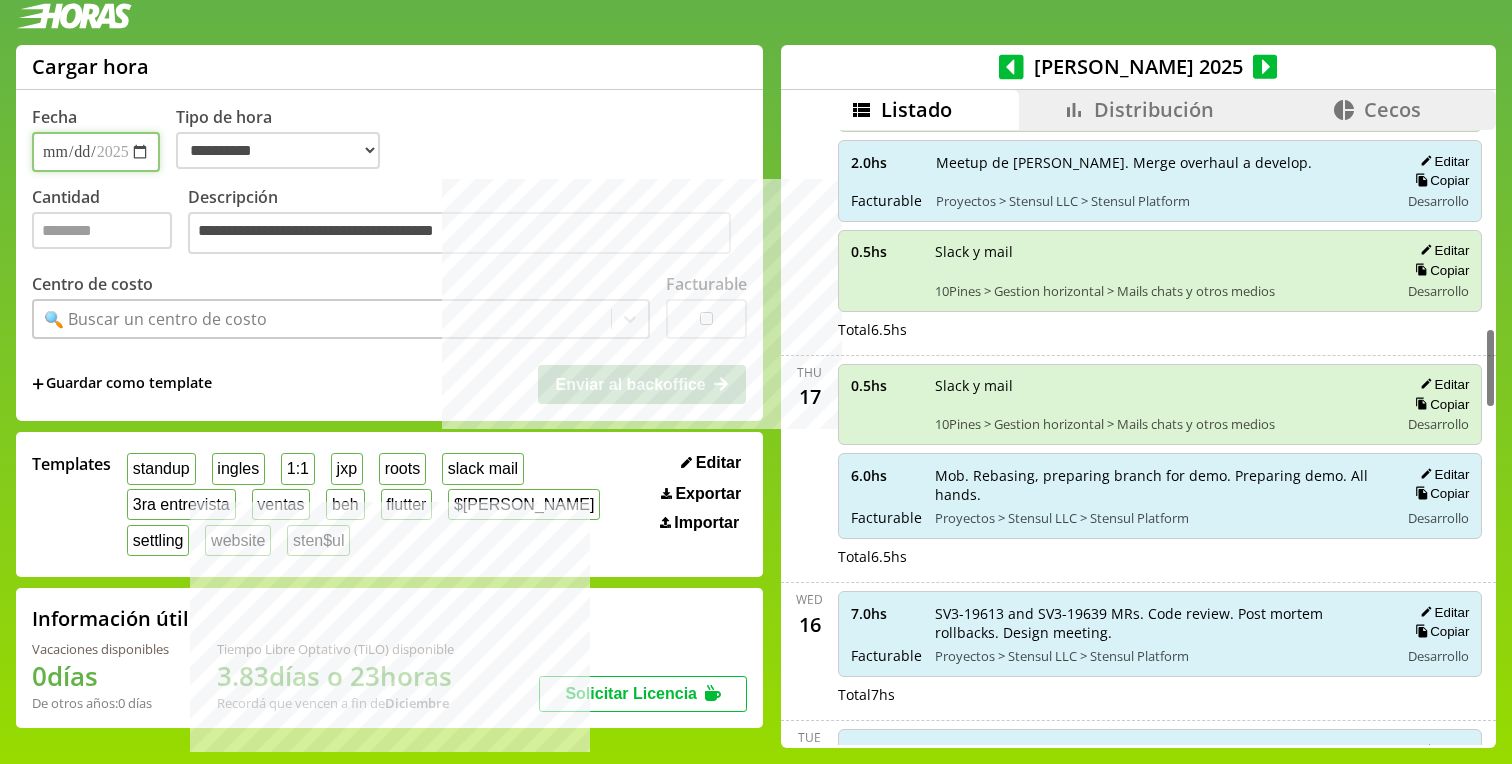 scroll, scrollTop: 1300, scrollLeft: 0, axis: vertical 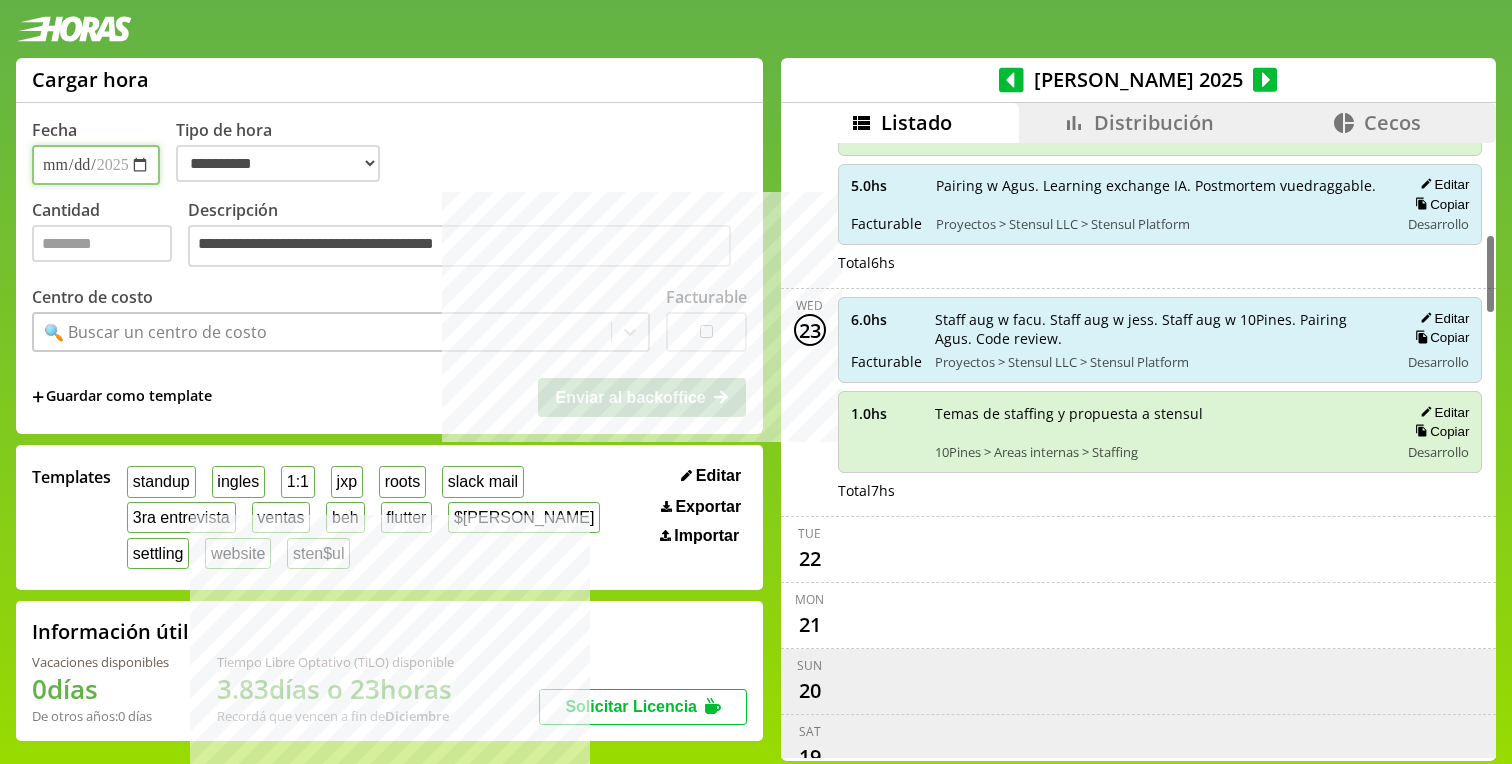 type on "**********" 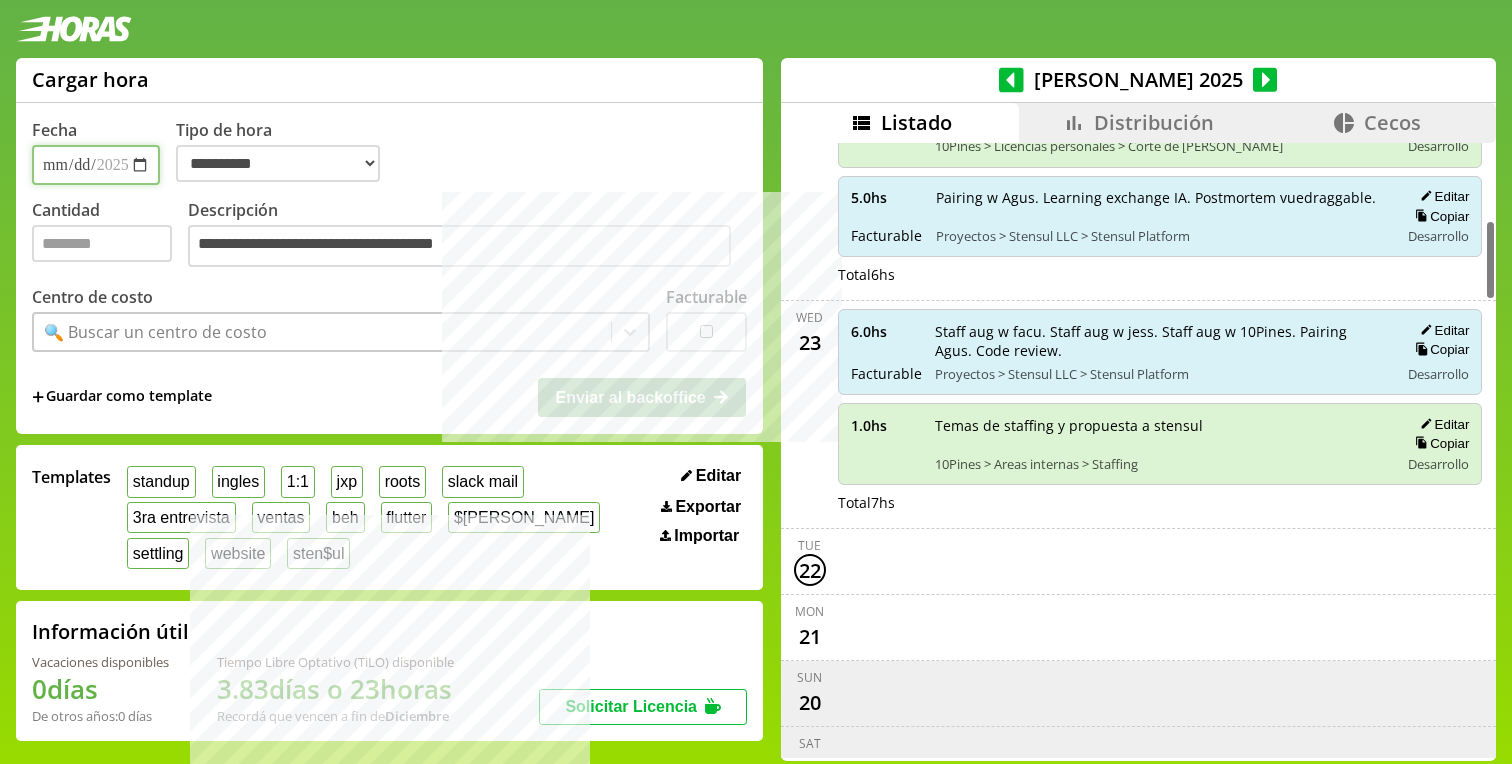 scroll, scrollTop: 703, scrollLeft: 0, axis: vertical 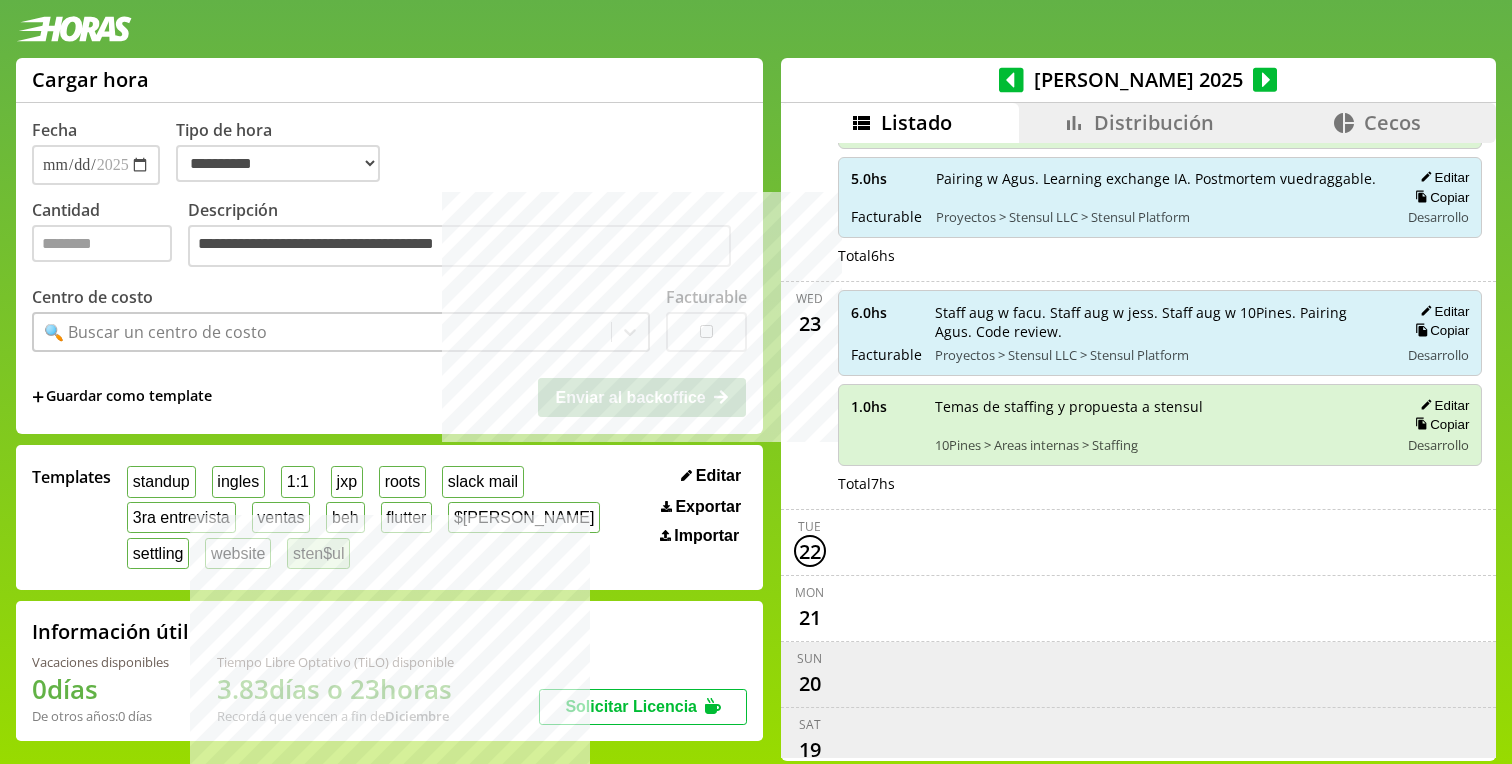 click on "sten$ul" at bounding box center [318, 553] 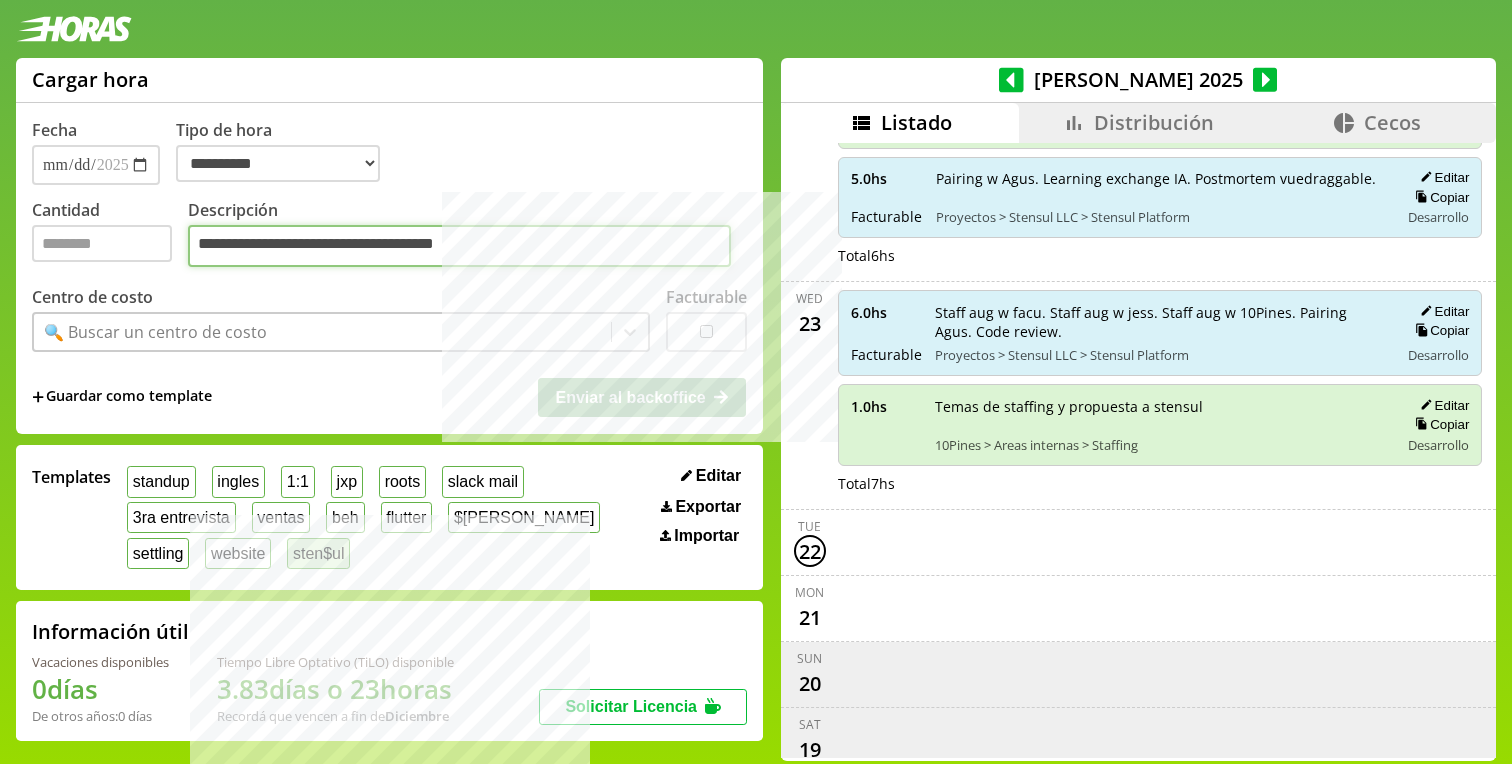 type on "*" 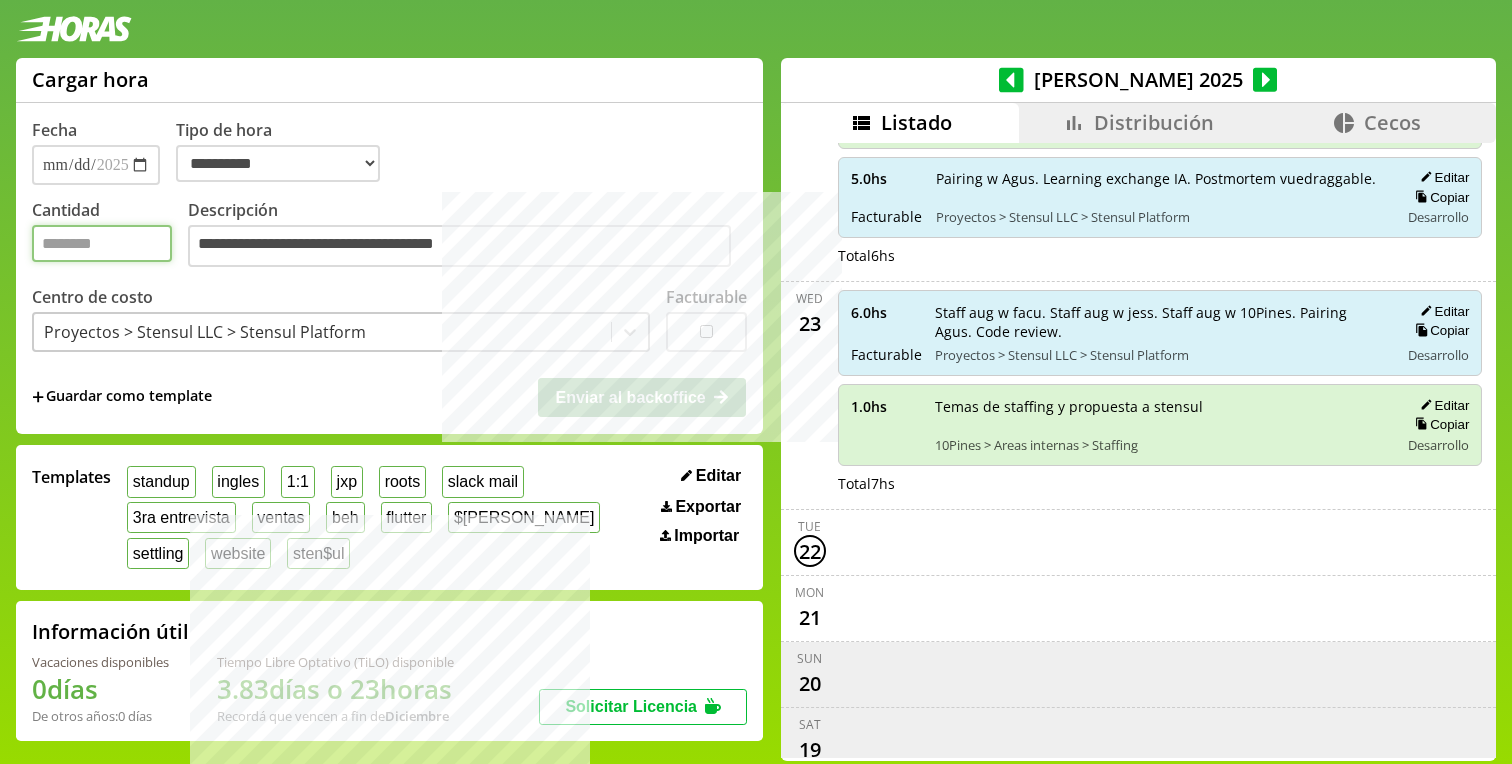 click on "*" at bounding box center (102, 243) 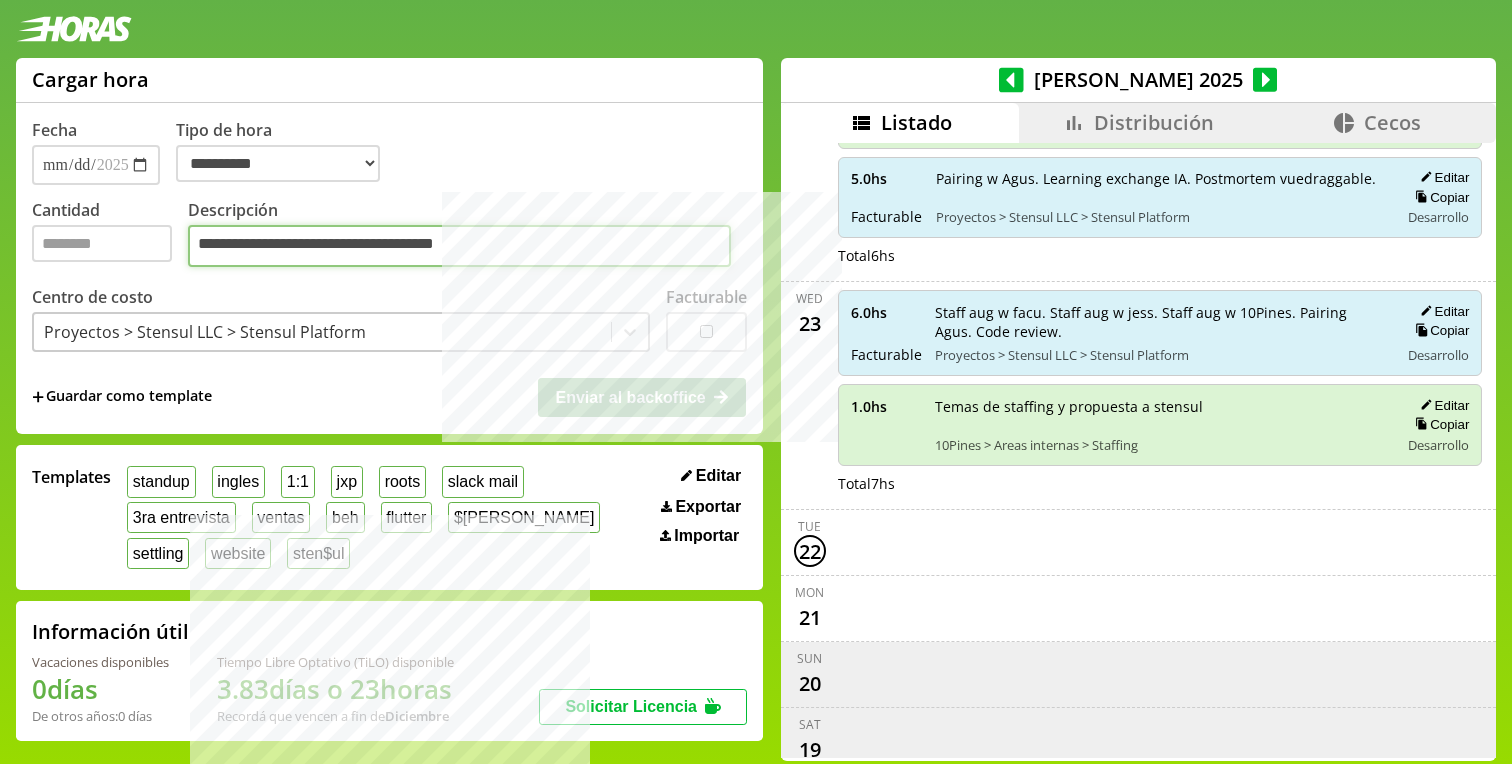 click on "**********" at bounding box center [459, 246] 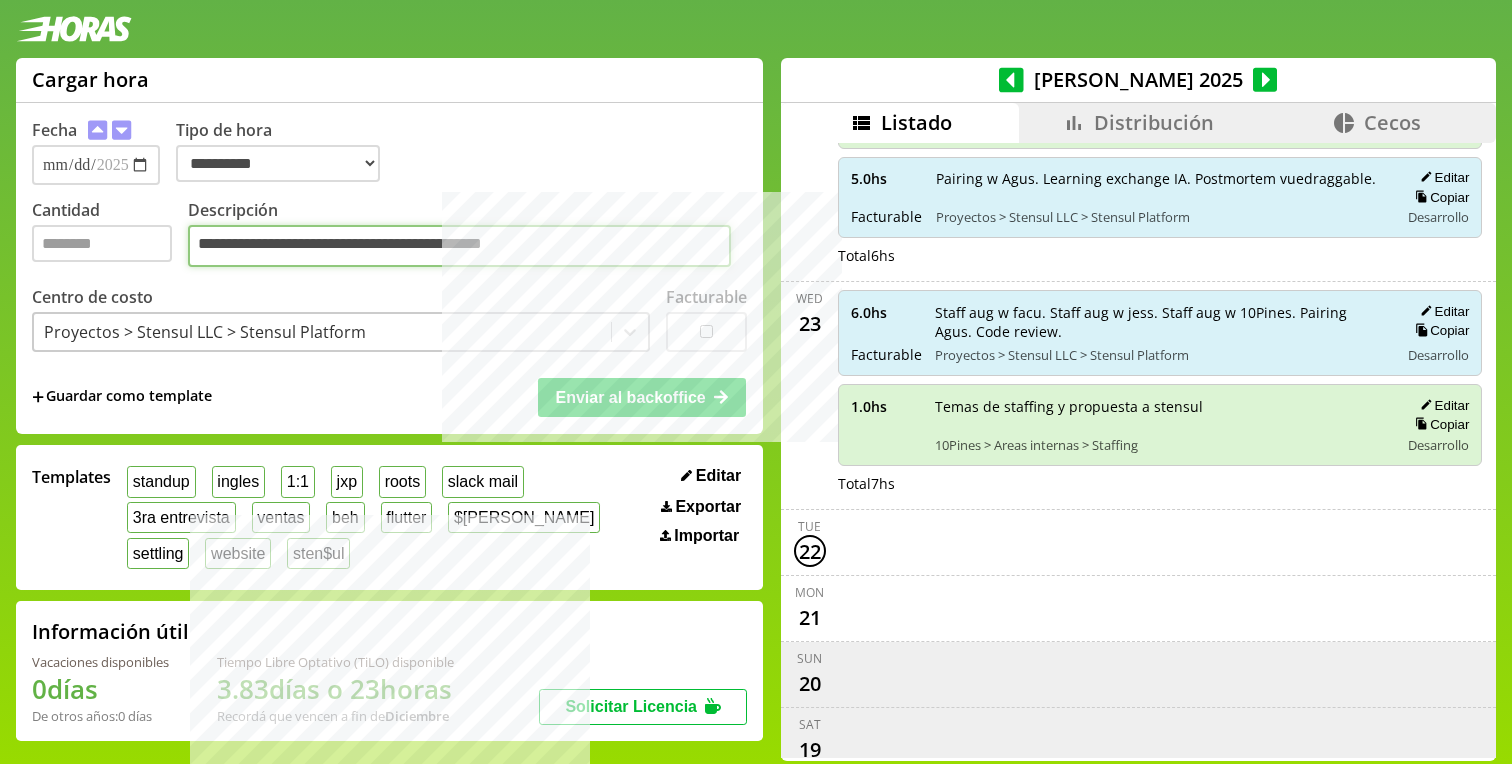 type on "**********" 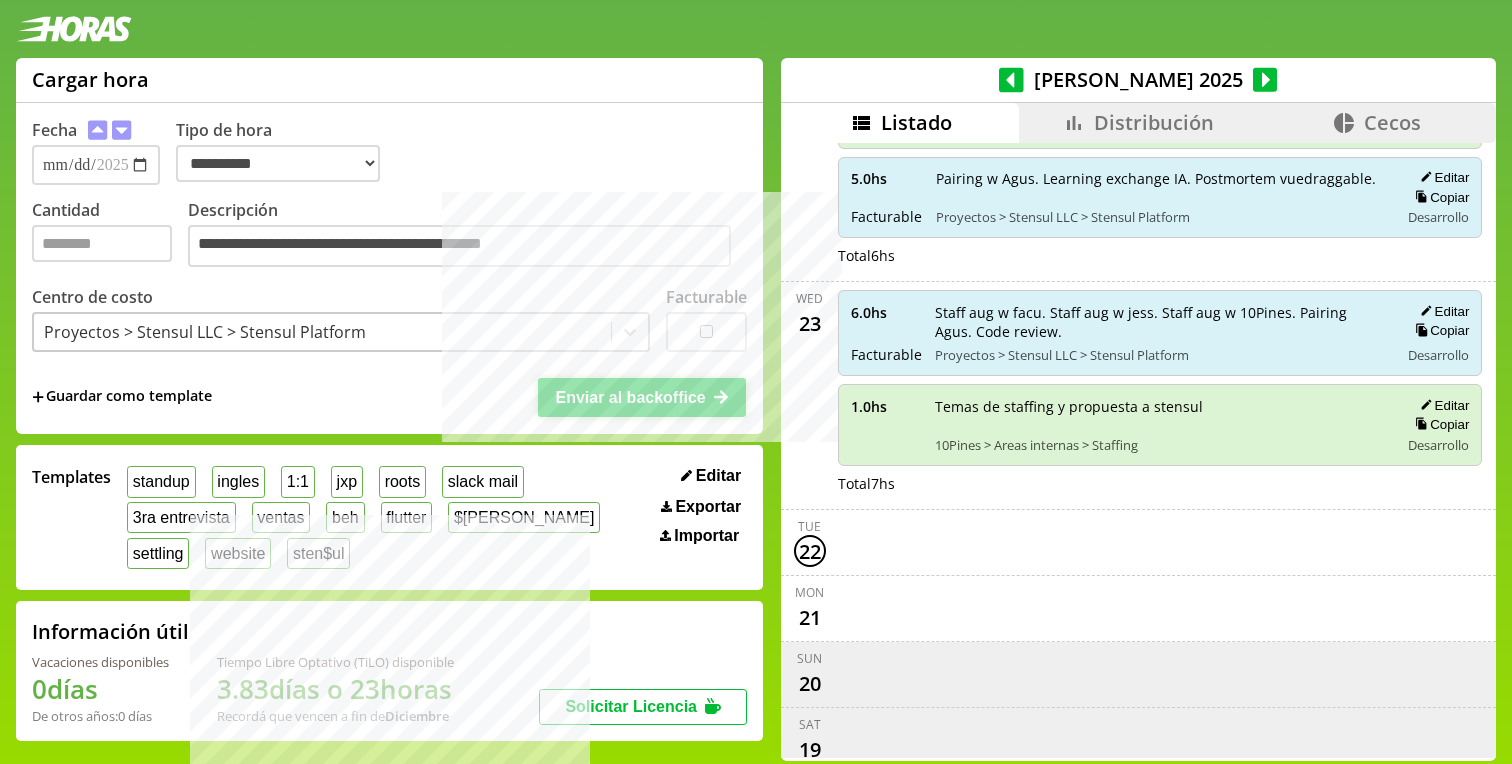click on "Enviar al backoffice" at bounding box center (630, 397) 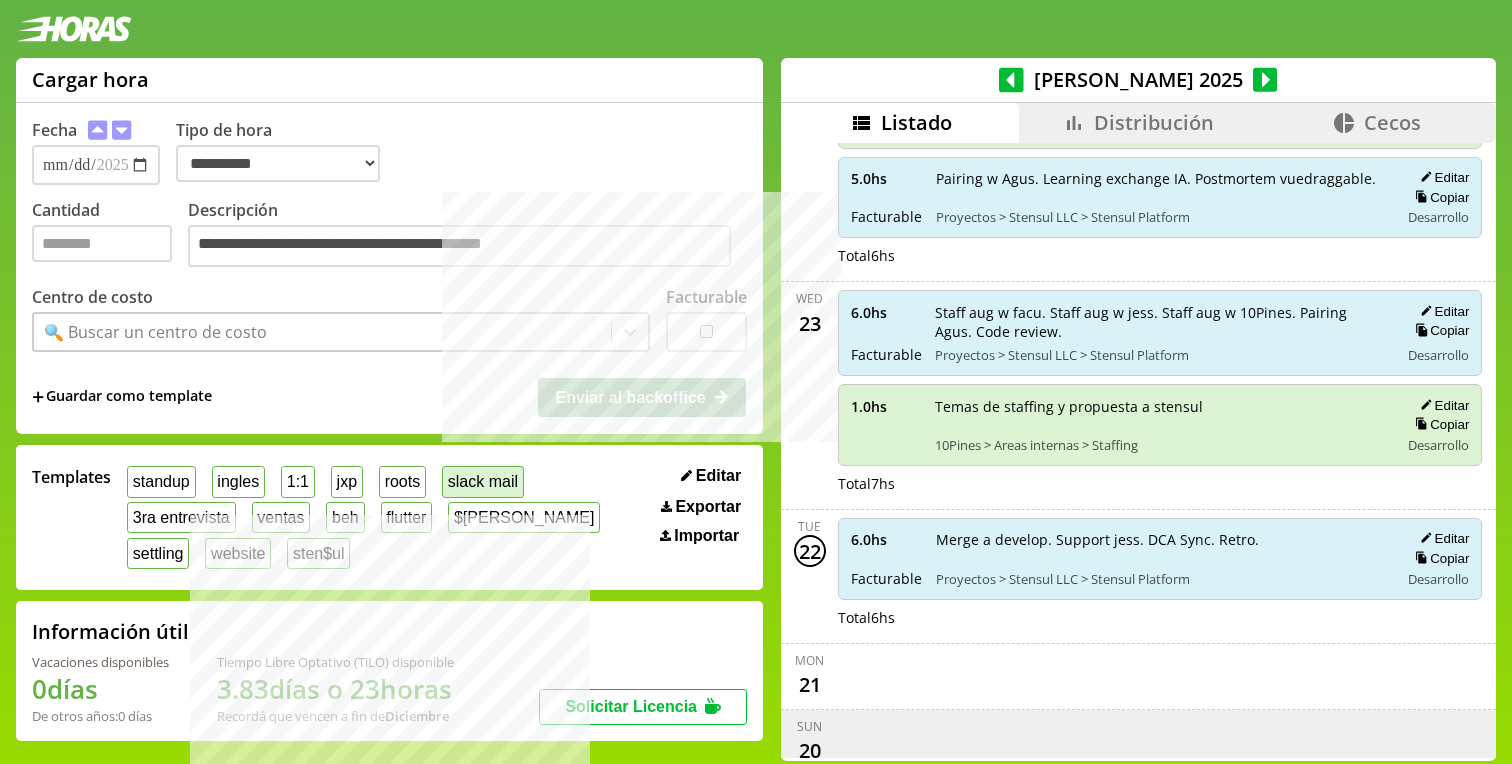 click on "slack mail" at bounding box center (483, 481) 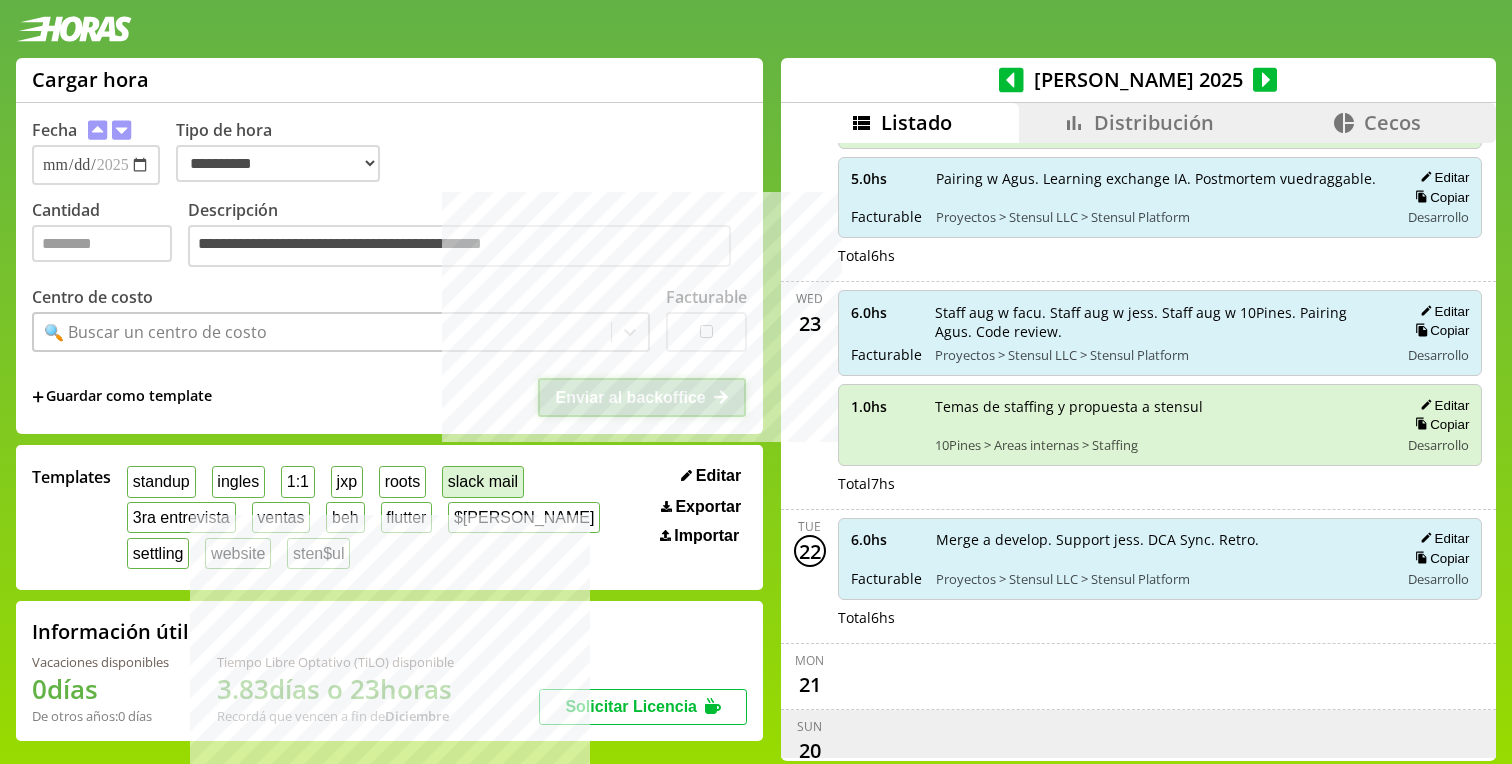 type on "**" 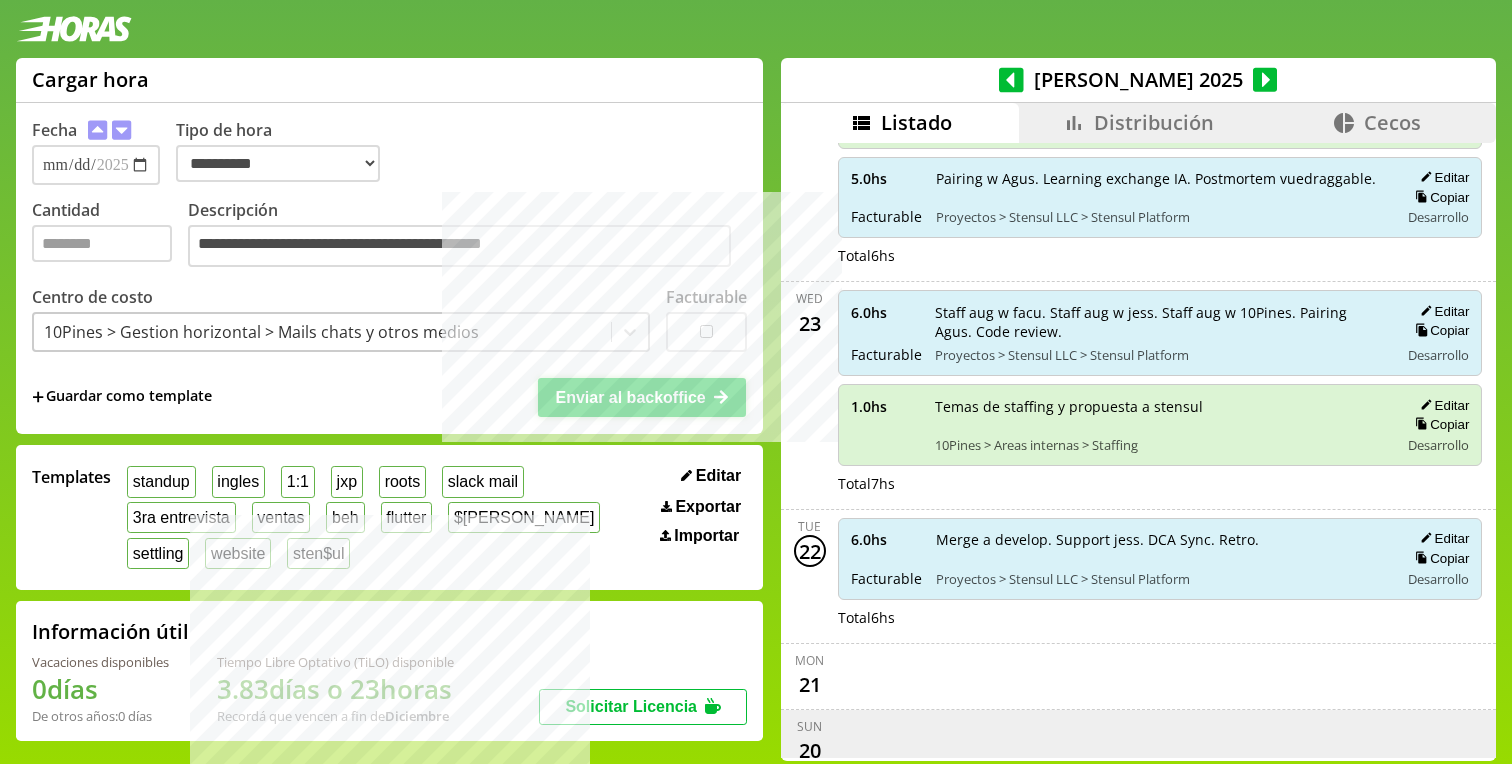 click on "Enviar al backoffice" at bounding box center (642, 397) 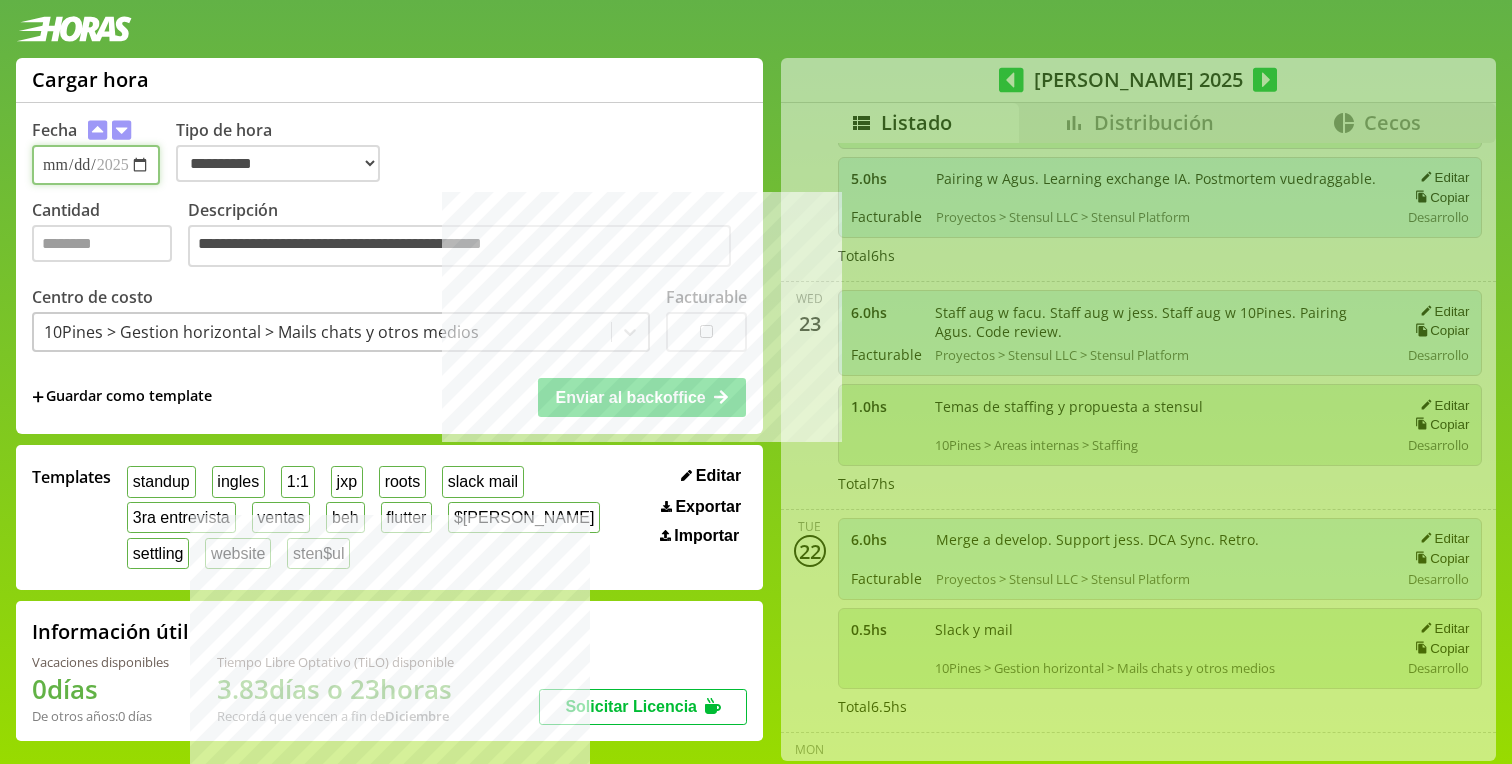 type 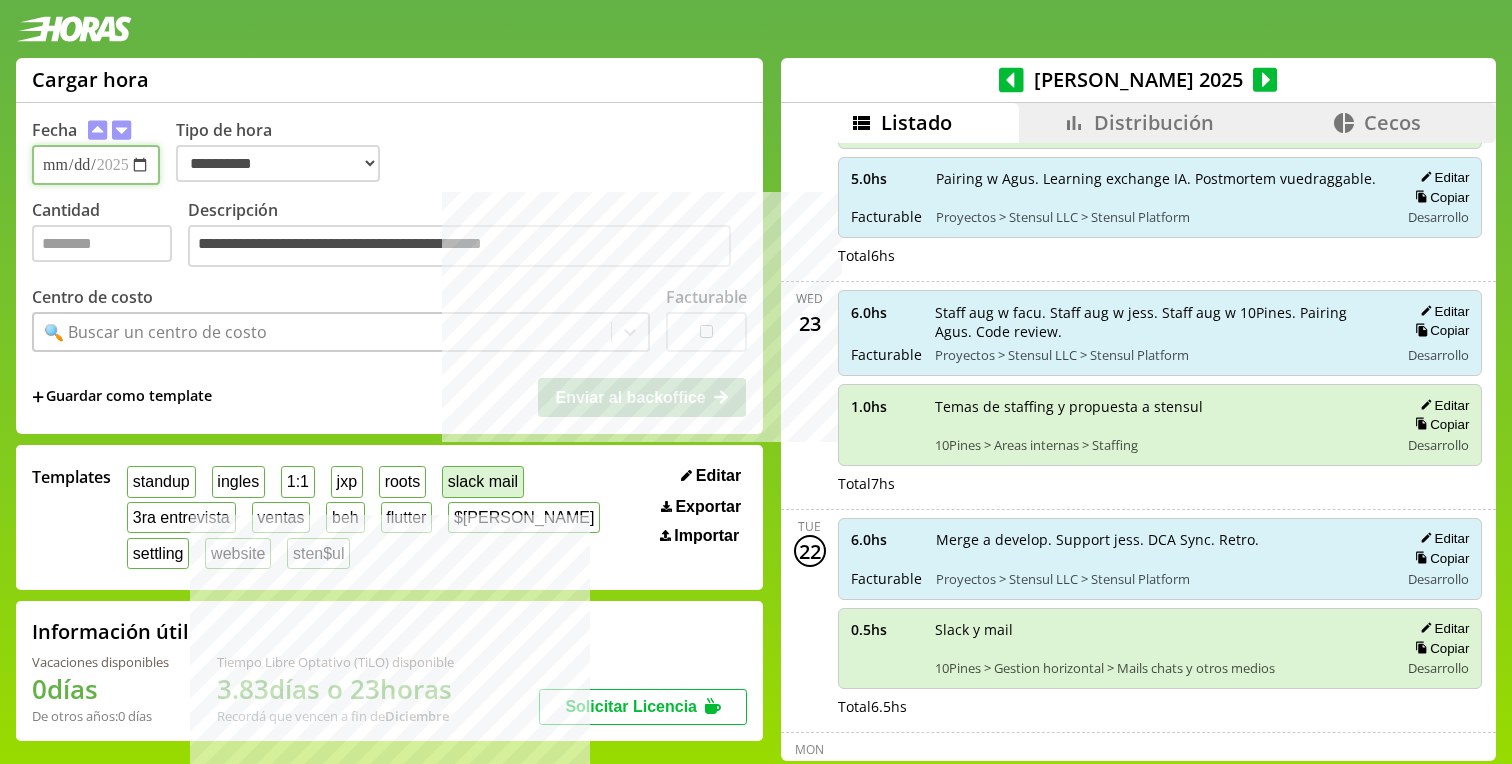 type on "**********" 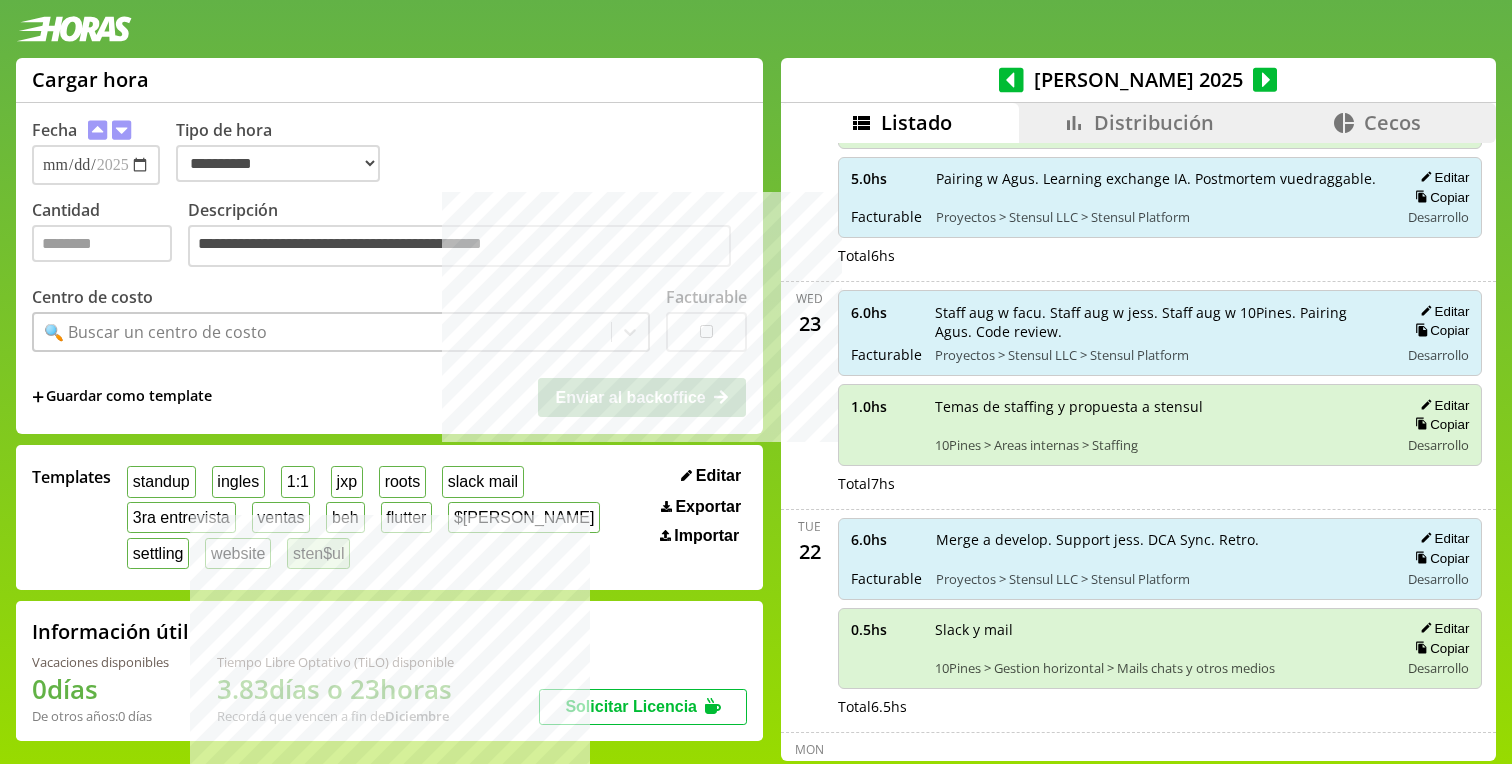 click on "sten$ul" at bounding box center [318, 553] 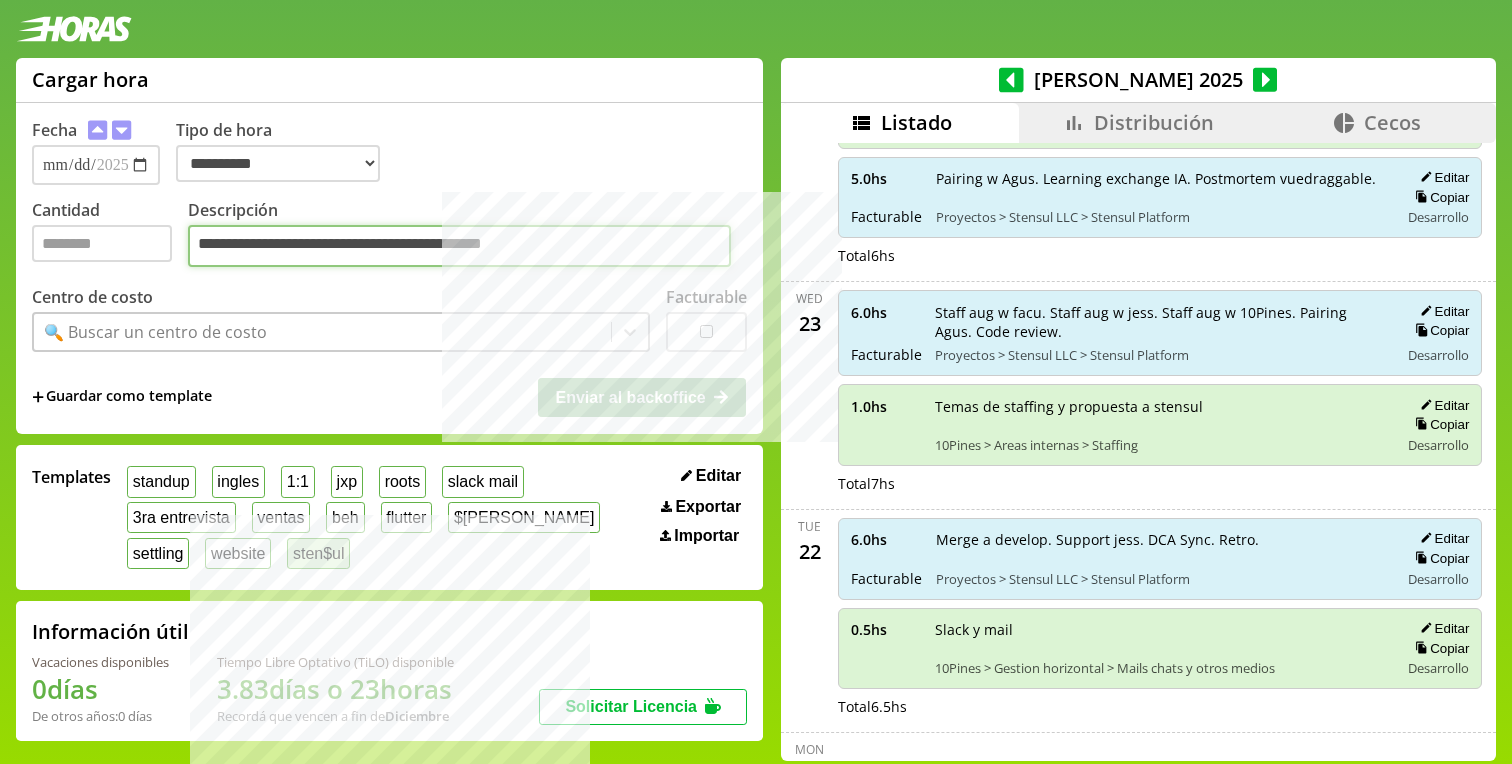type on "*" 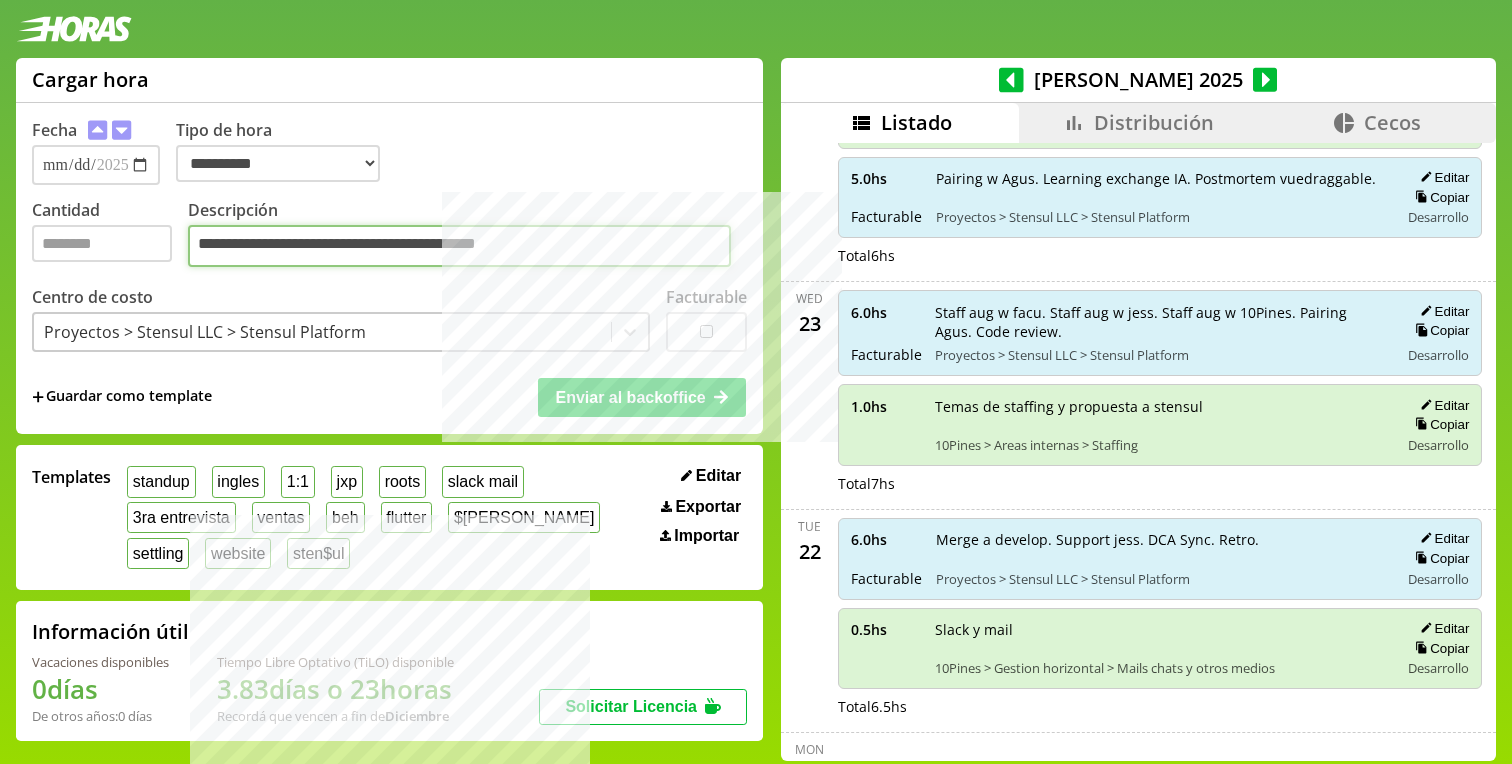 type on "**********" 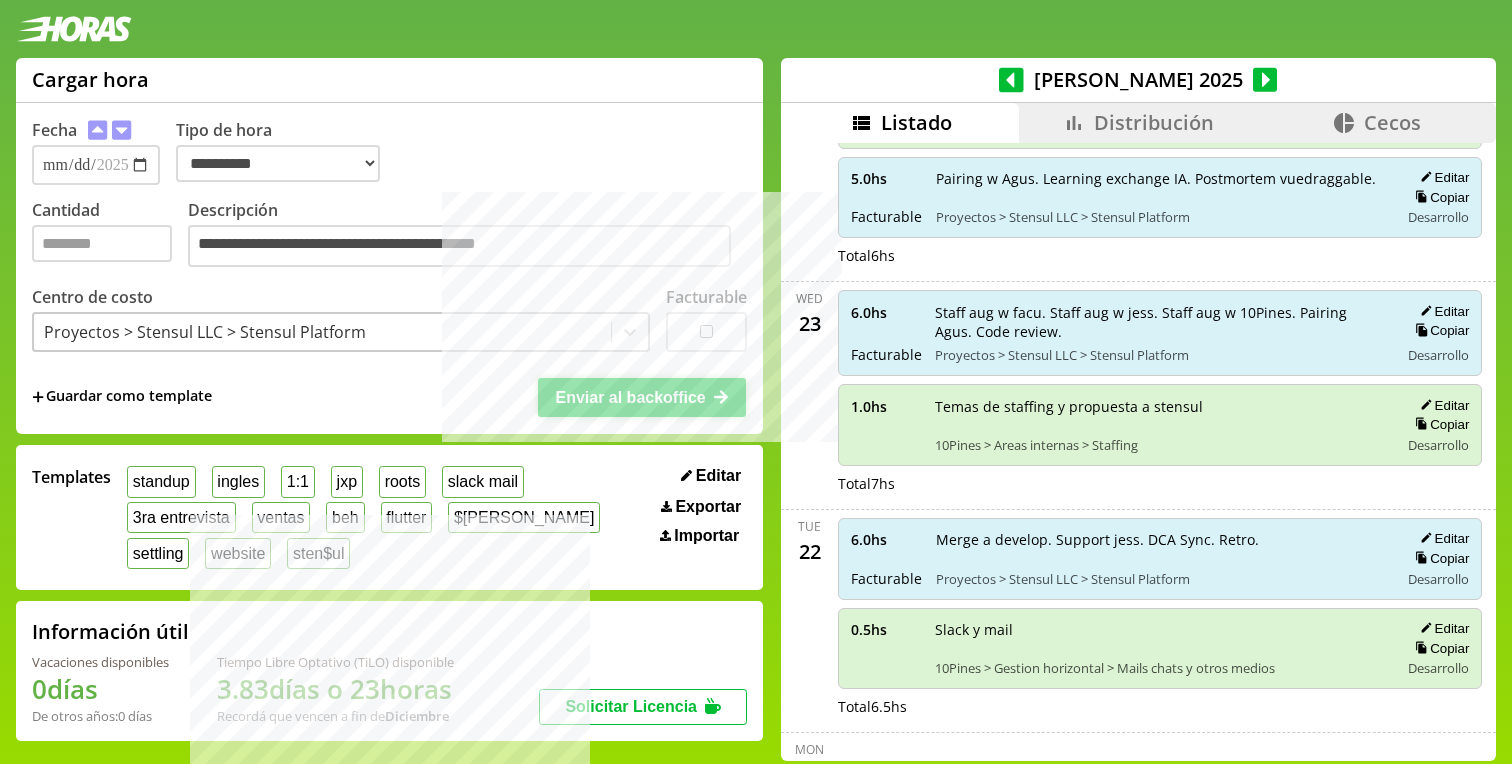 click on "Enviar al backoffice" at bounding box center [630, 397] 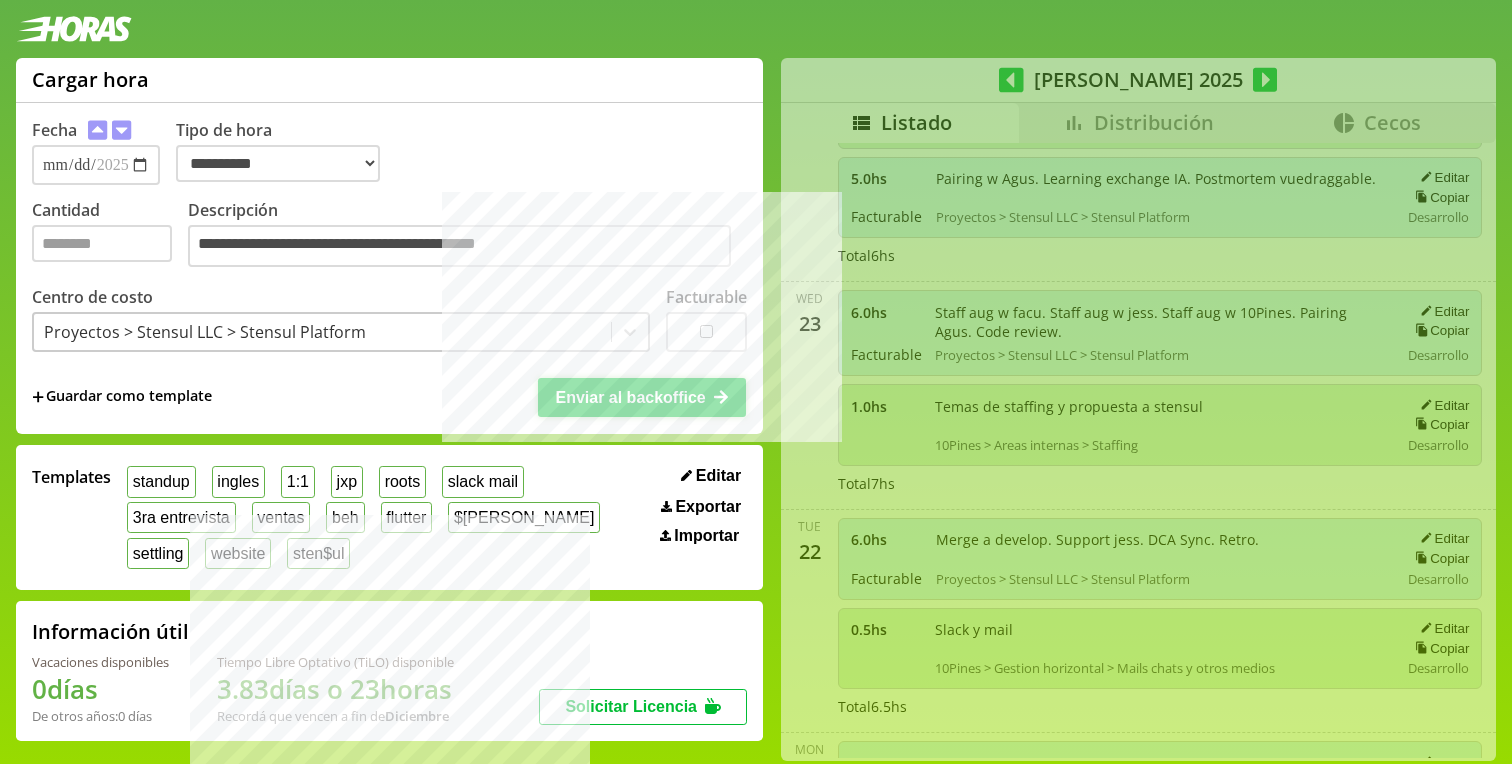 scroll, scrollTop: 13, scrollLeft: 0, axis: vertical 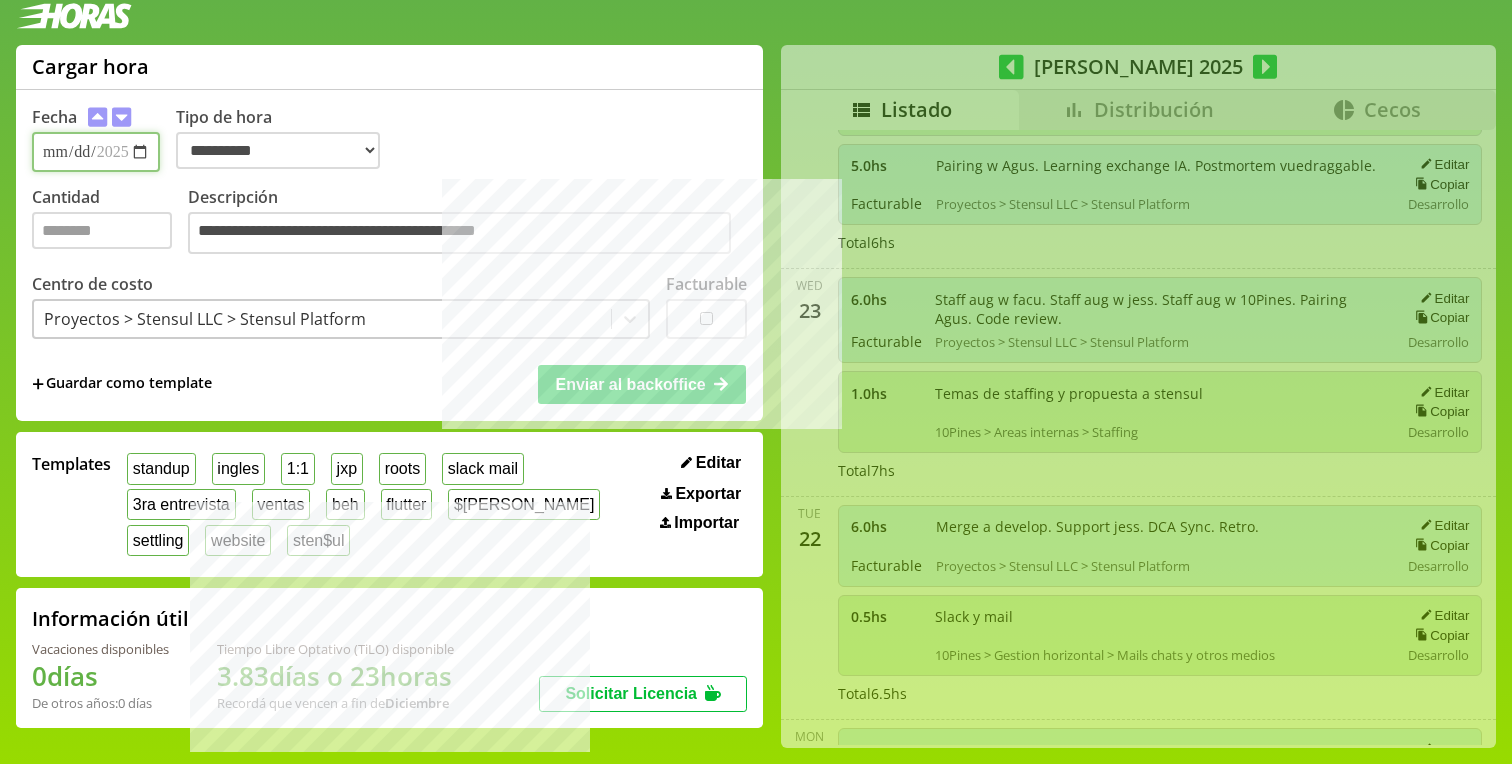 type 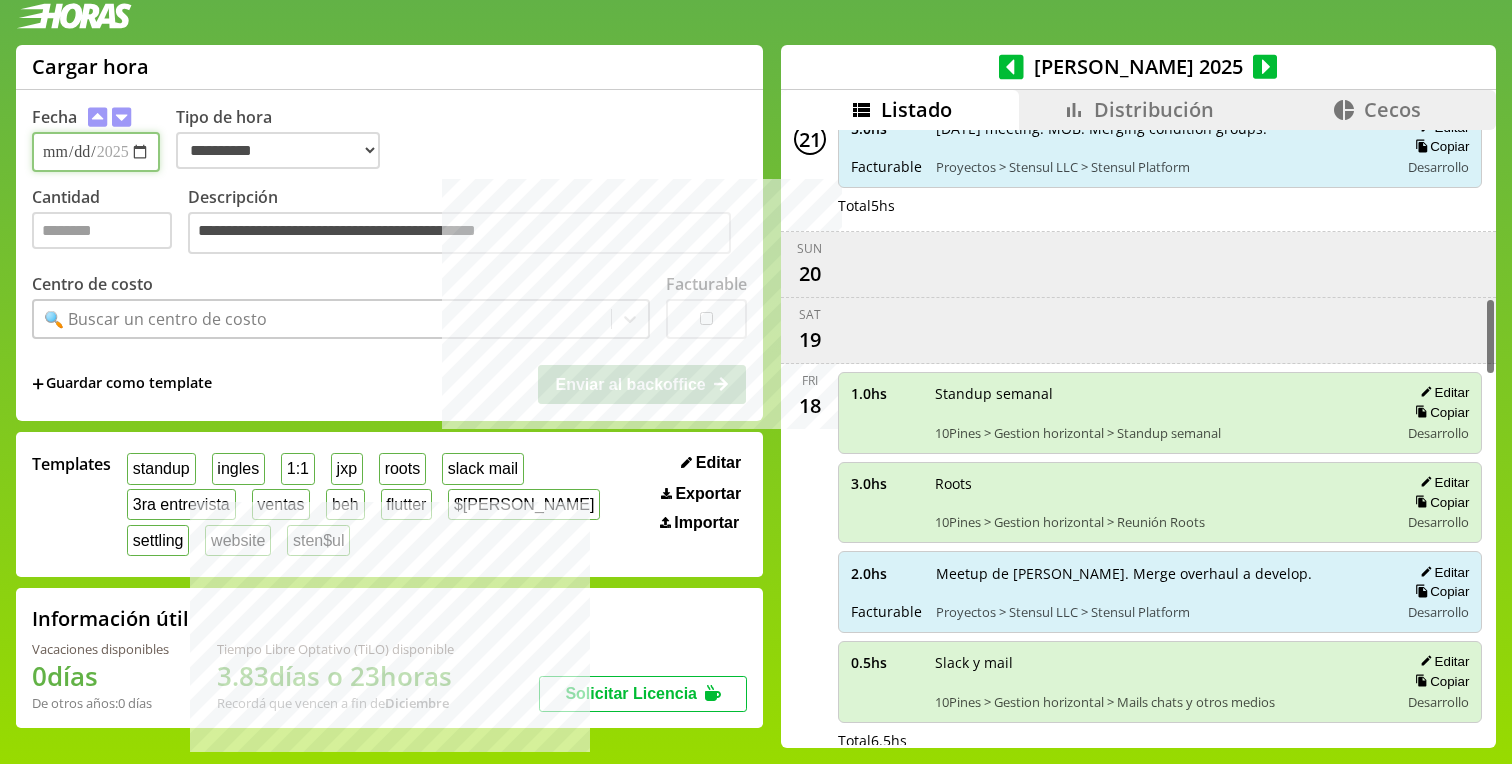 scroll, scrollTop: 1353, scrollLeft: 0, axis: vertical 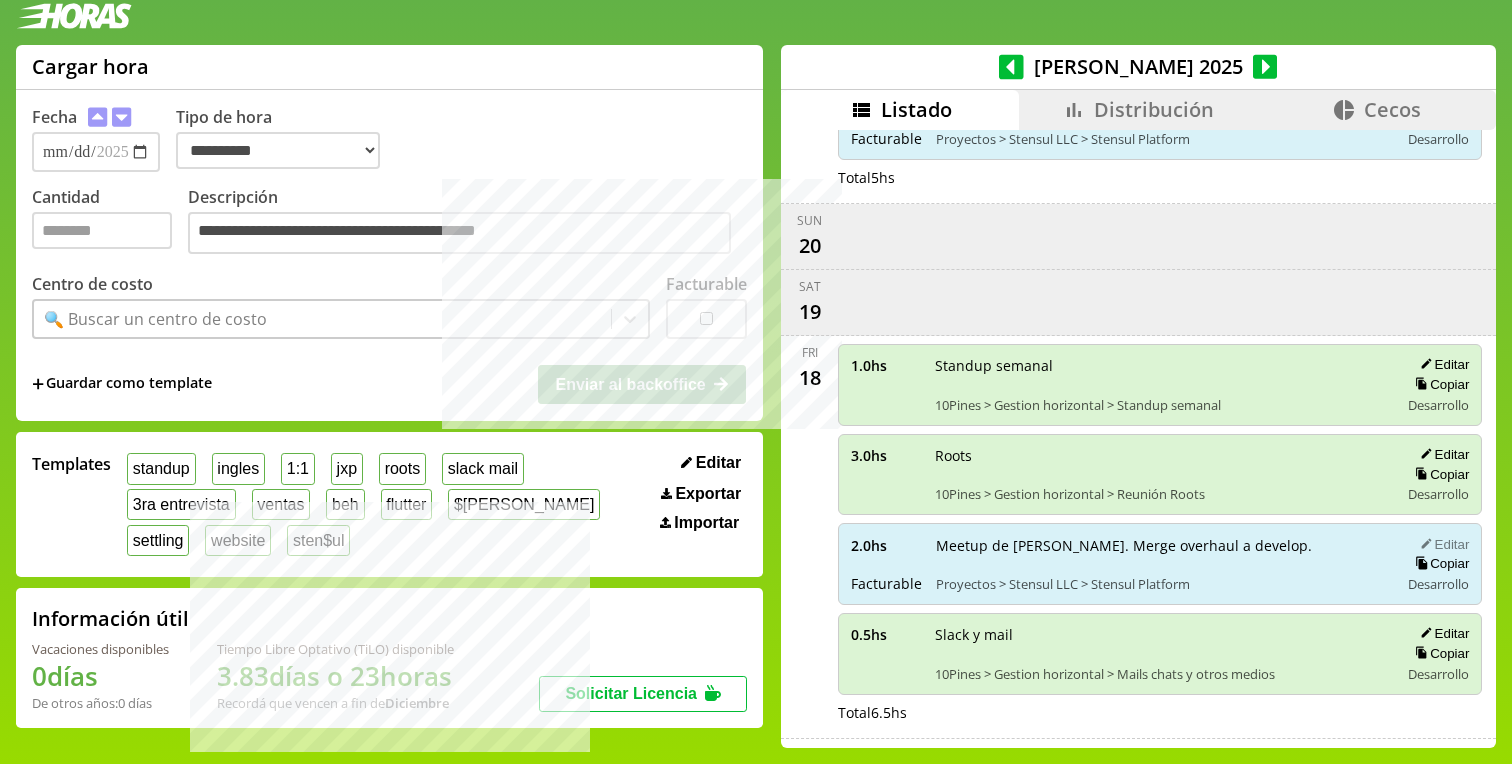 click on "Editar" at bounding box center (1441, 544) 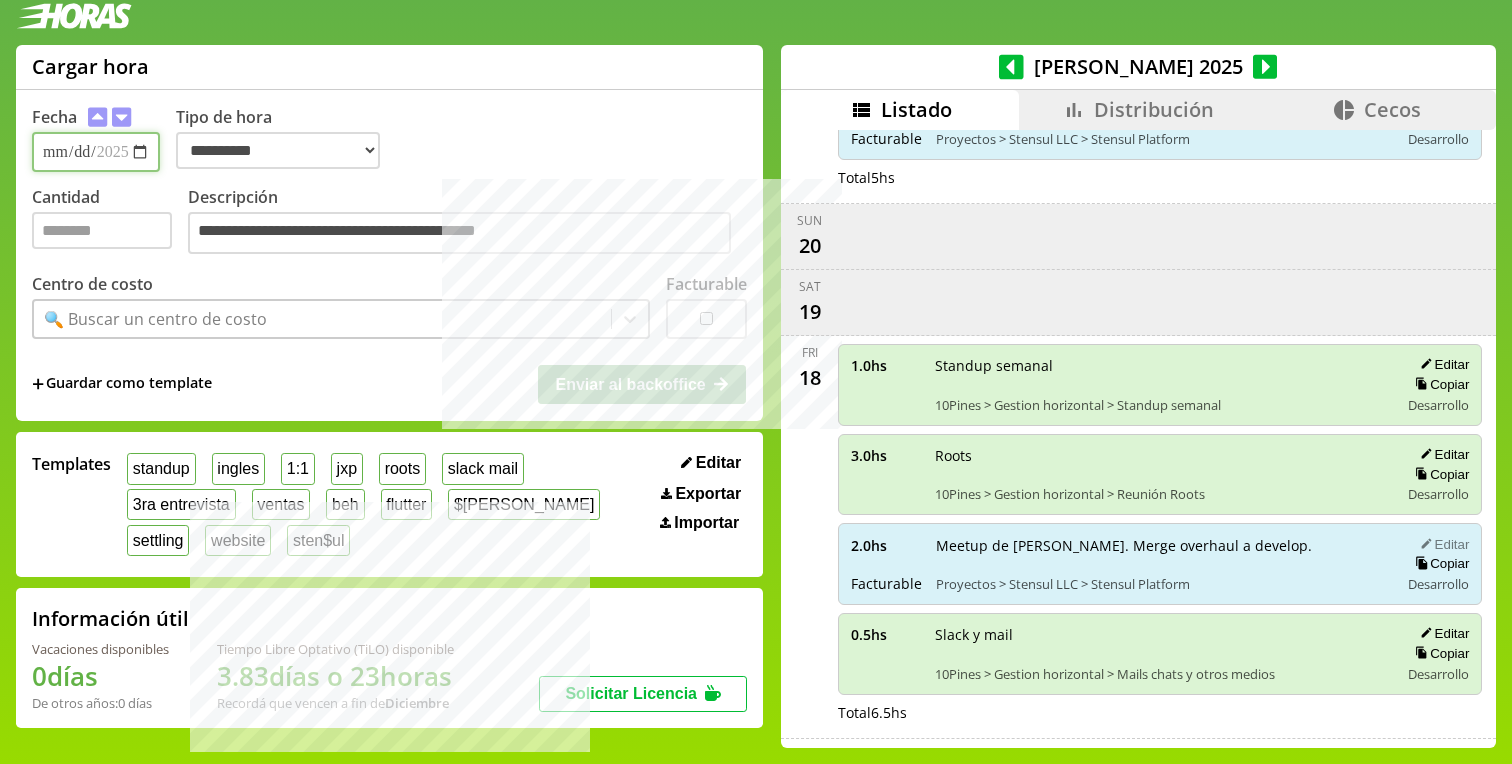 type on "**********" 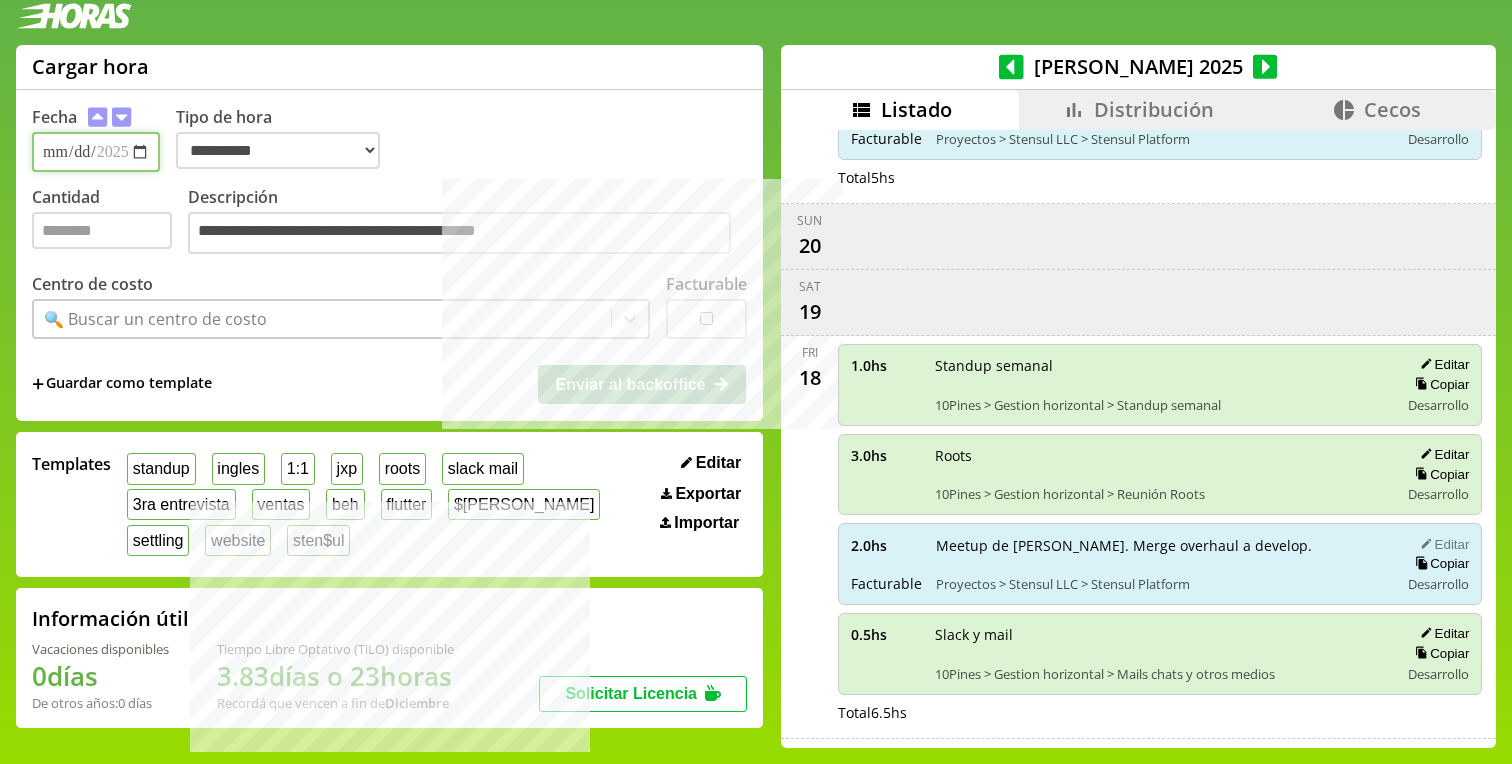 type on "*" 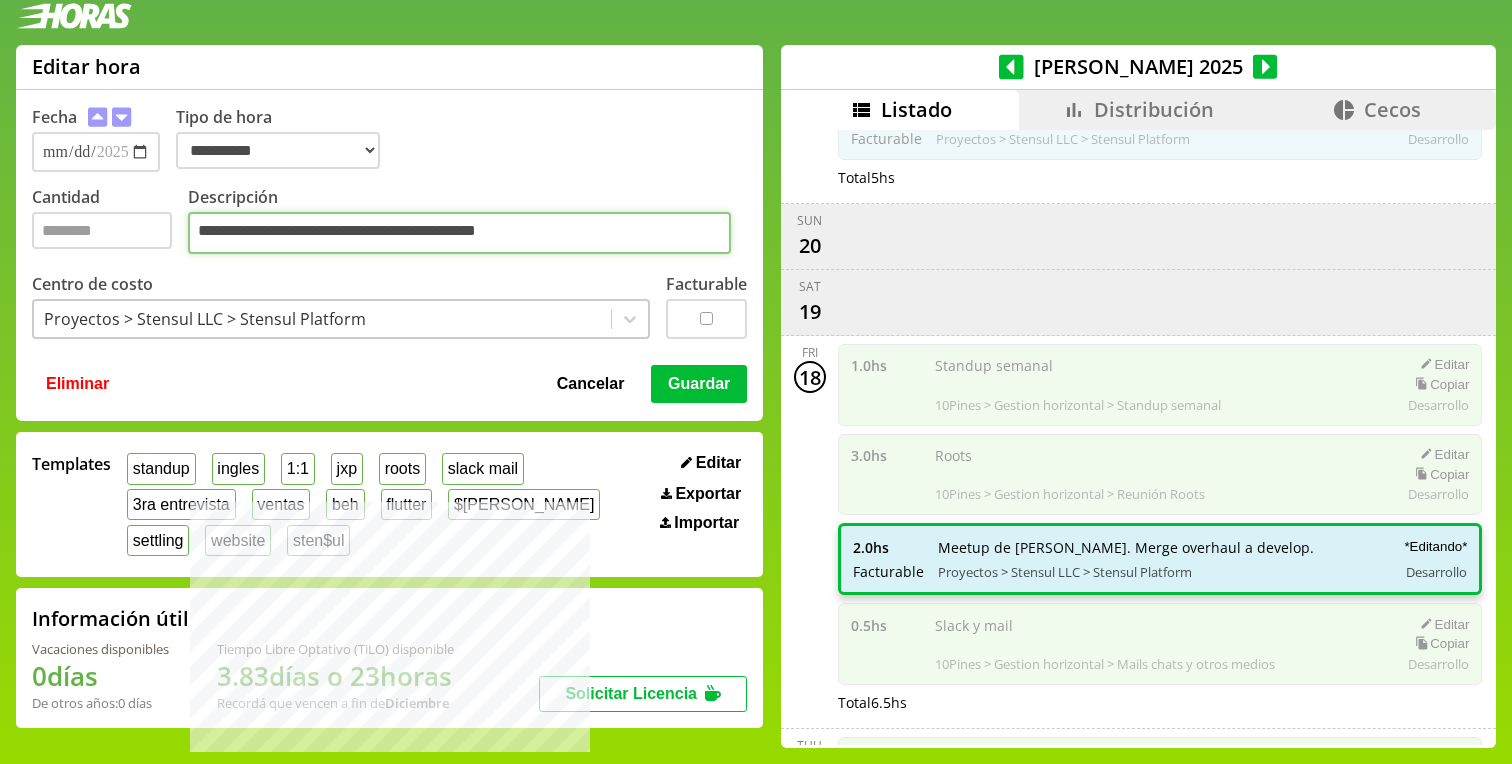 click on "**********" at bounding box center [459, 233] 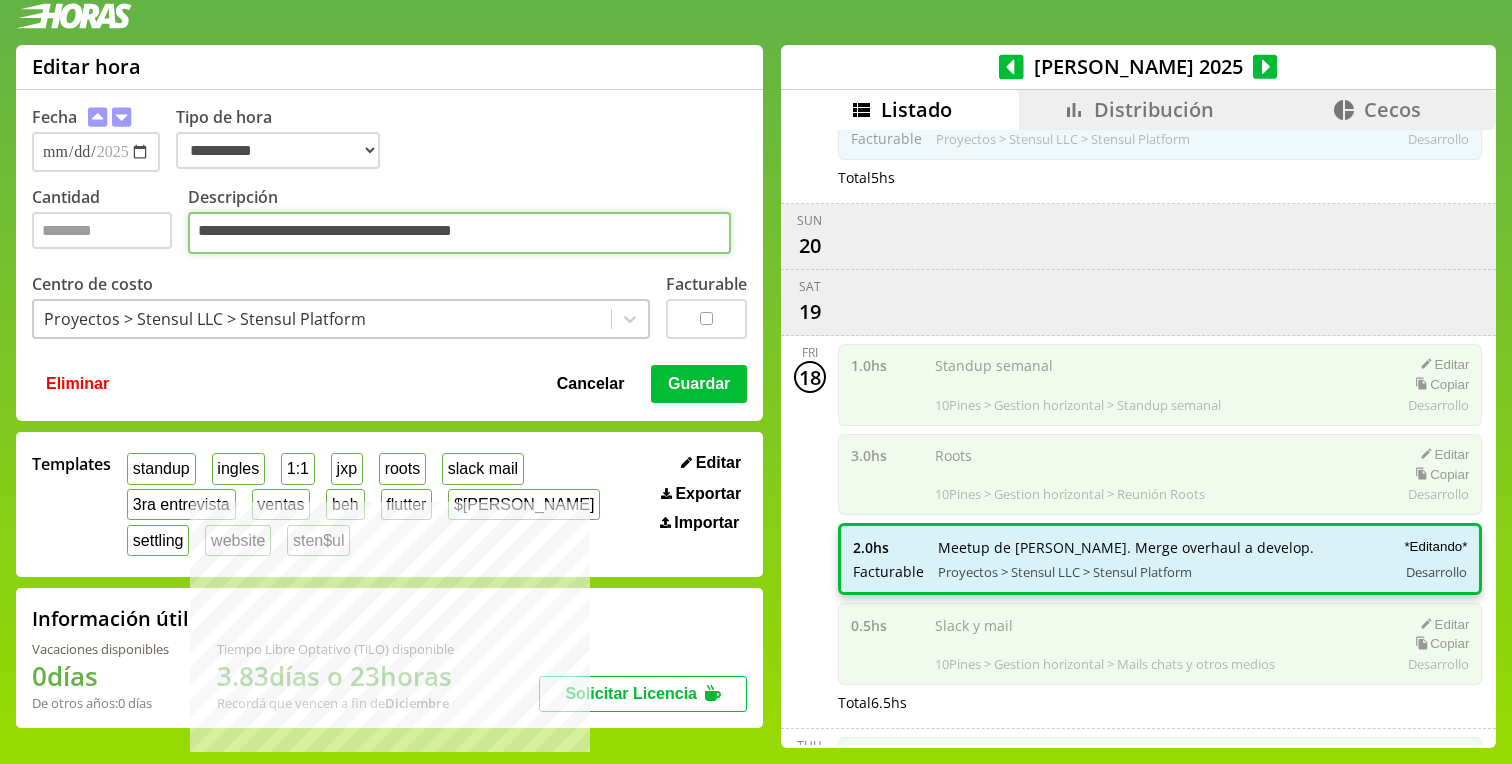 click on "**********" at bounding box center [459, 233] 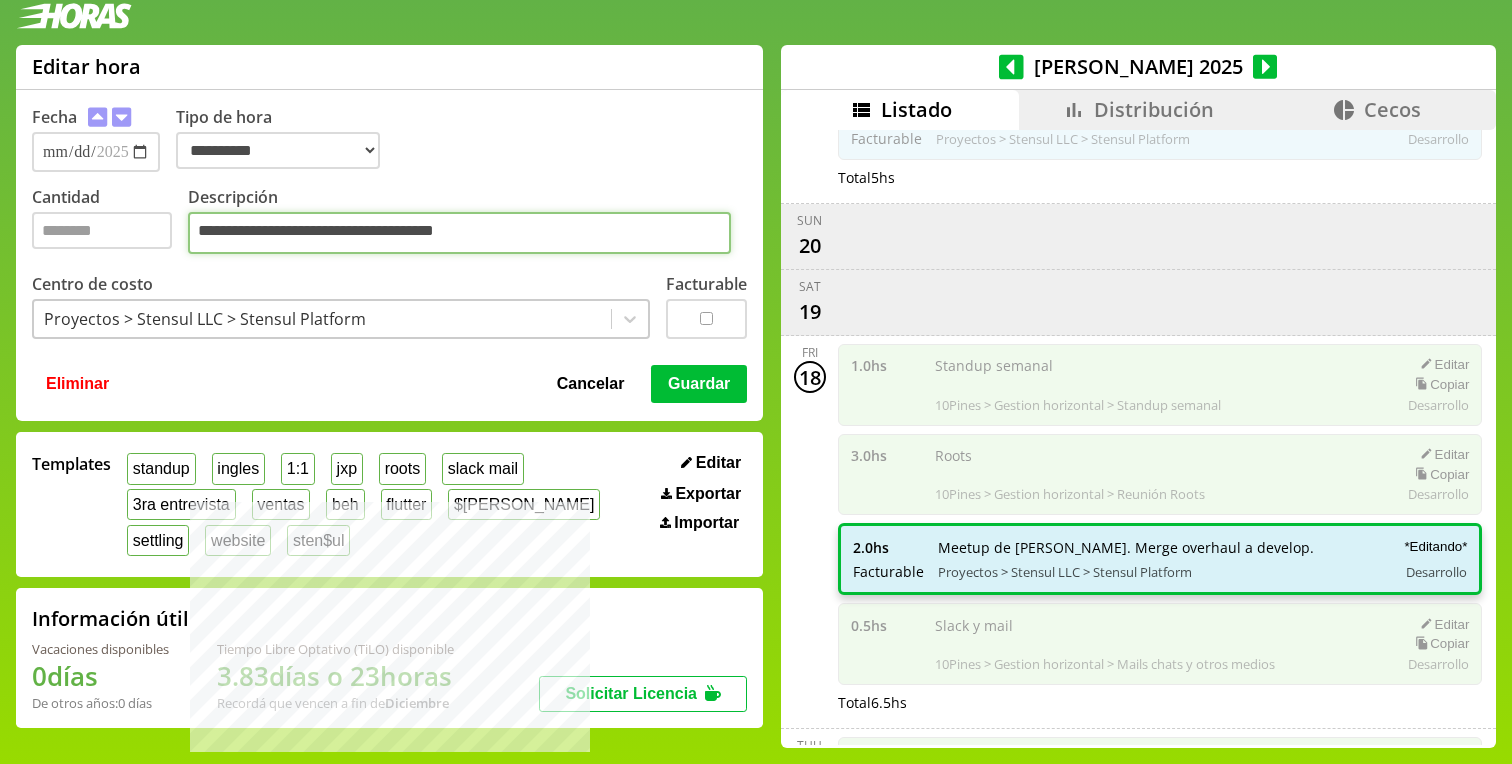 type on "**********" 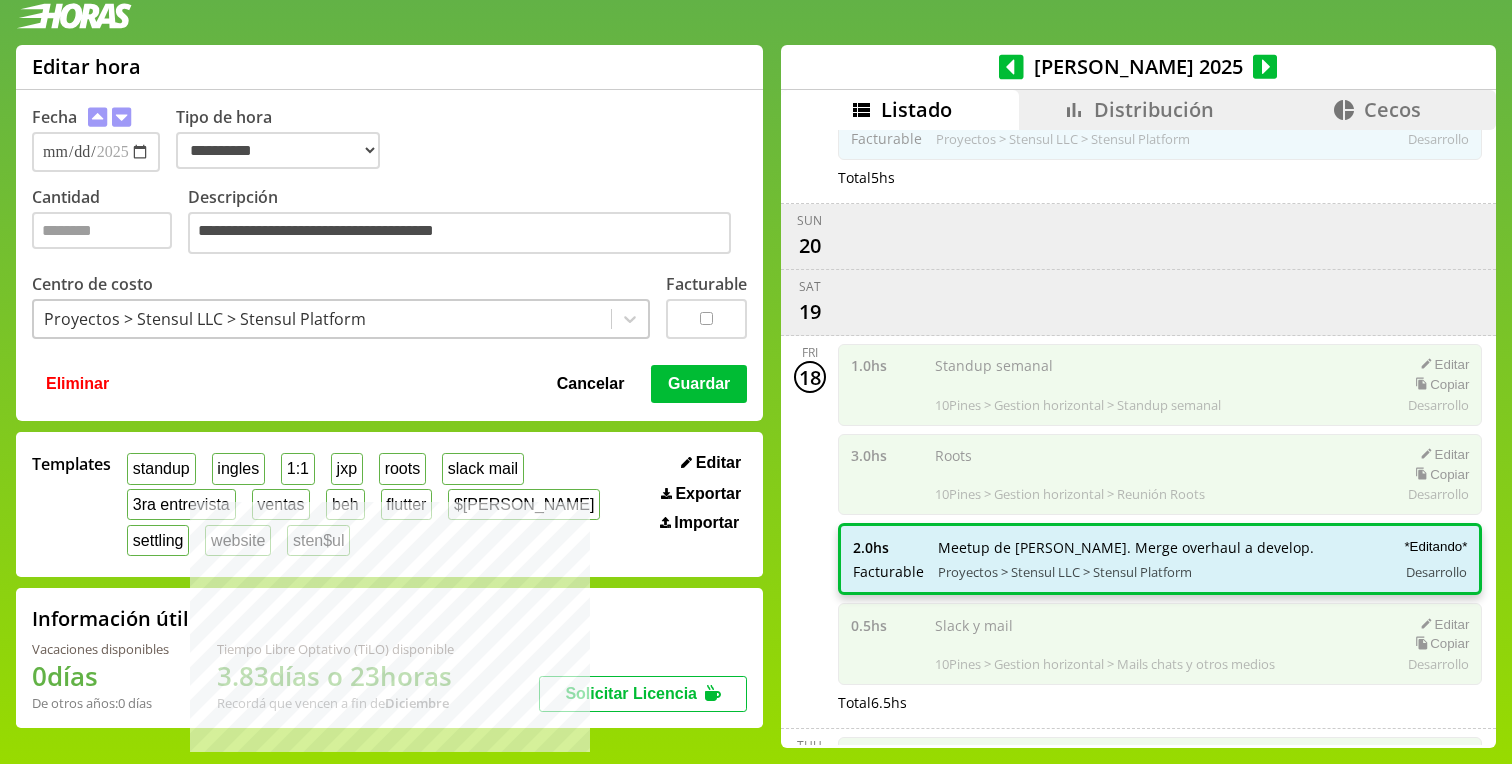 click on "Guardar" at bounding box center [699, 384] 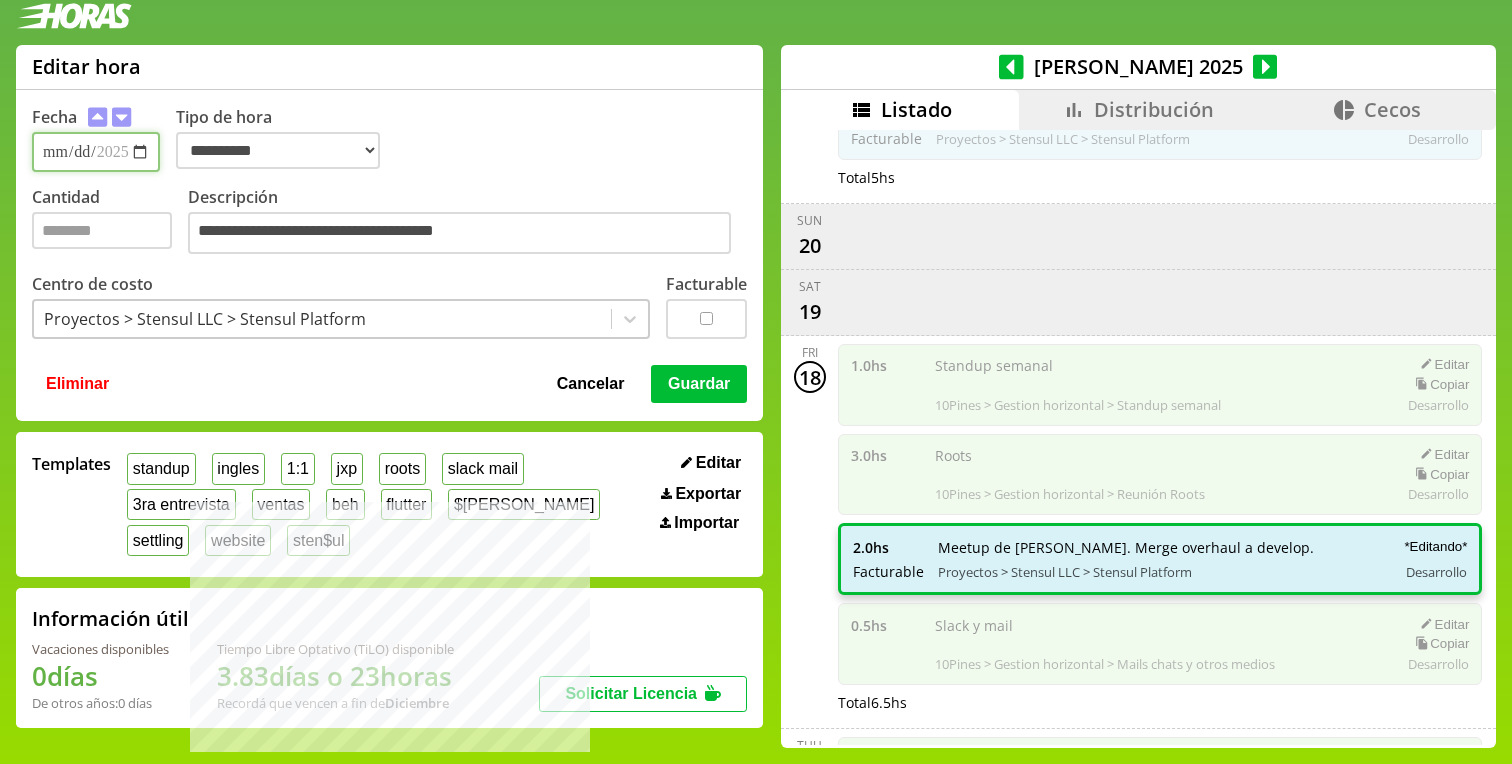 type 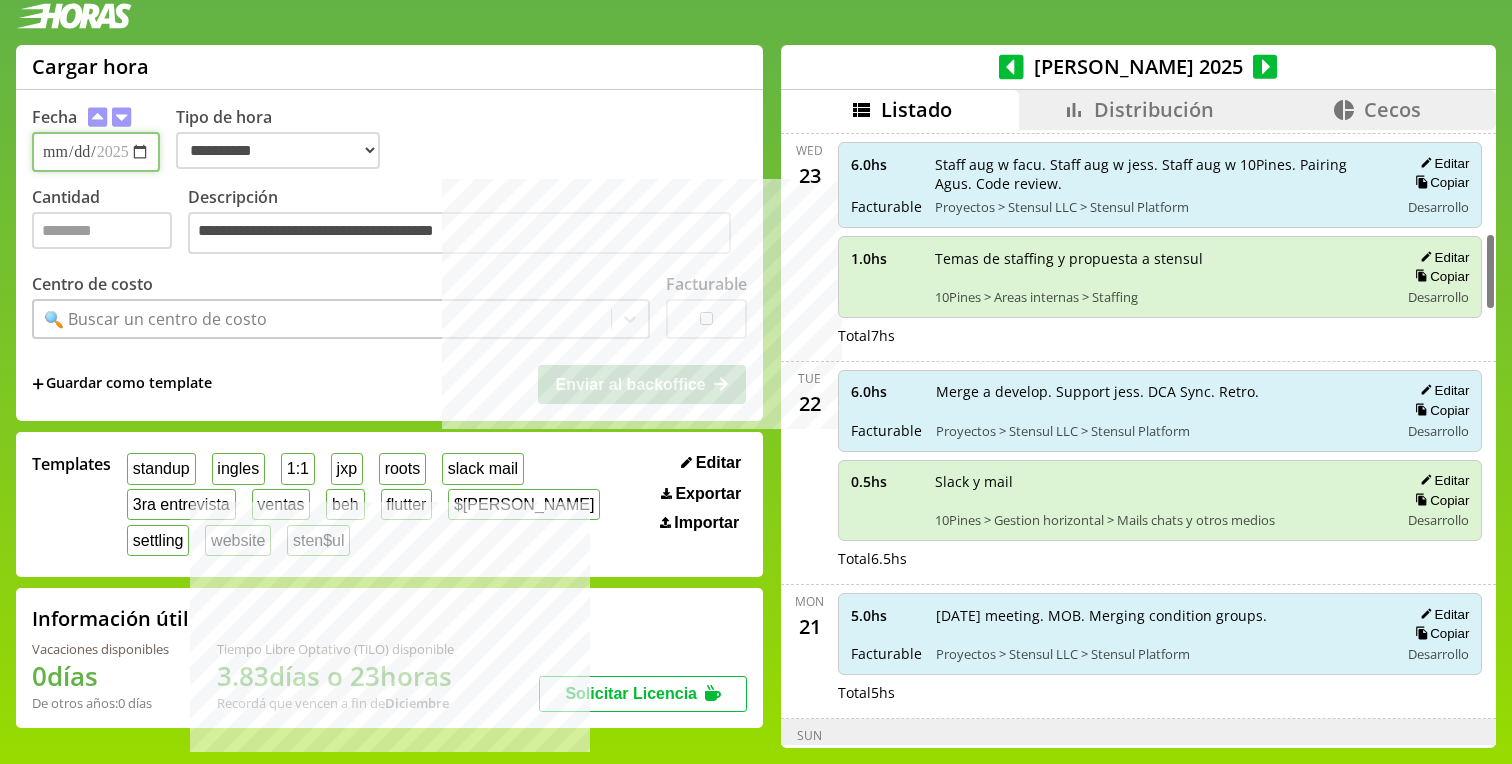 scroll, scrollTop: 822, scrollLeft: 0, axis: vertical 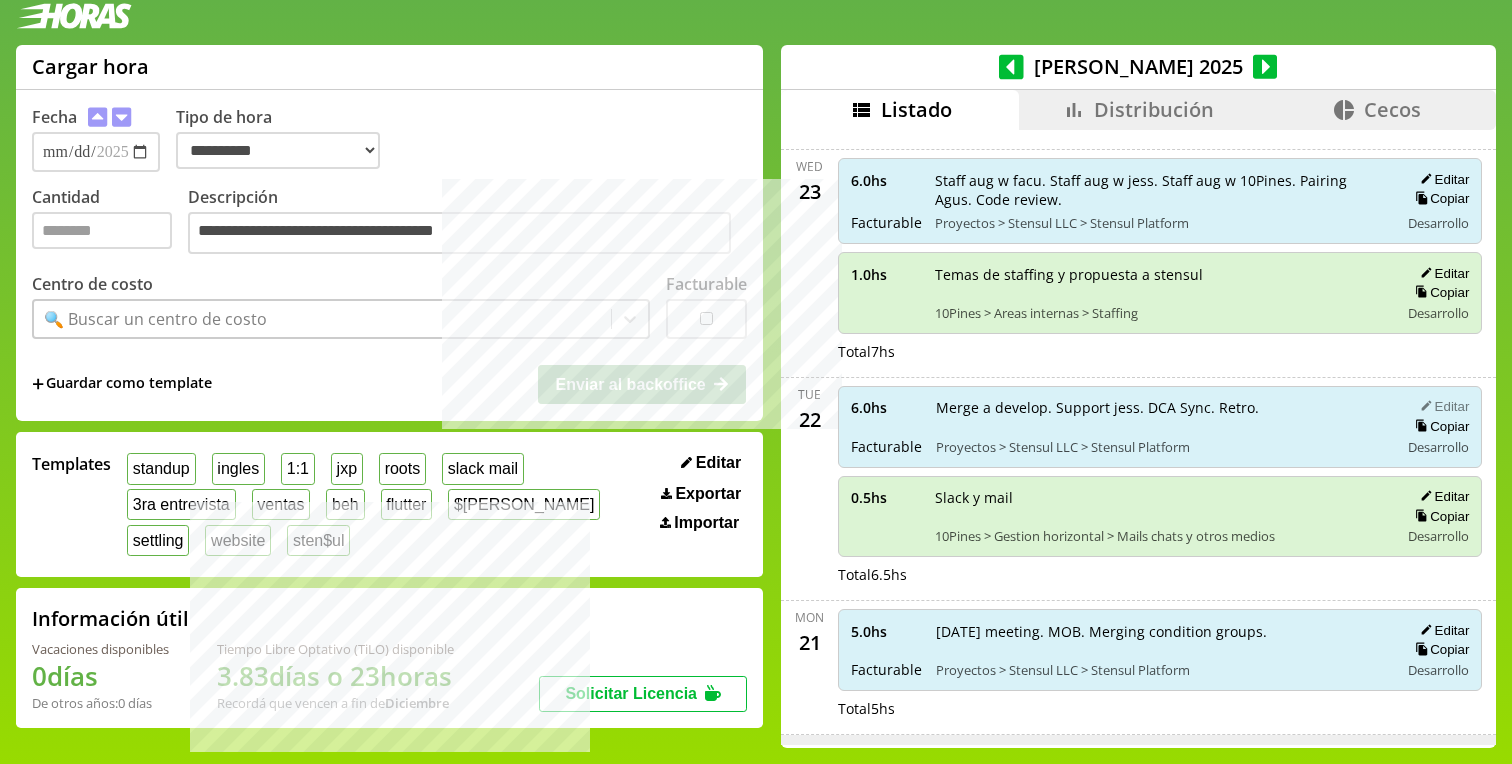 click on "Editar" at bounding box center [1441, 406] 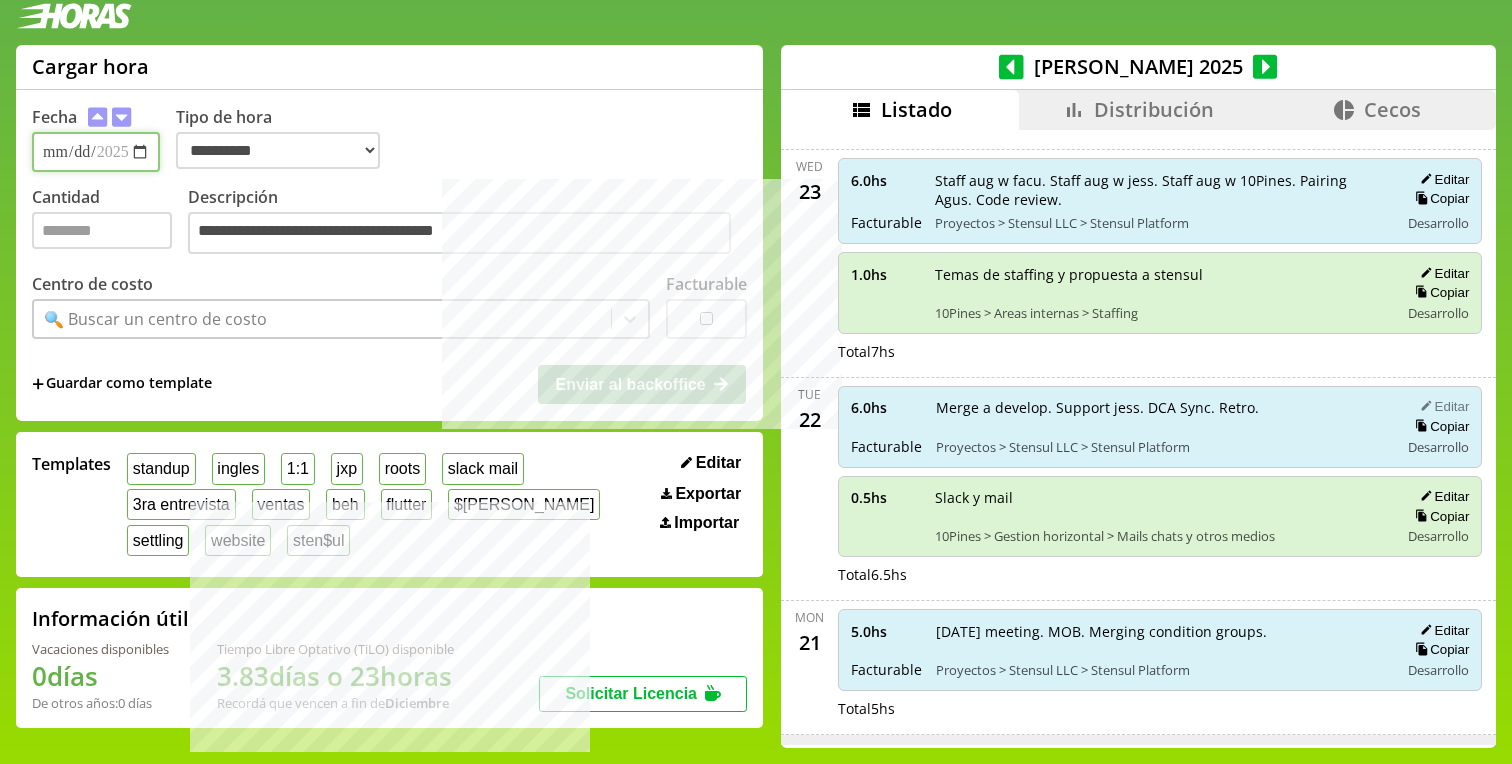 type on "**********" 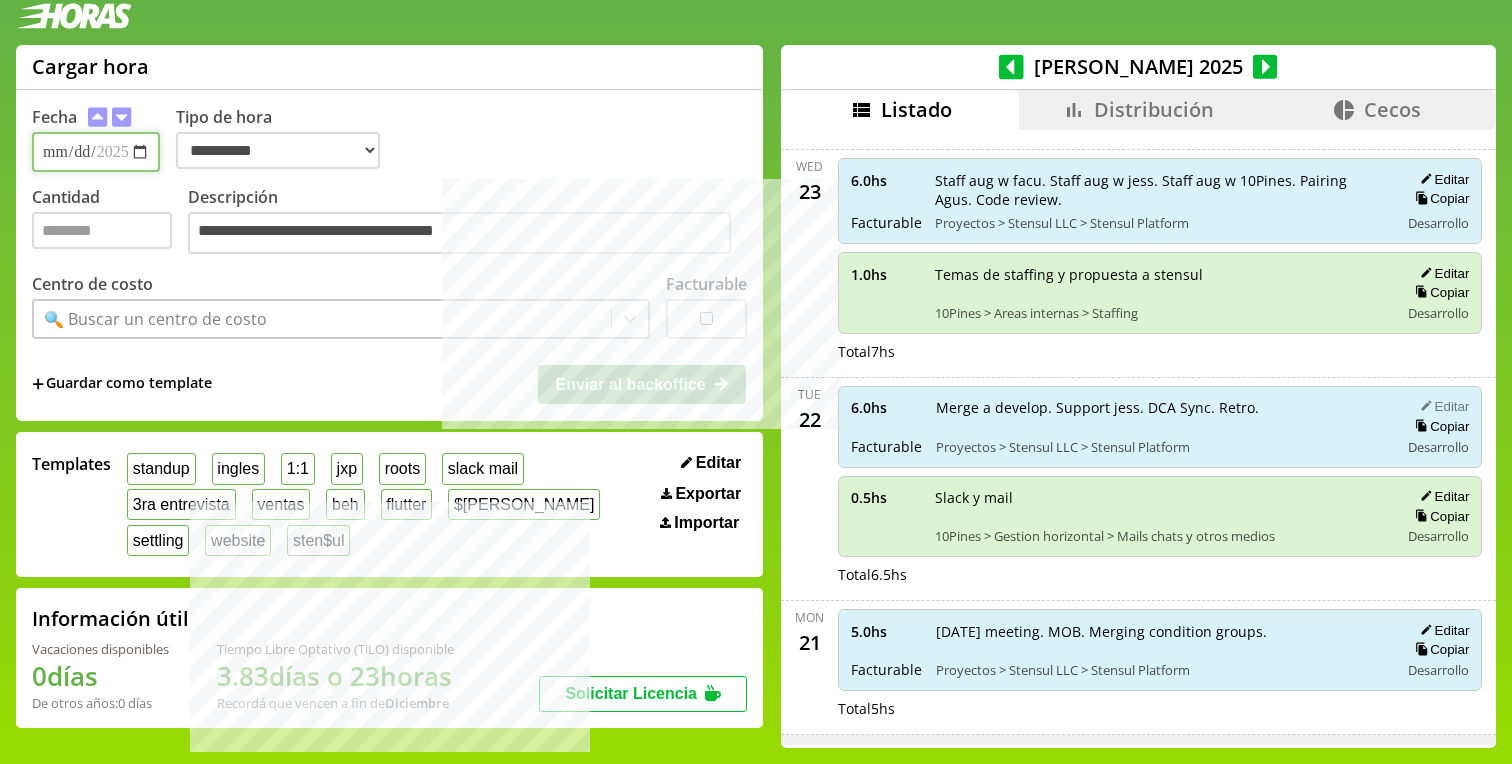 type on "*" 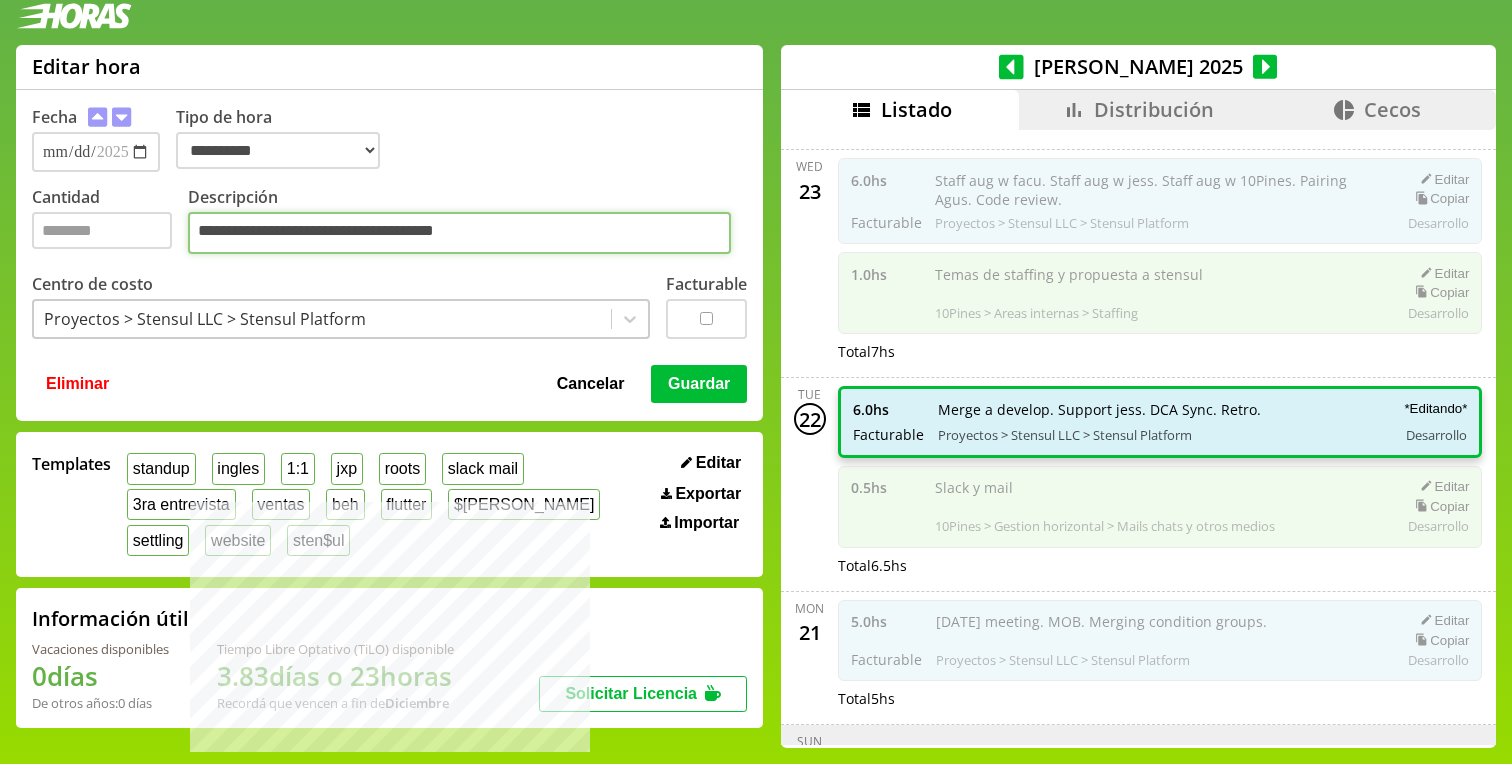click on "**********" at bounding box center (459, 233) 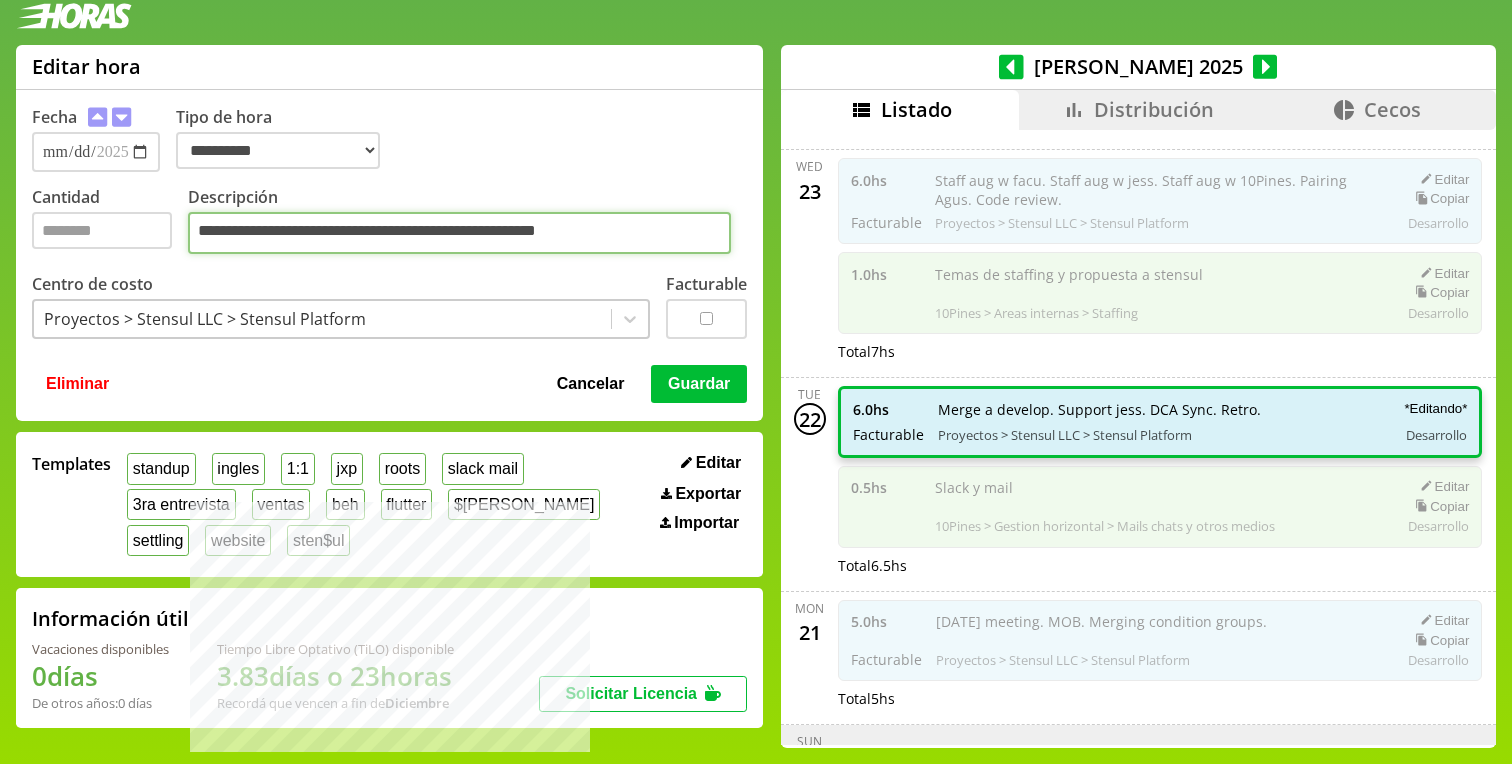 click on "**********" at bounding box center [459, 233] 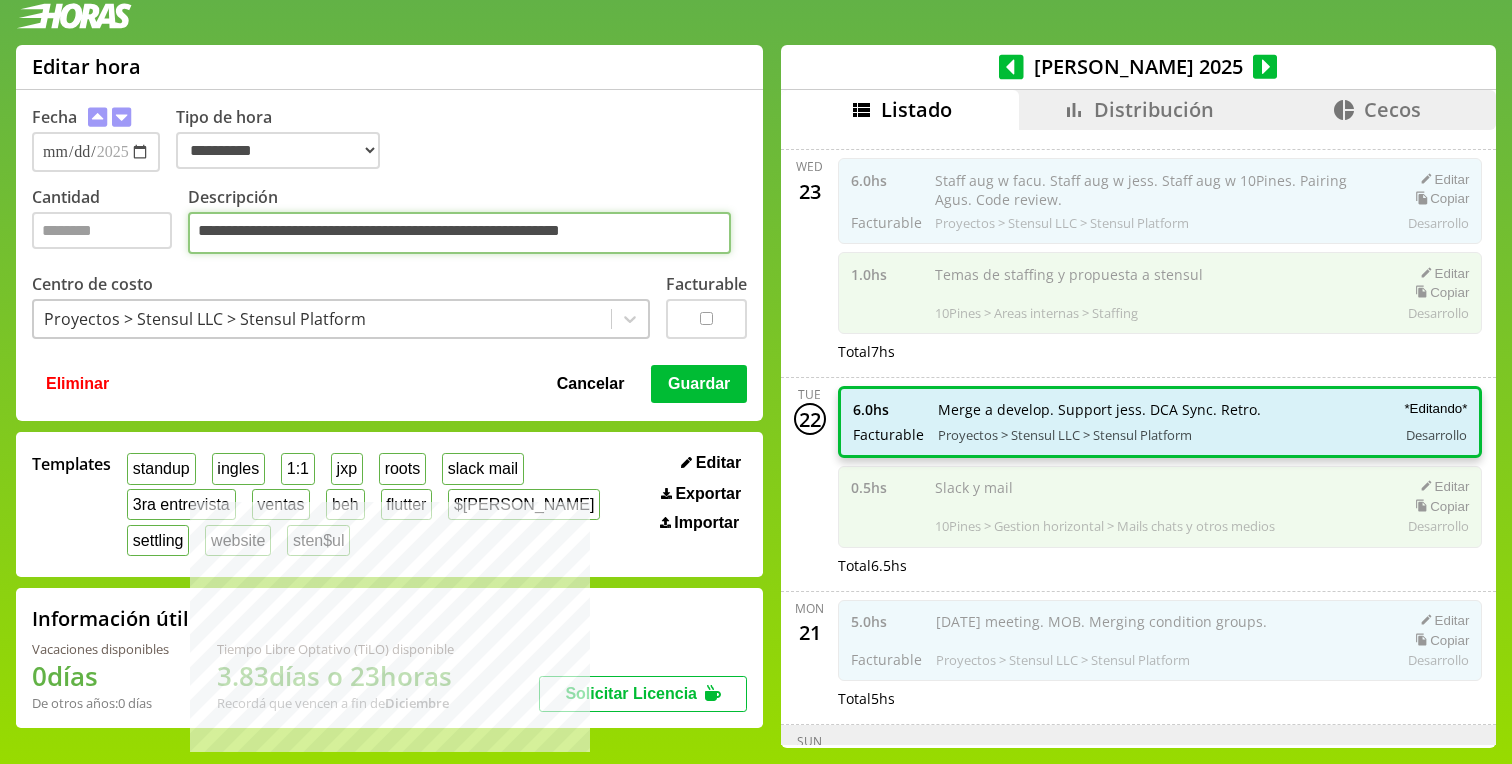 type on "**********" 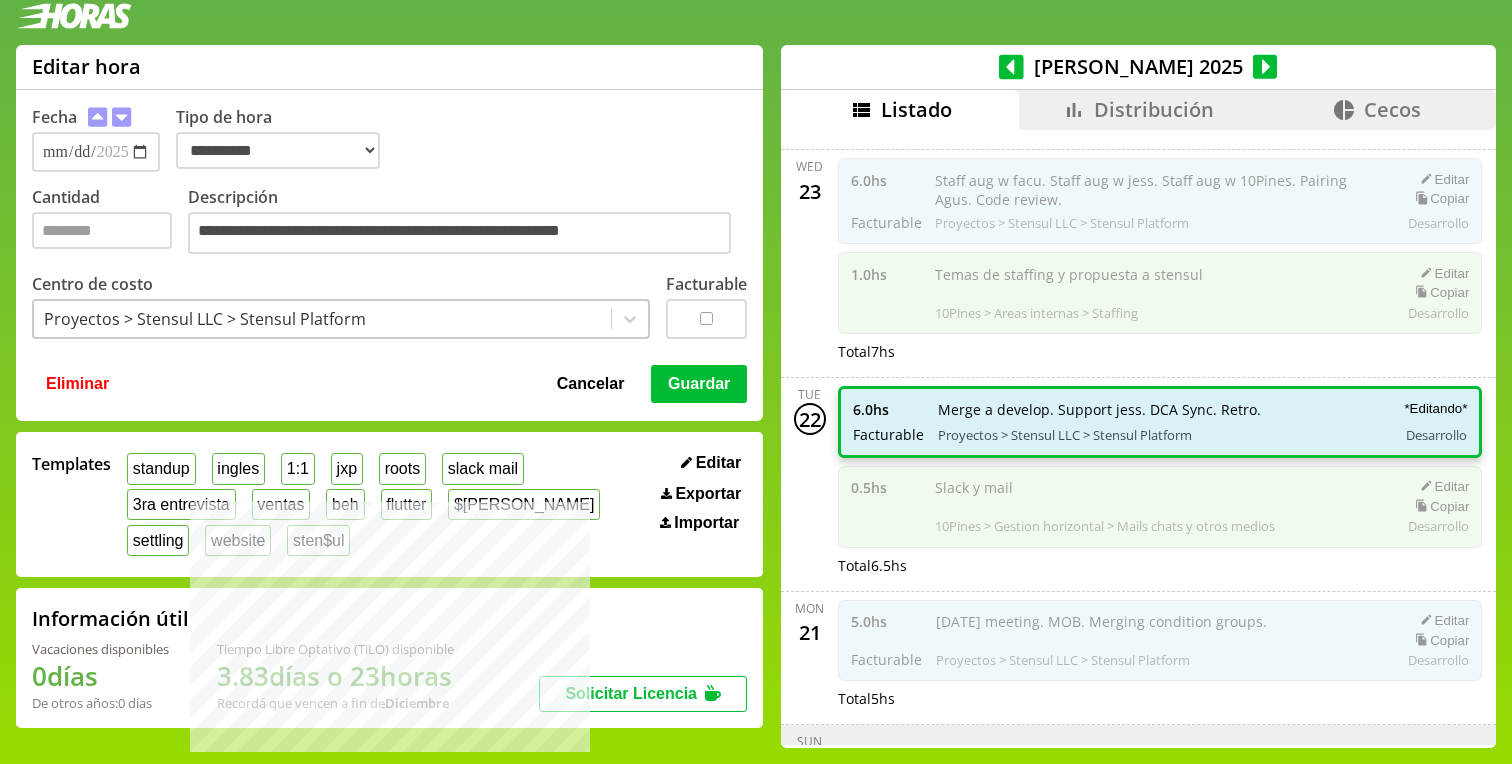 click on "Guardar" at bounding box center (699, 384) 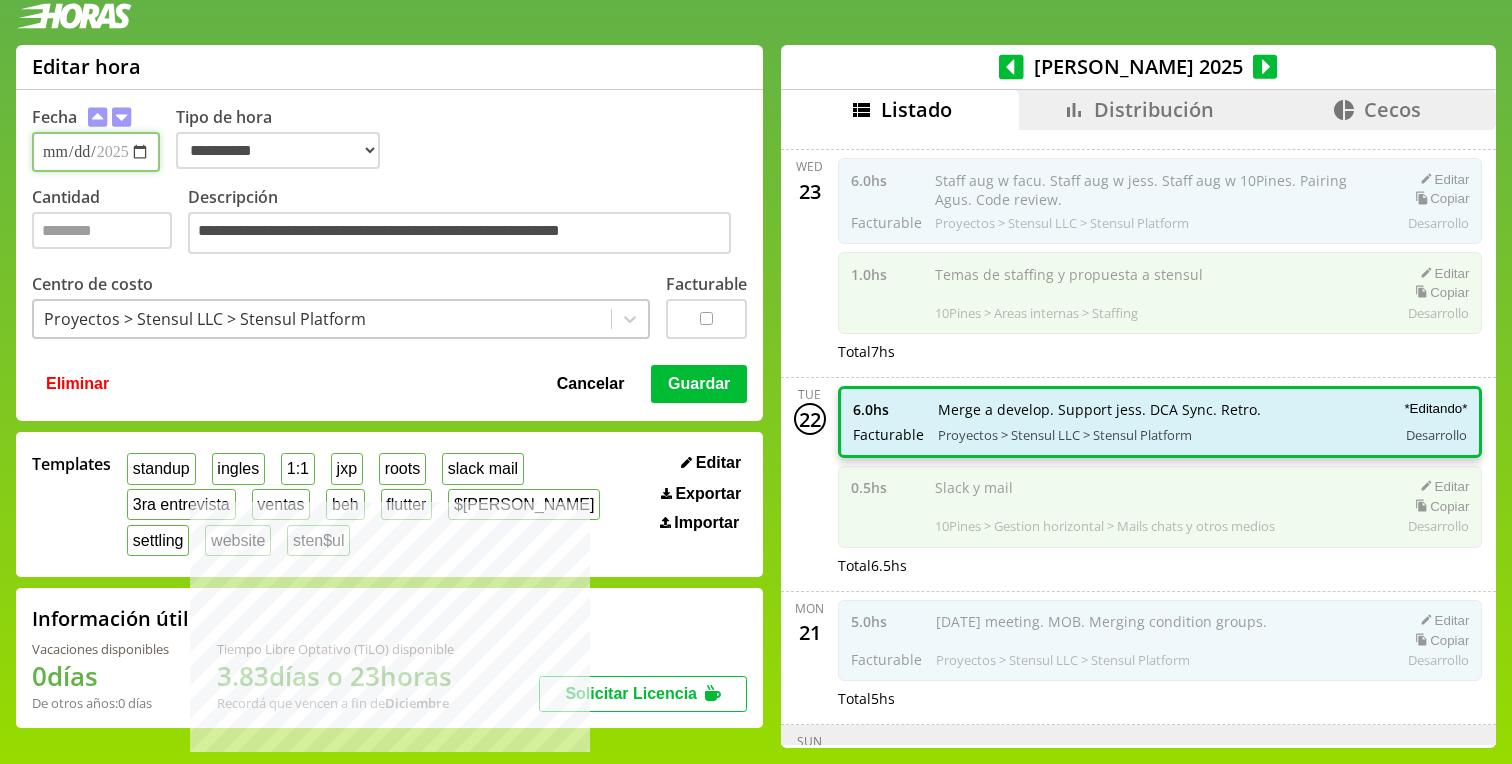 type 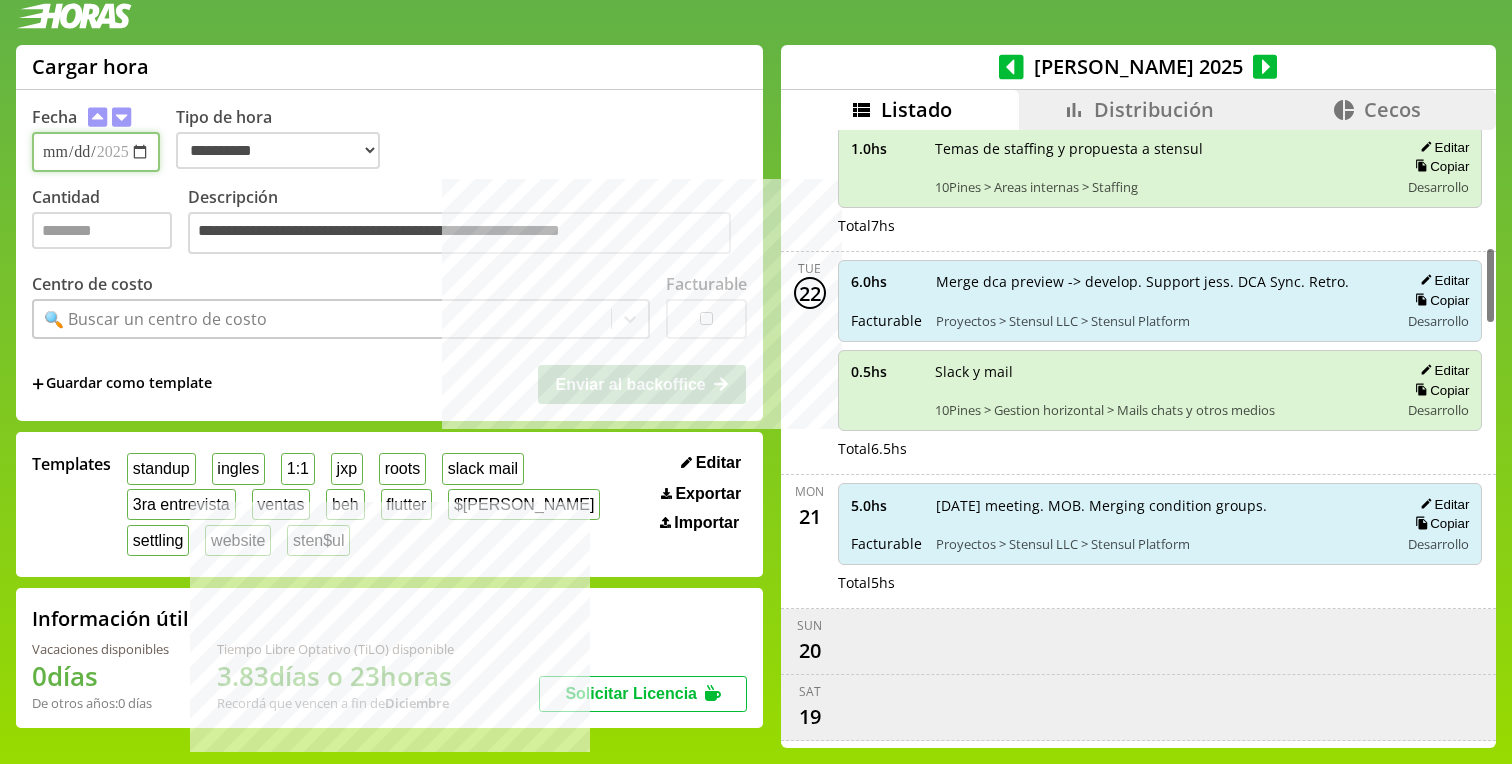 scroll, scrollTop: 977, scrollLeft: 0, axis: vertical 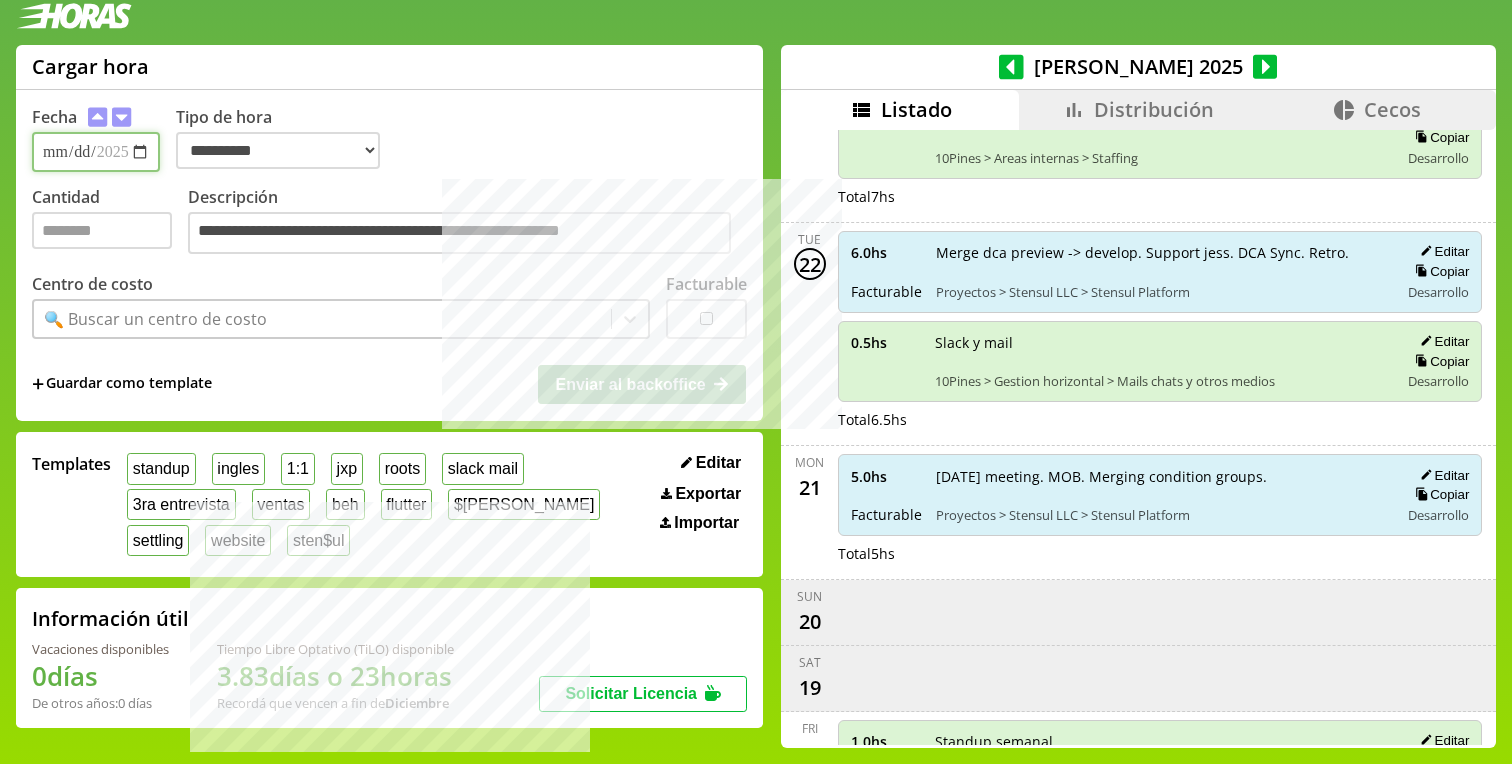 type on "**********" 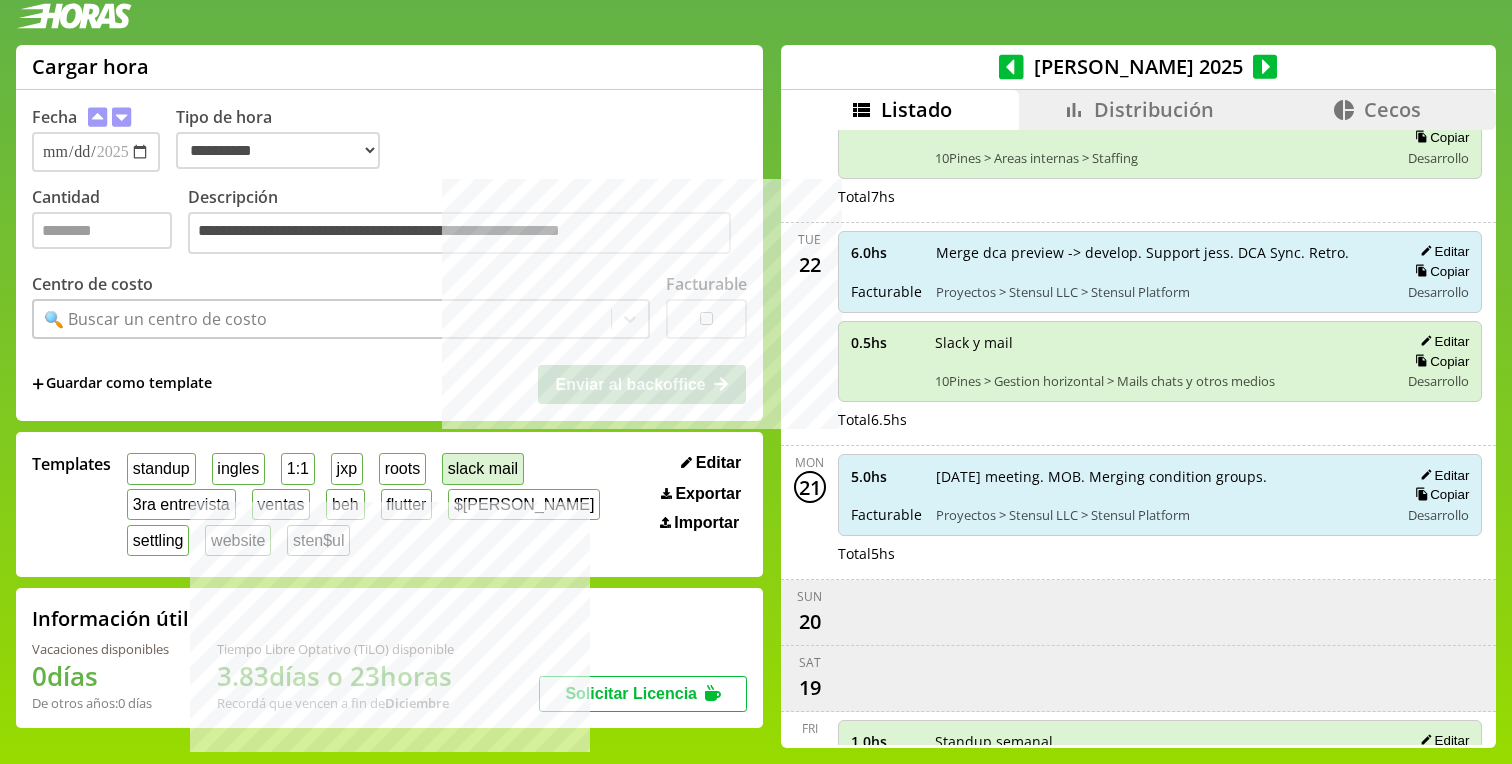 click on "slack mail" at bounding box center (483, 468) 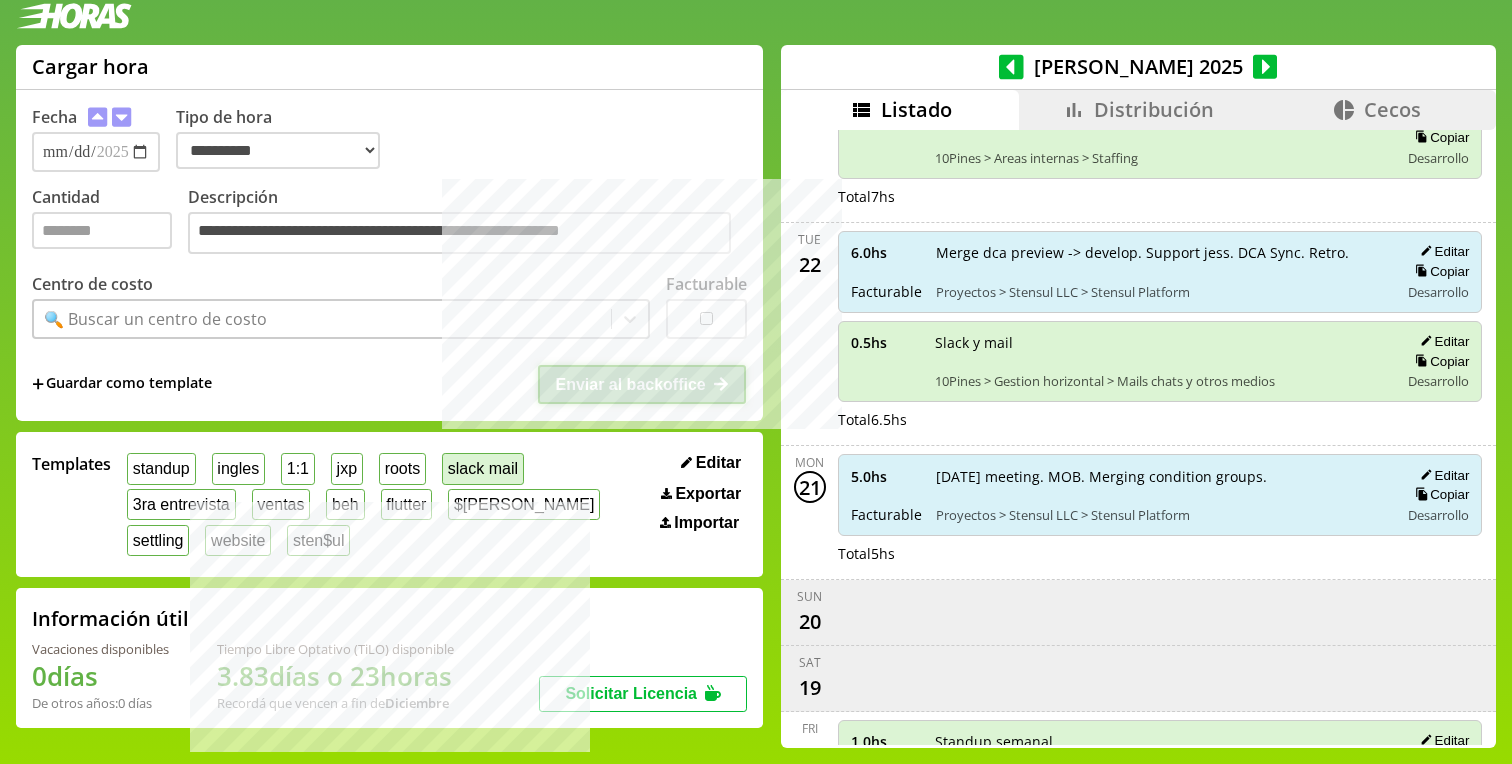 type on "**" 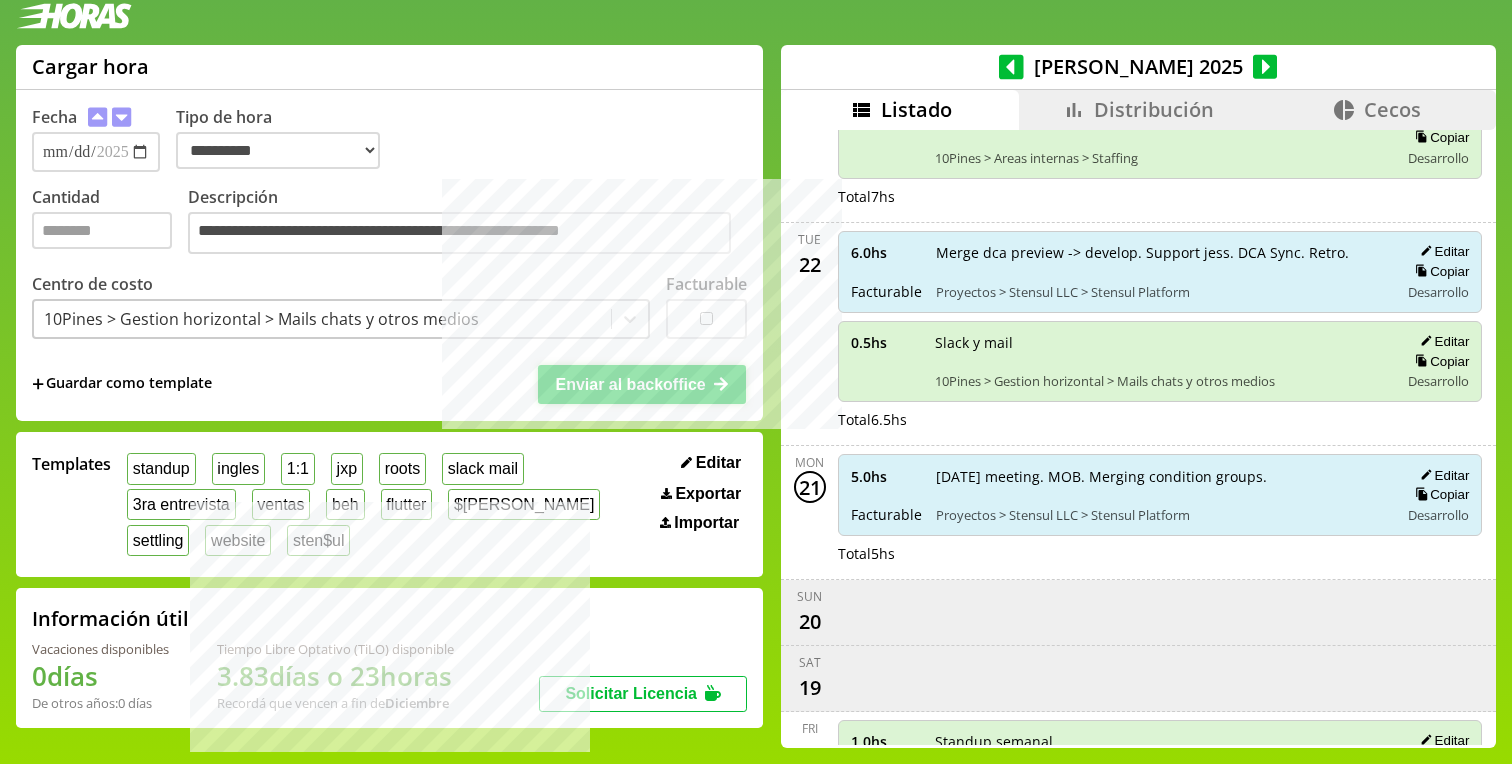 click on "Enviar al backoffice" at bounding box center [630, 384] 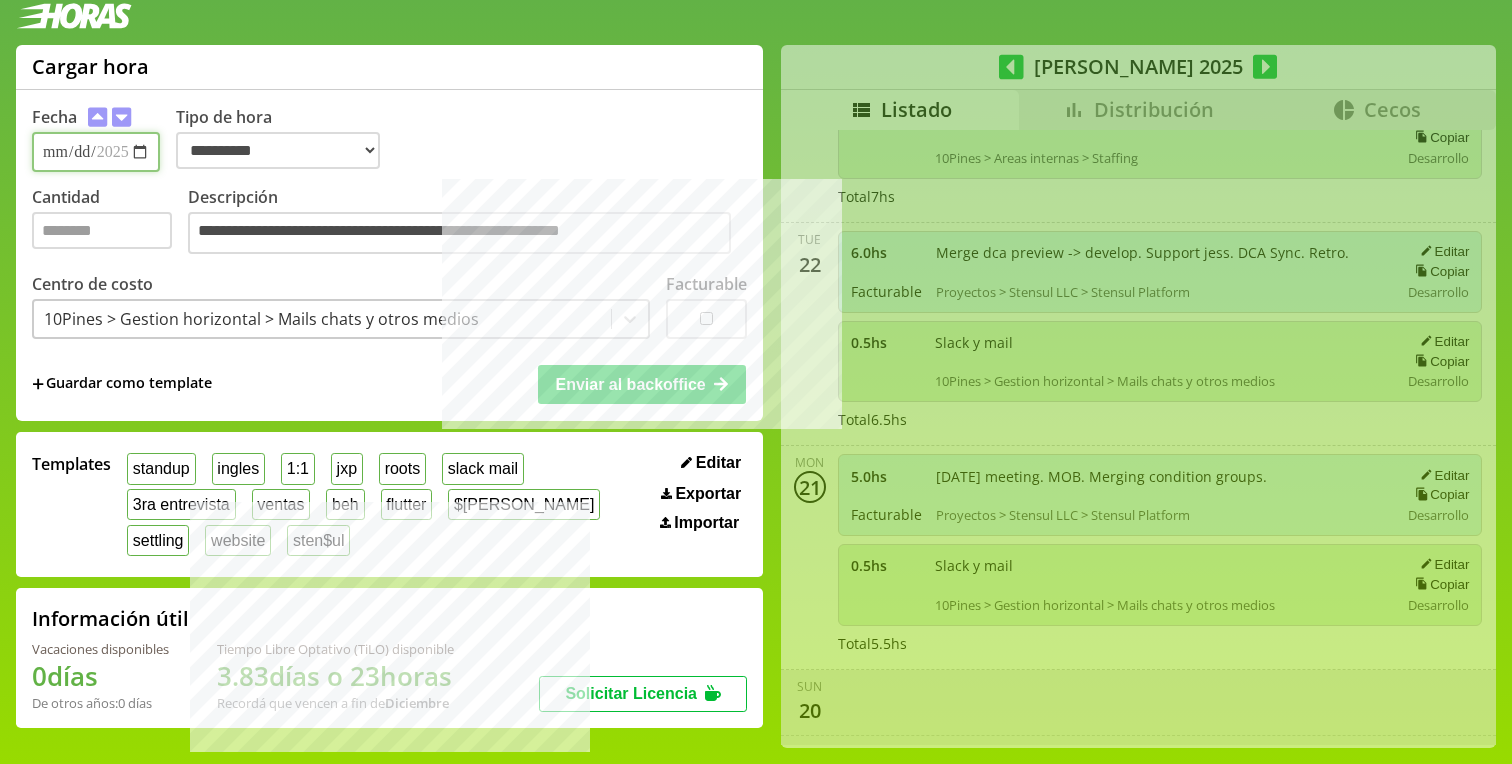 type 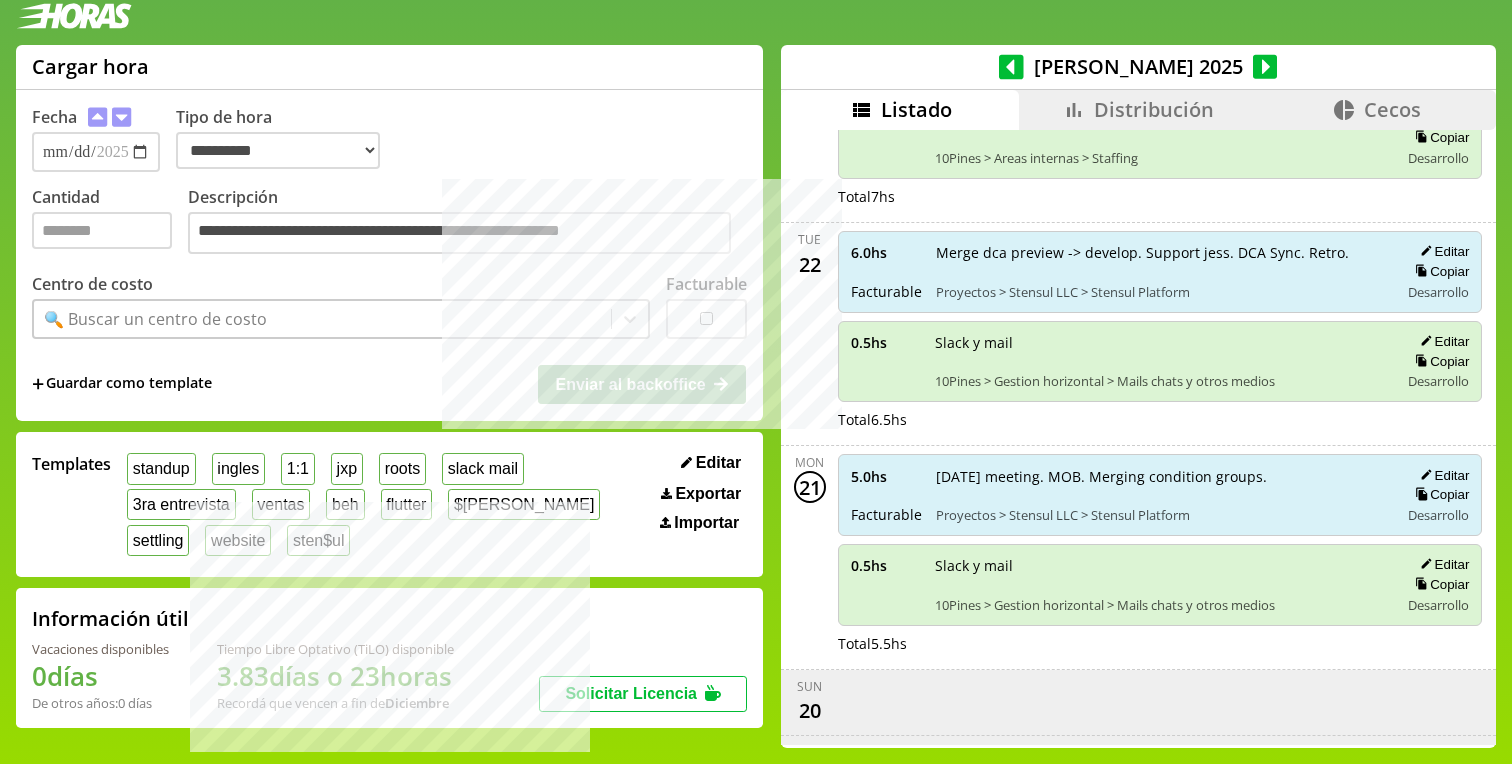 click on "🔍 Buscar un centro de costo" at bounding box center [341, 319] 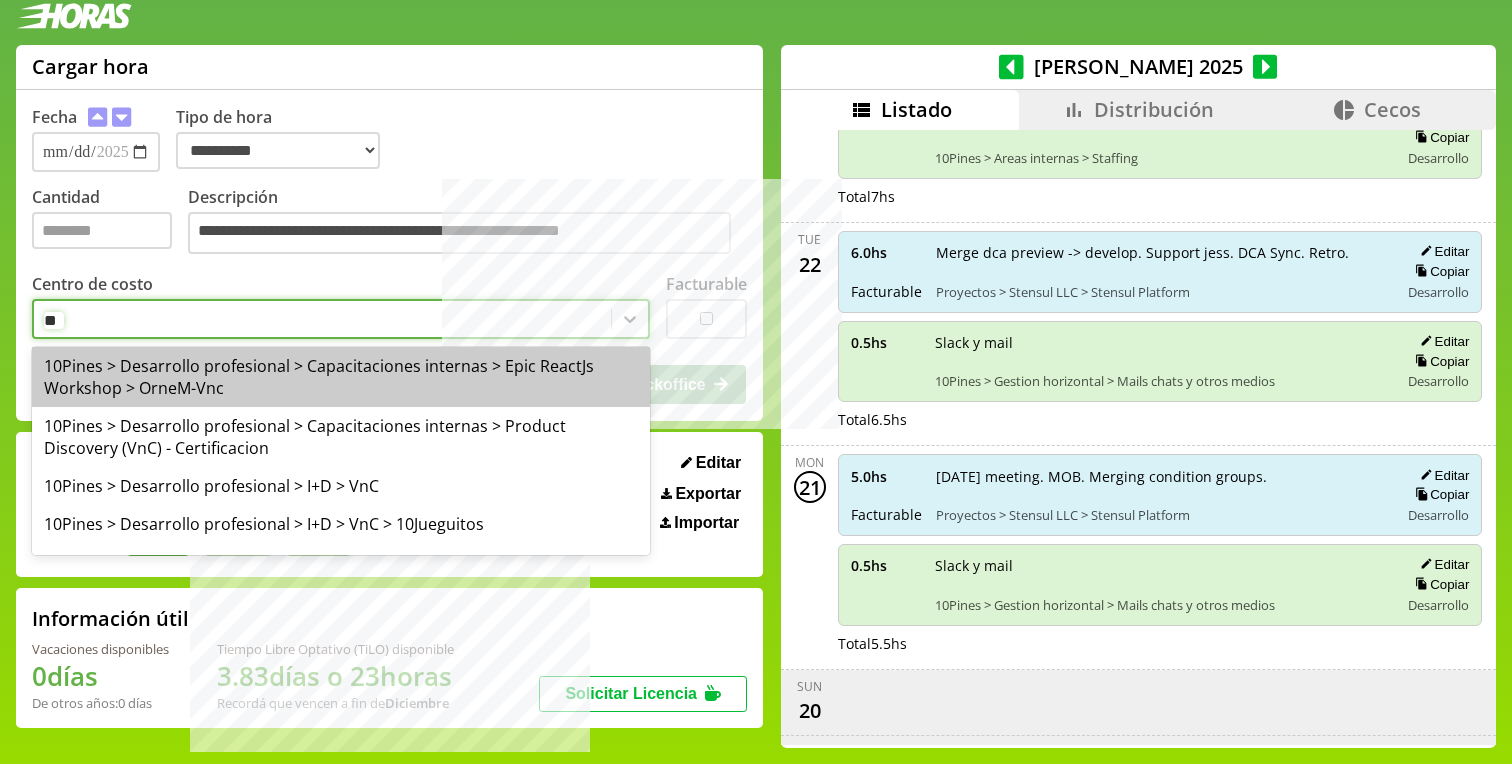 type on "***" 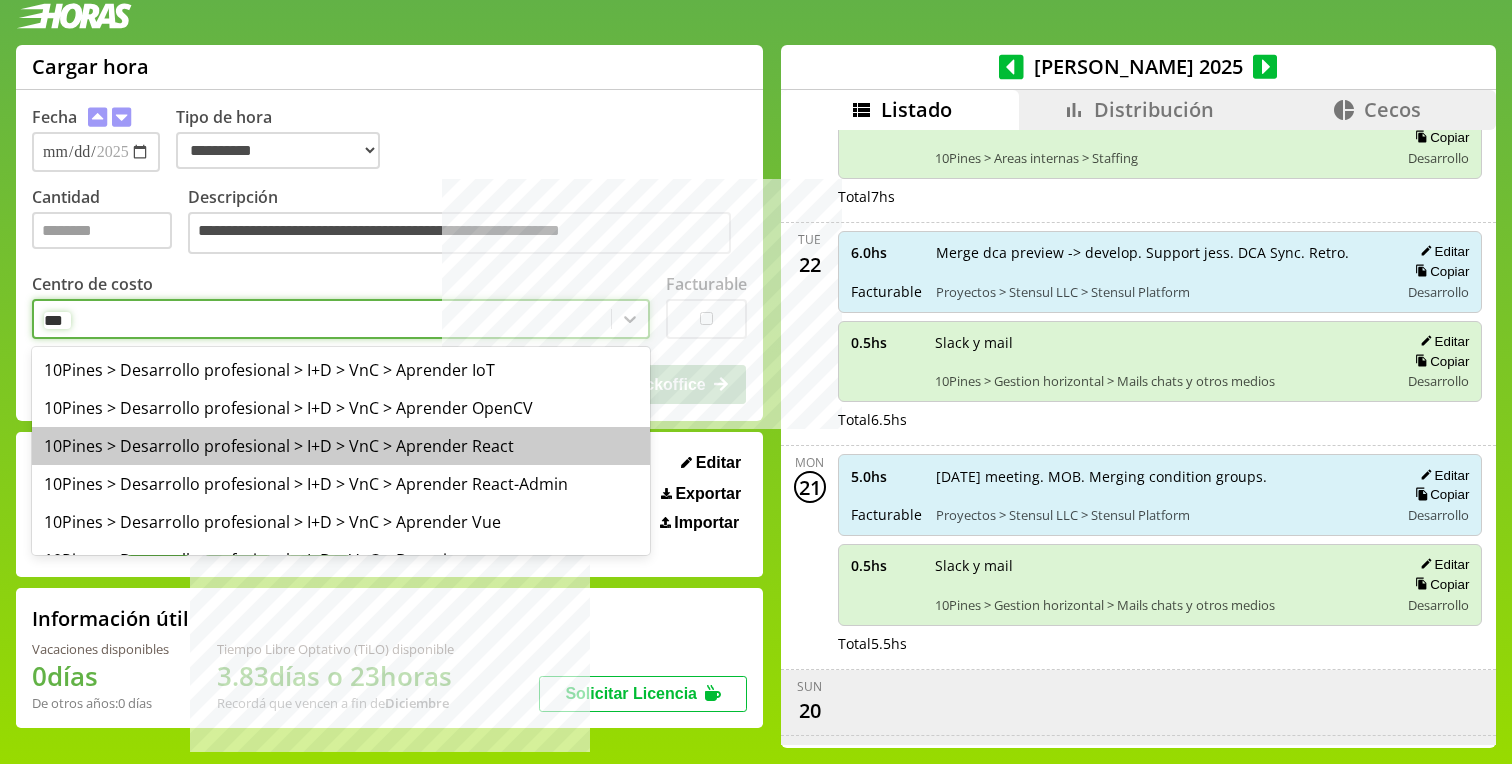 scroll, scrollTop: 369, scrollLeft: 0, axis: vertical 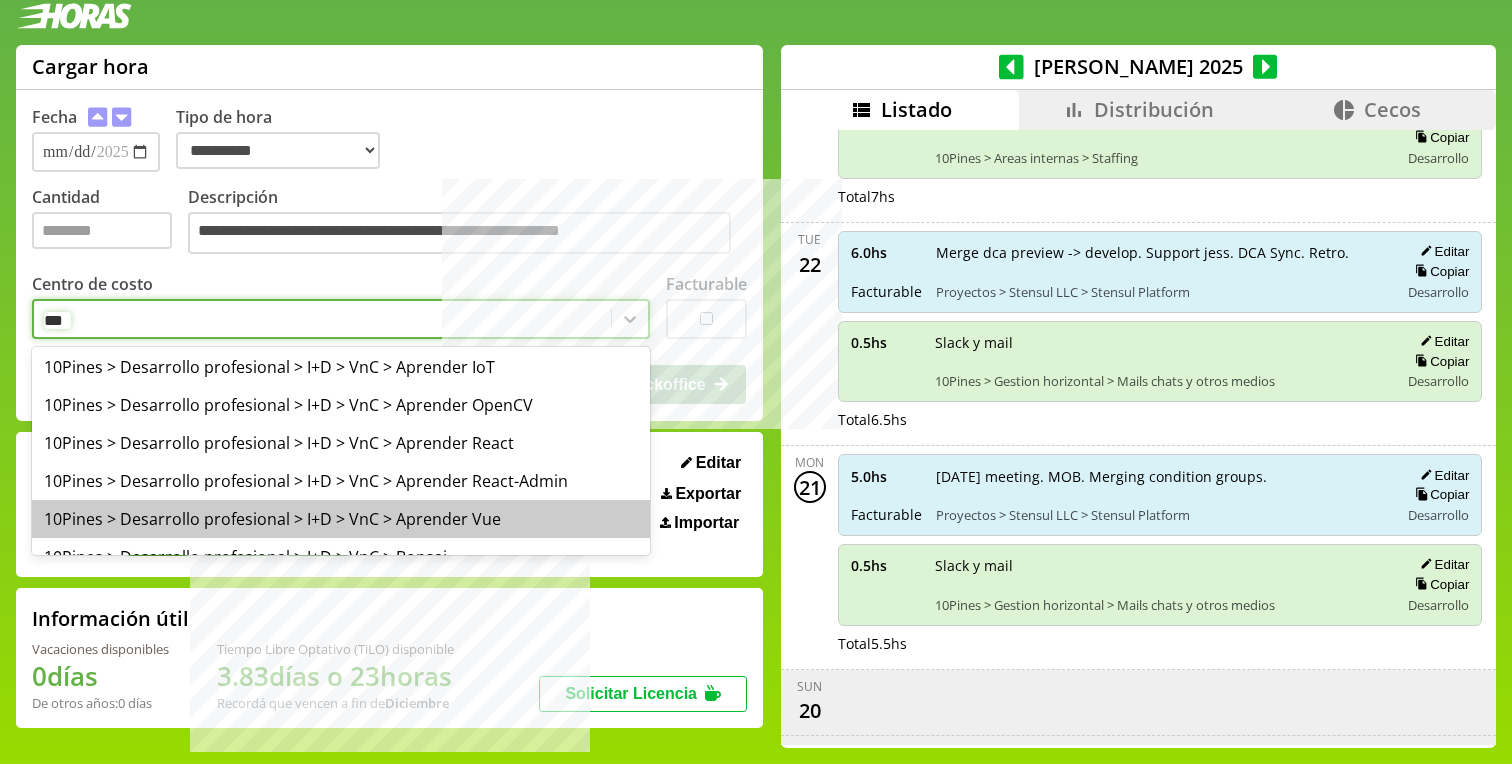 click on "10Pines > Desarrollo profesional > I+D > VnC > Aprender Vue" at bounding box center [341, 519] 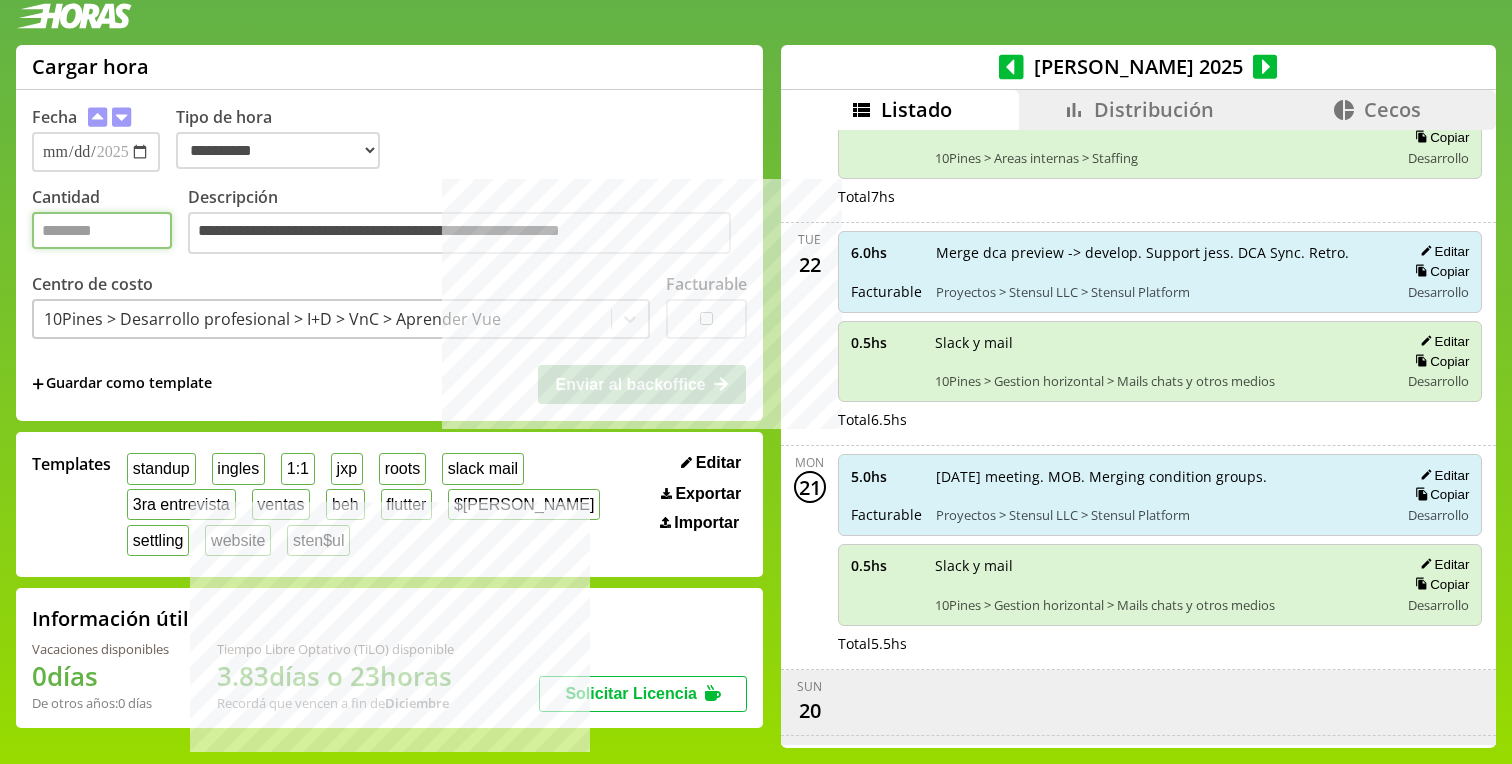 click on "Cantidad" at bounding box center (102, 230) 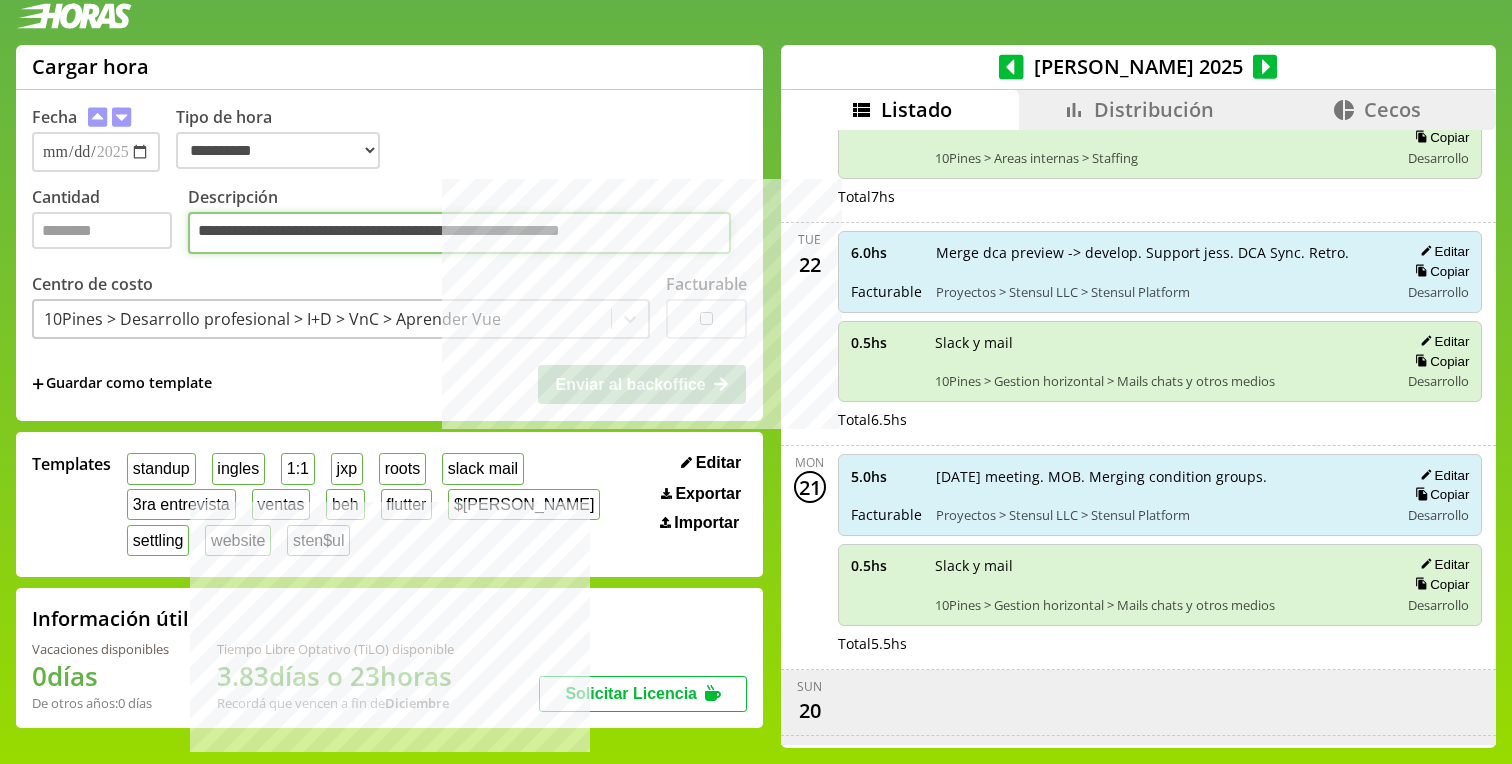 click on "**********" at bounding box center [459, 233] 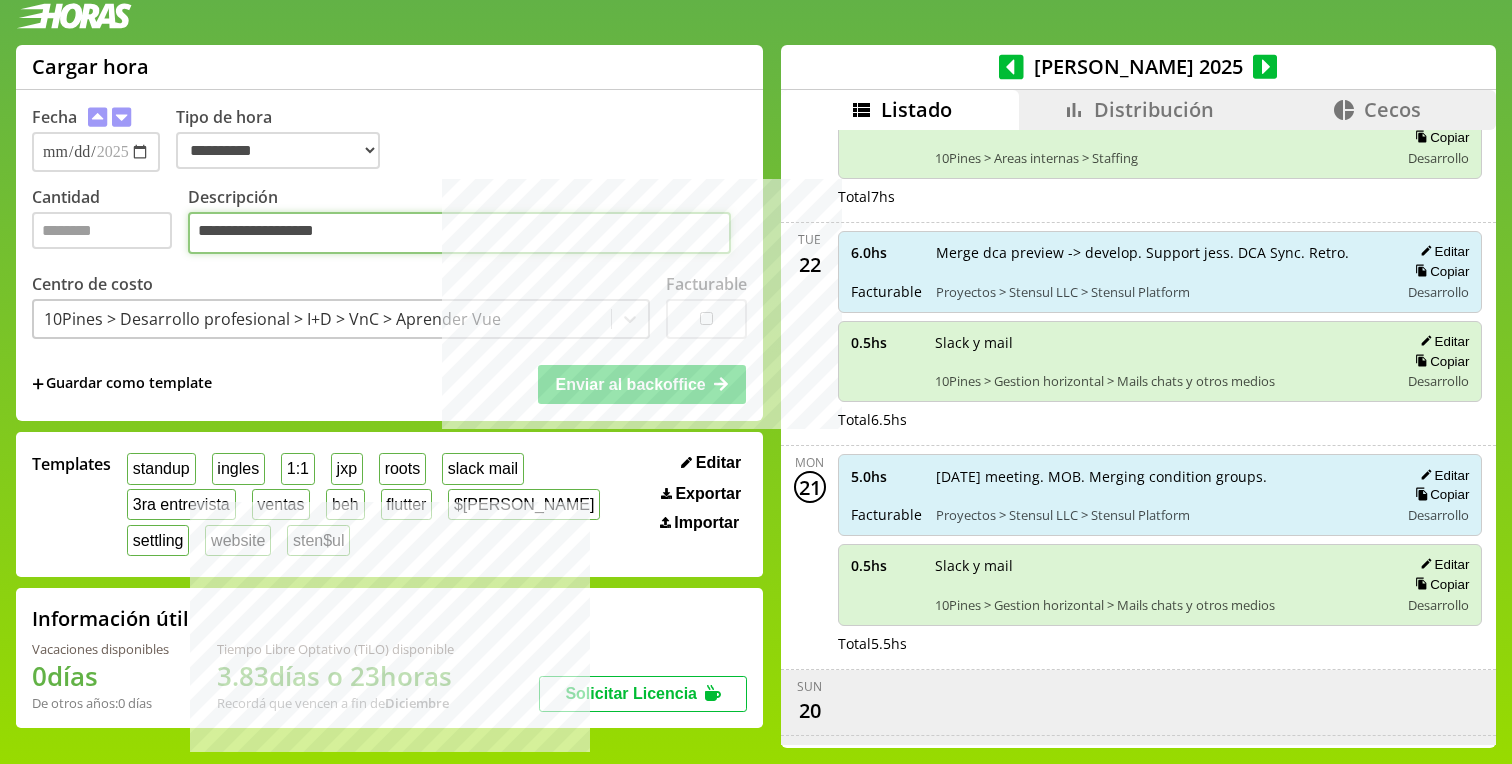 type on "**********" 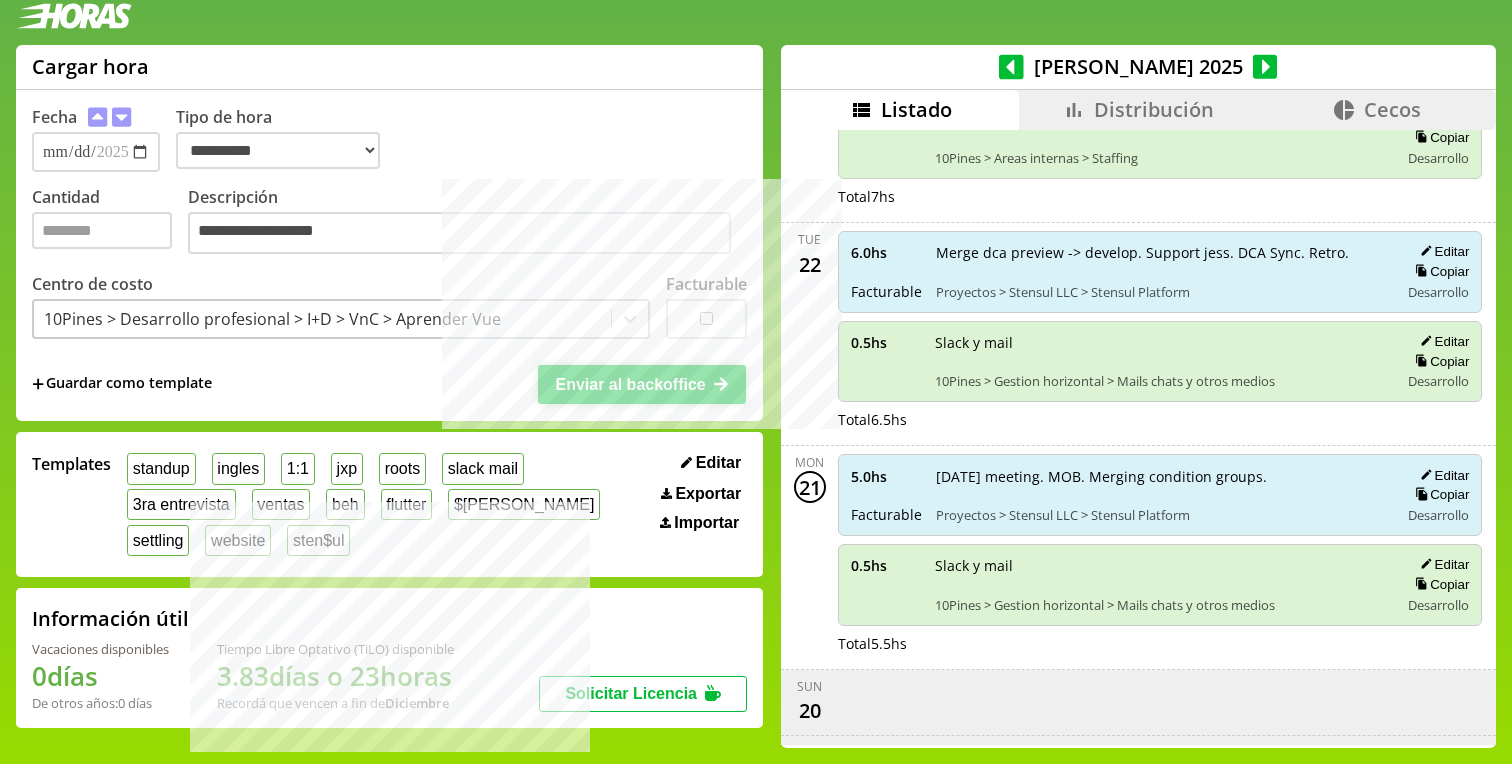 click on "Enviar al backoffice" at bounding box center (630, 384) 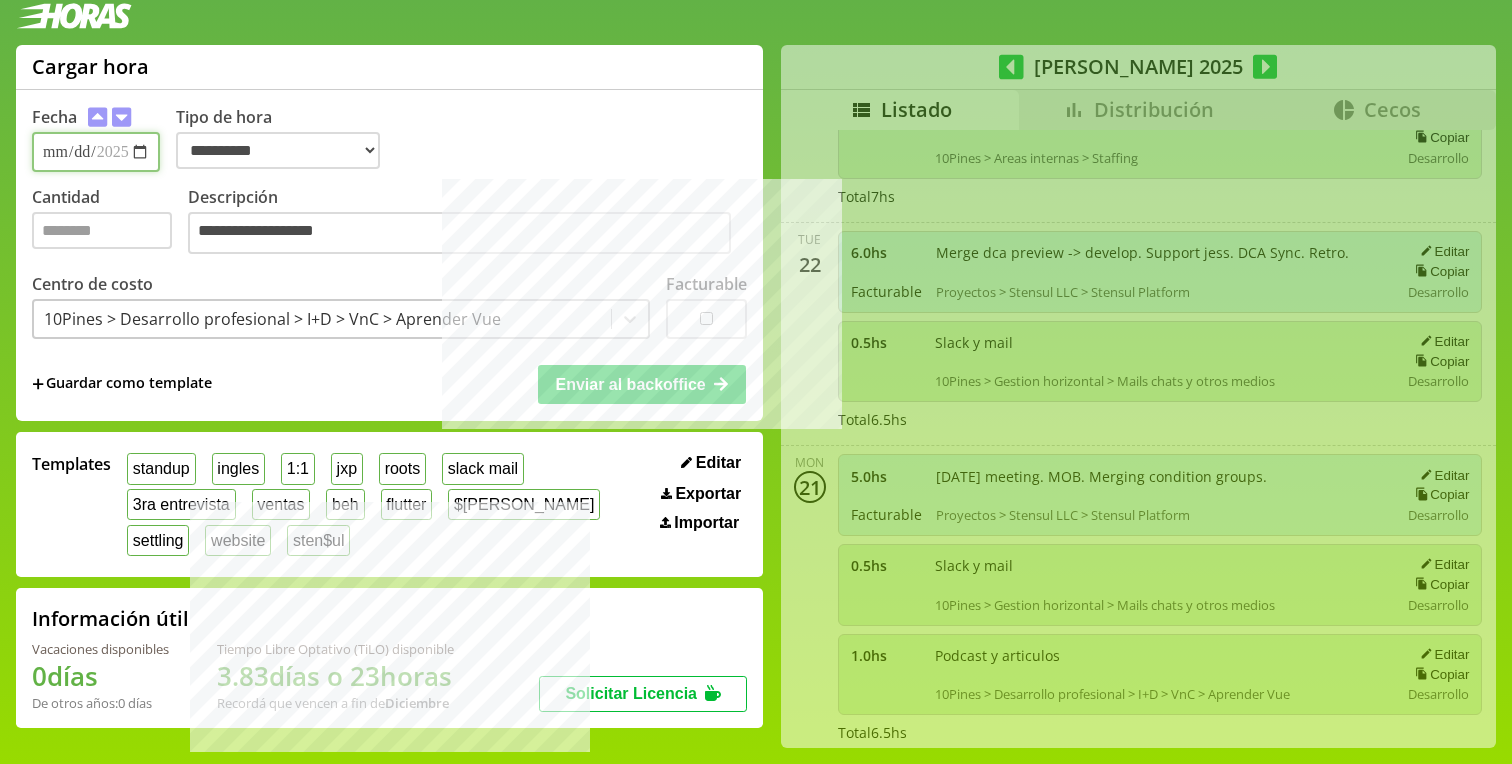 type 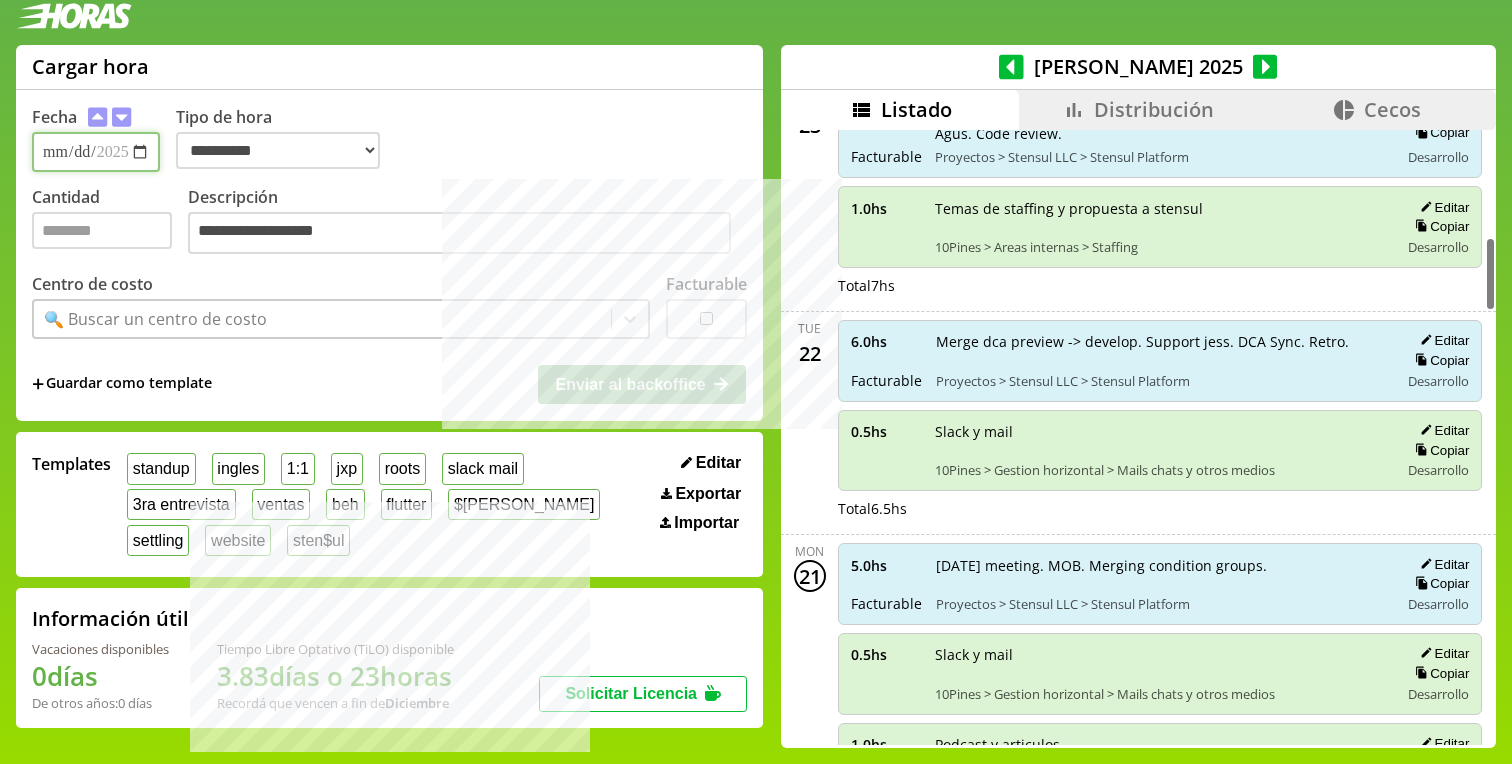 scroll, scrollTop: 868, scrollLeft: 0, axis: vertical 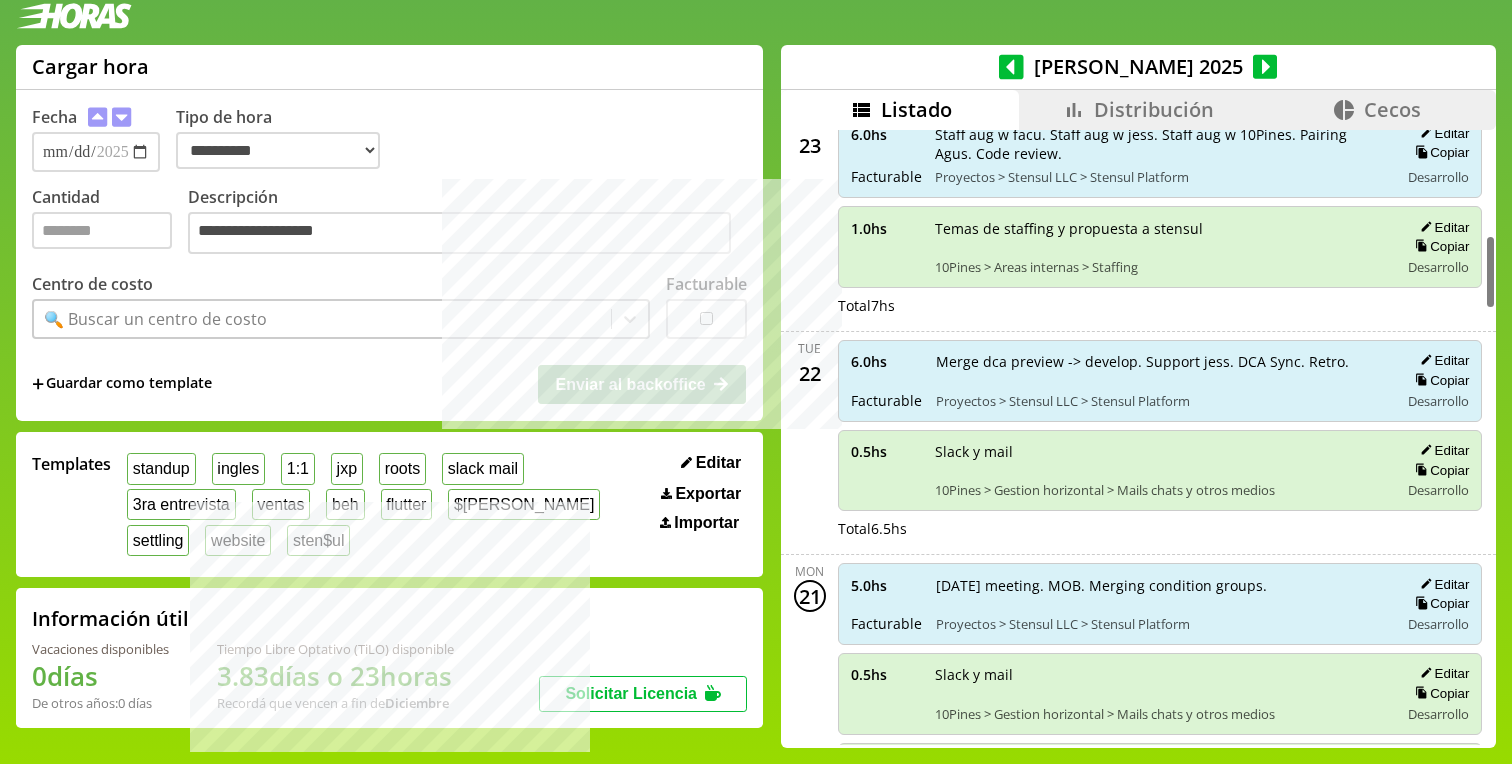 click on "Distribución" at bounding box center (1154, 109) 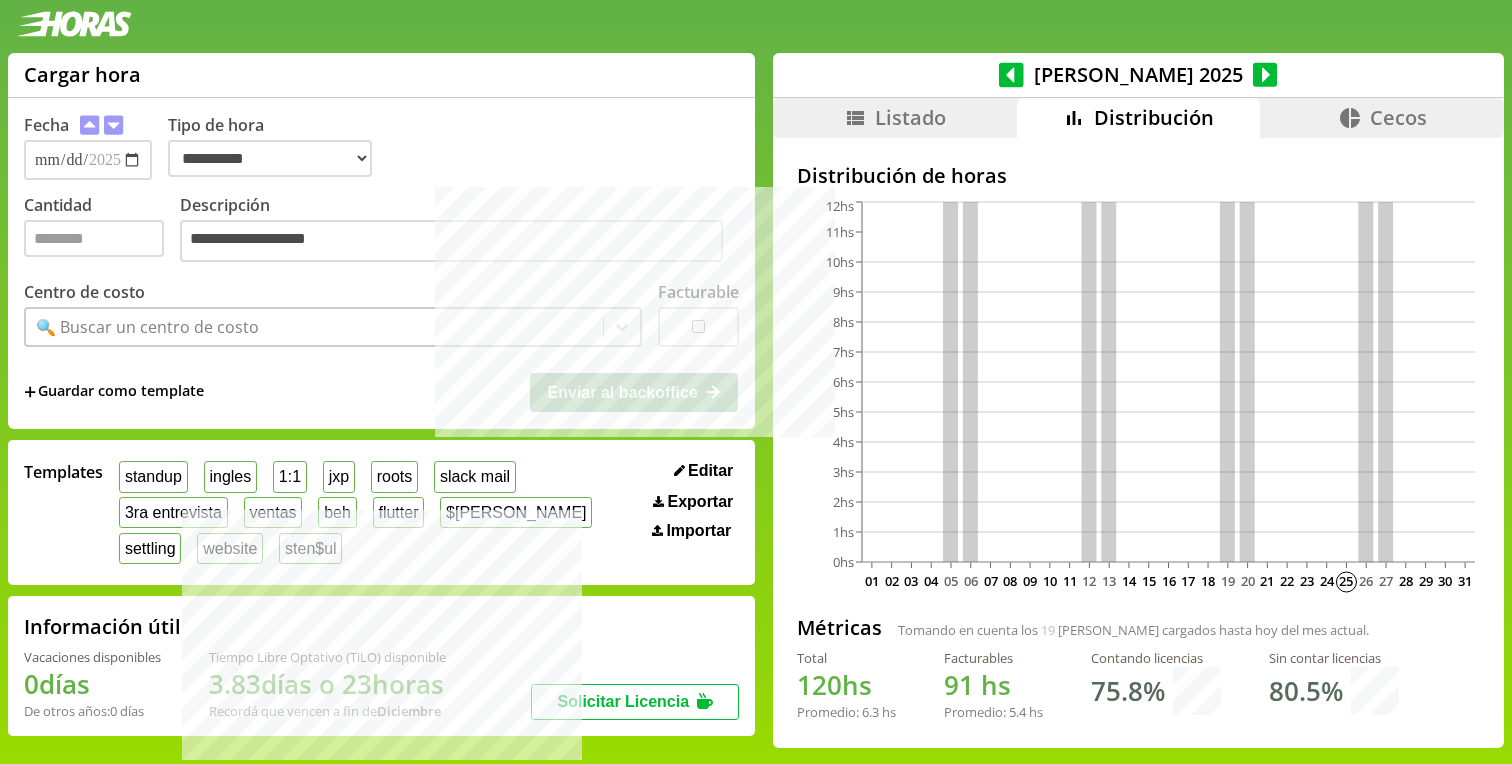 scroll, scrollTop: 5, scrollLeft: 0, axis: vertical 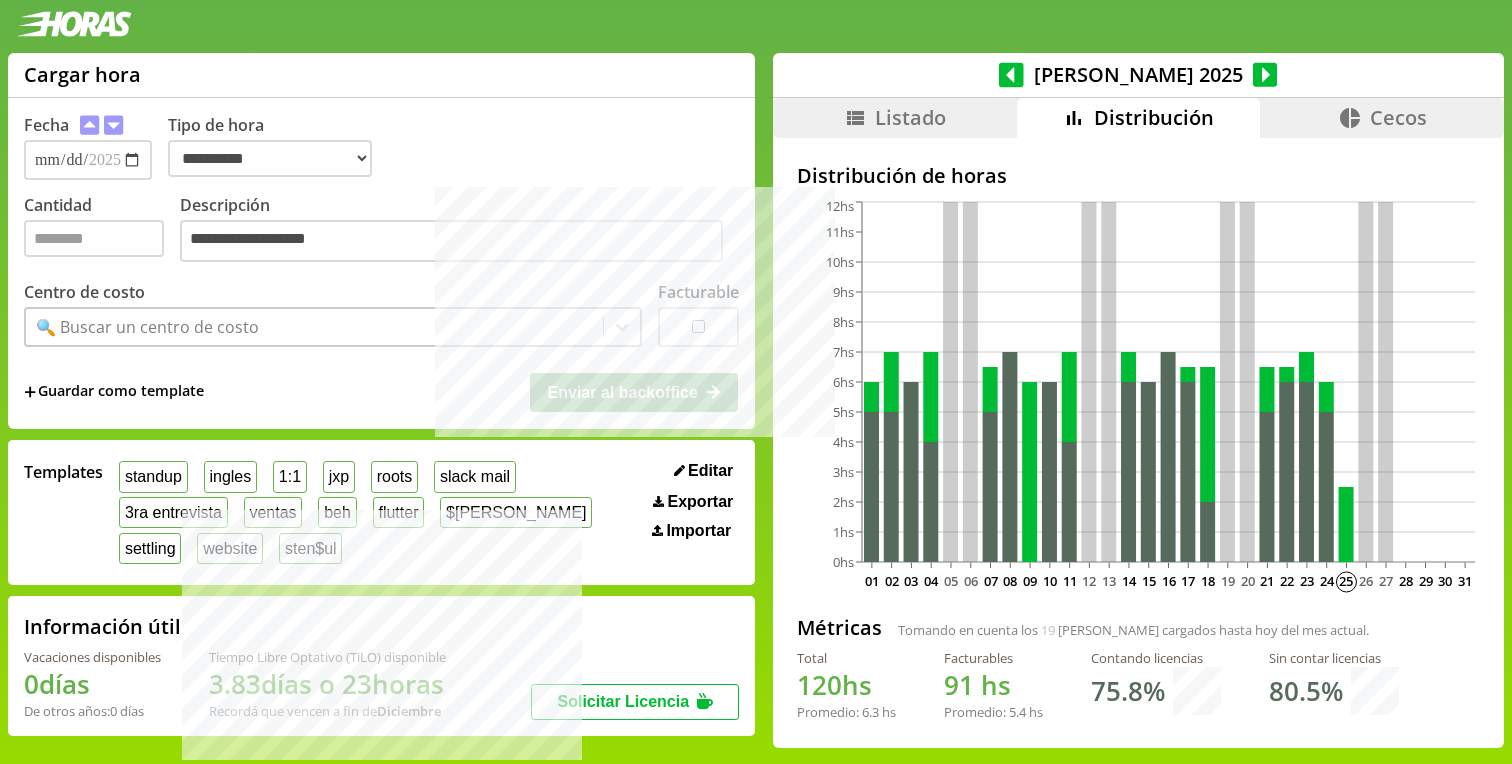 click on "Distribución" at bounding box center [1154, 117] 